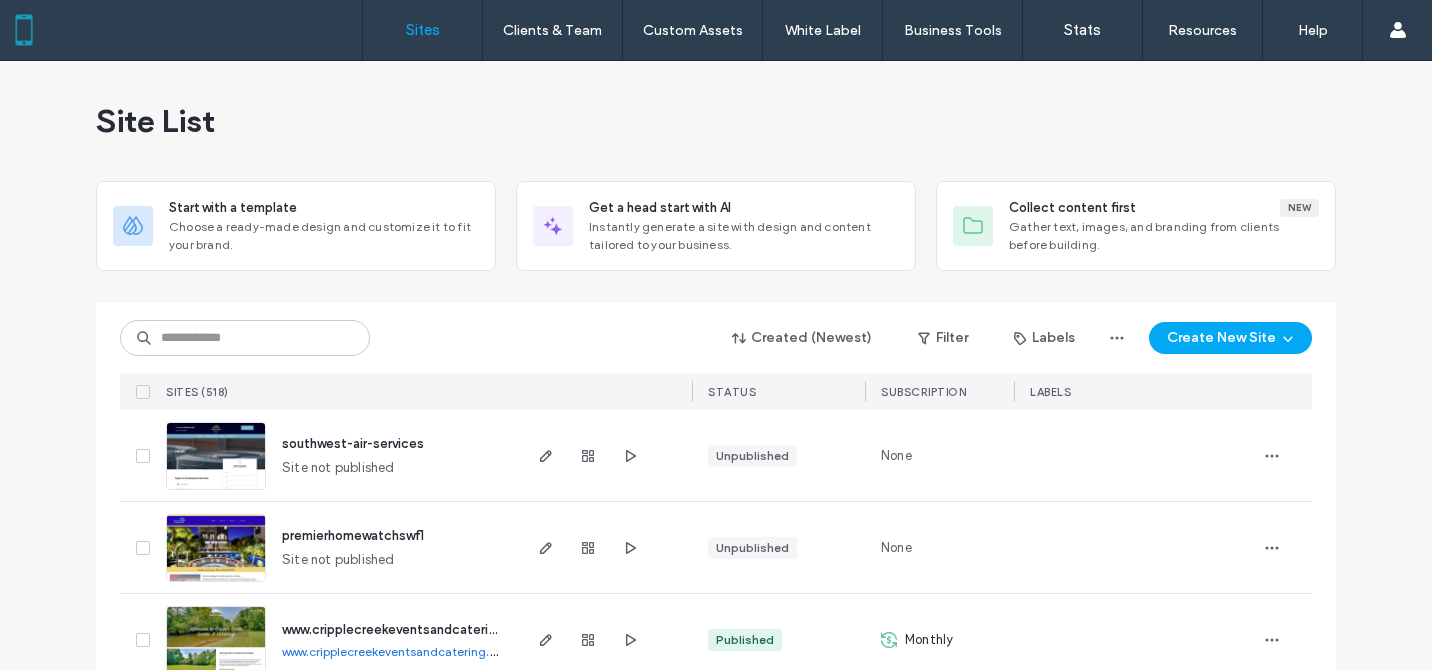 scroll, scrollTop: 0, scrollLeft: 0, axis: both 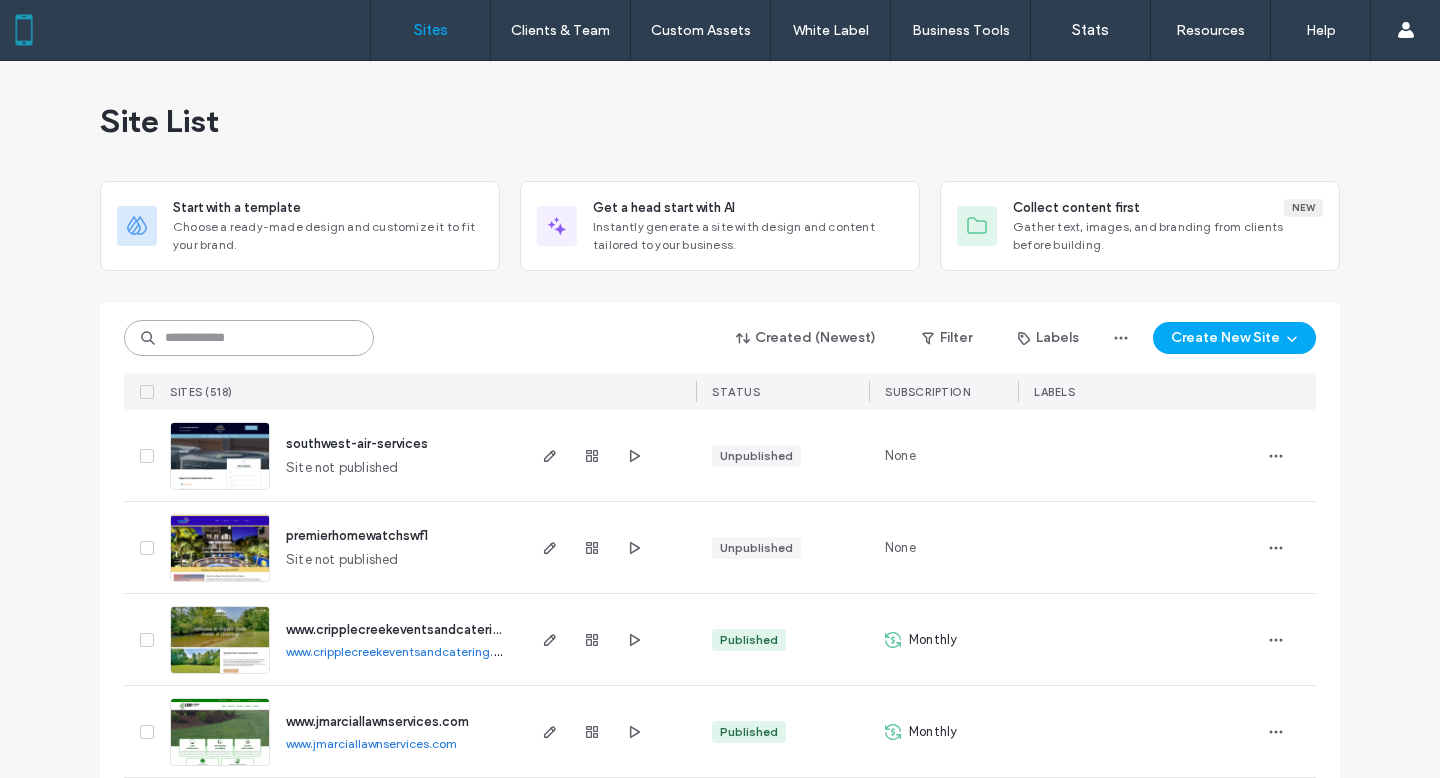 click at bounding box center (249, 338) 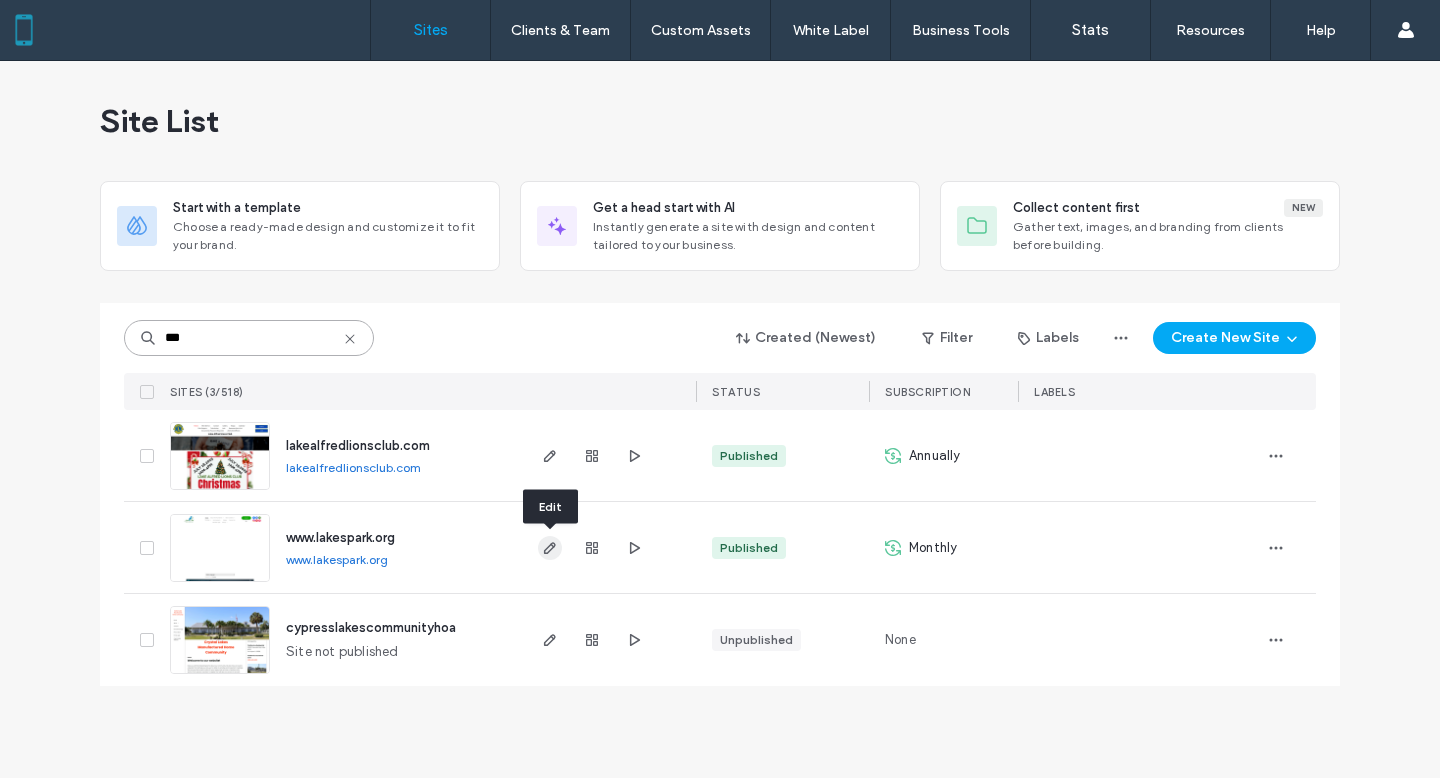 type on "***" 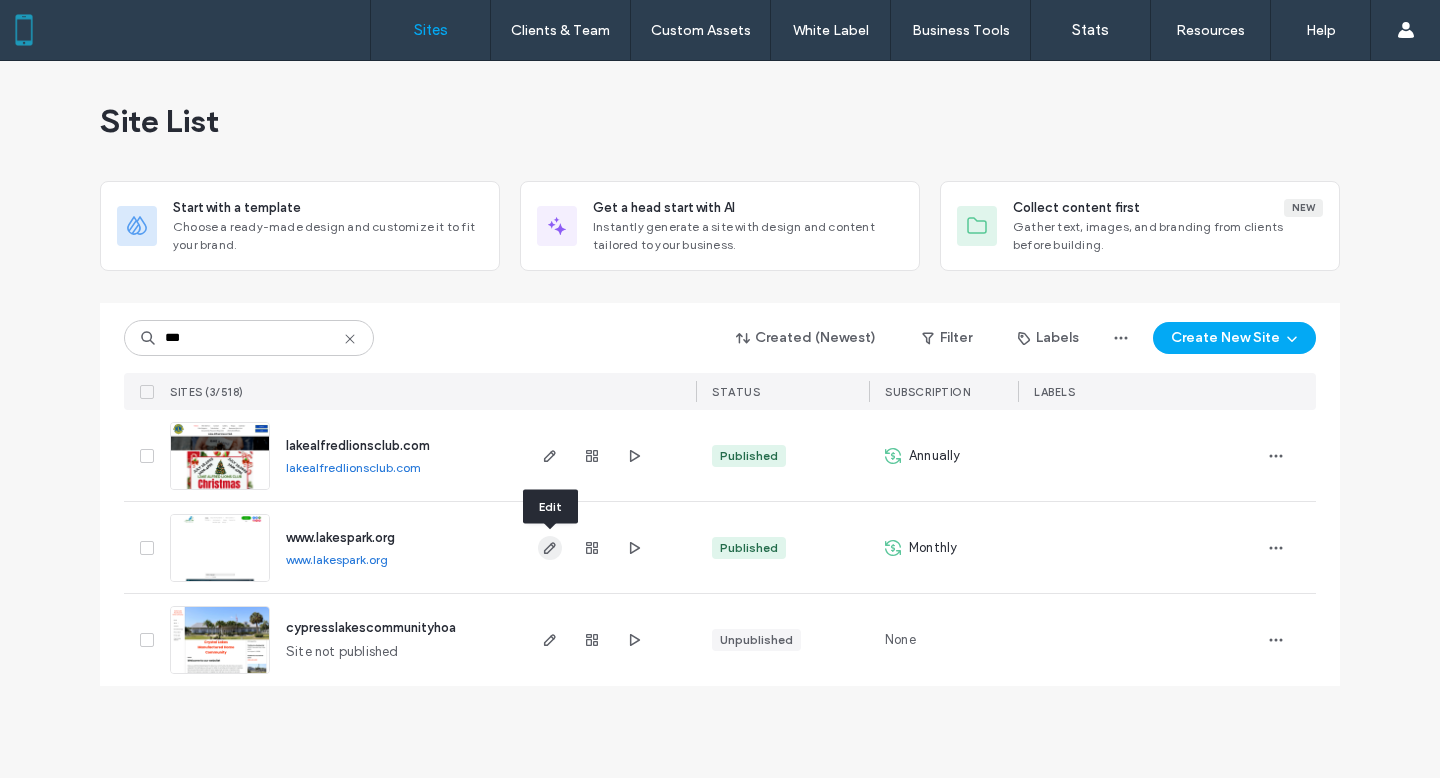 click 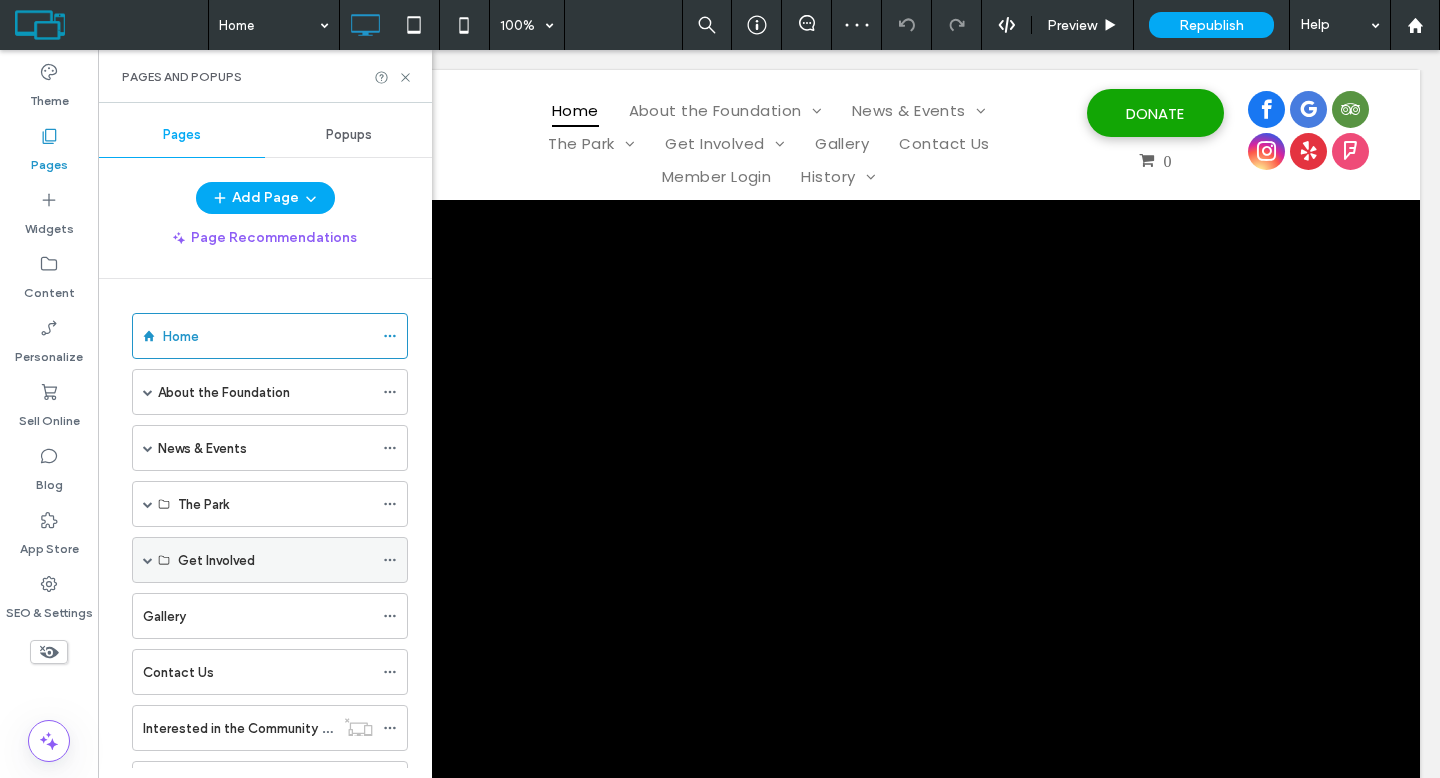 scroll, scrollTop: 4, scrollLeft: 0, axis: vertical 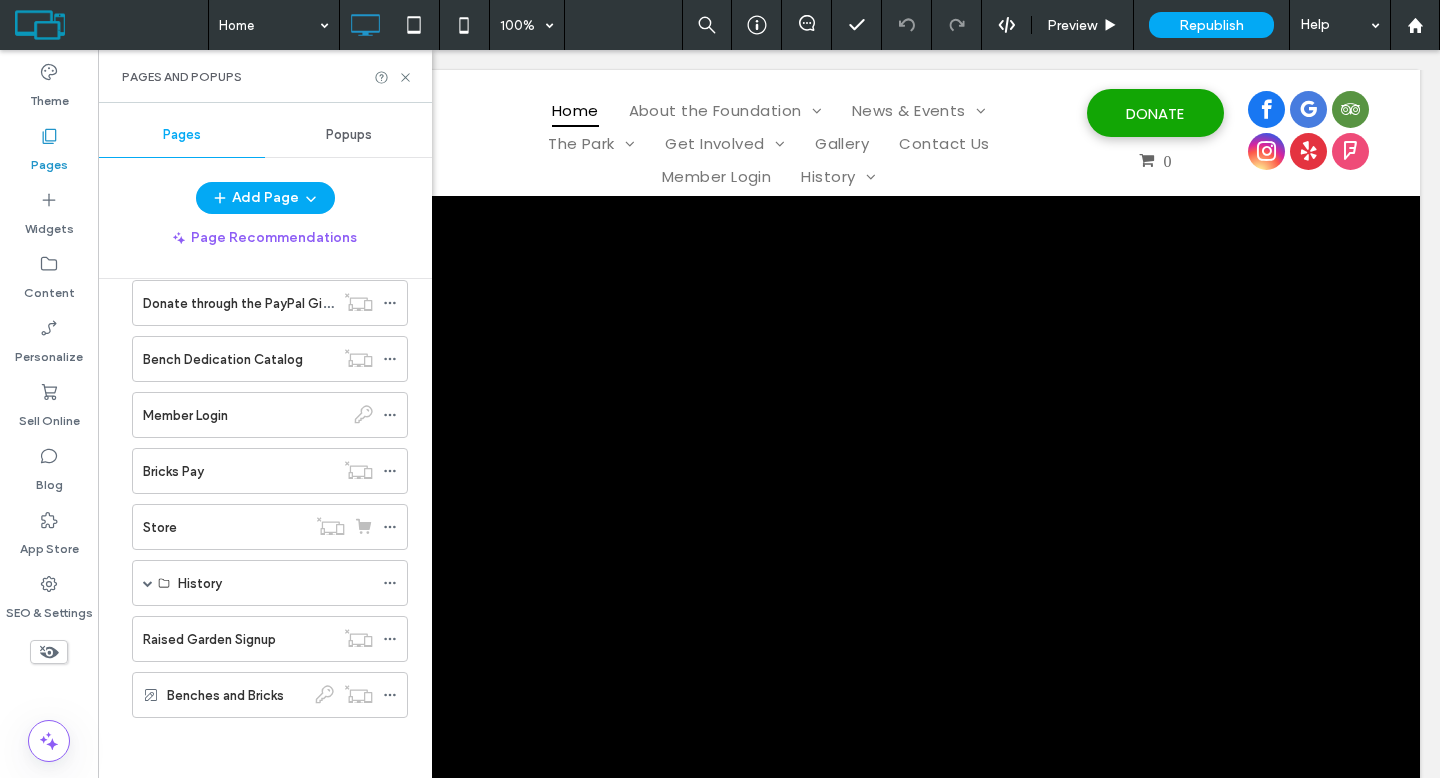 drag, startPoint x: 208, startPoint y: 407, endPoint x: 223, endPoint y: 389, distance: 23.43075 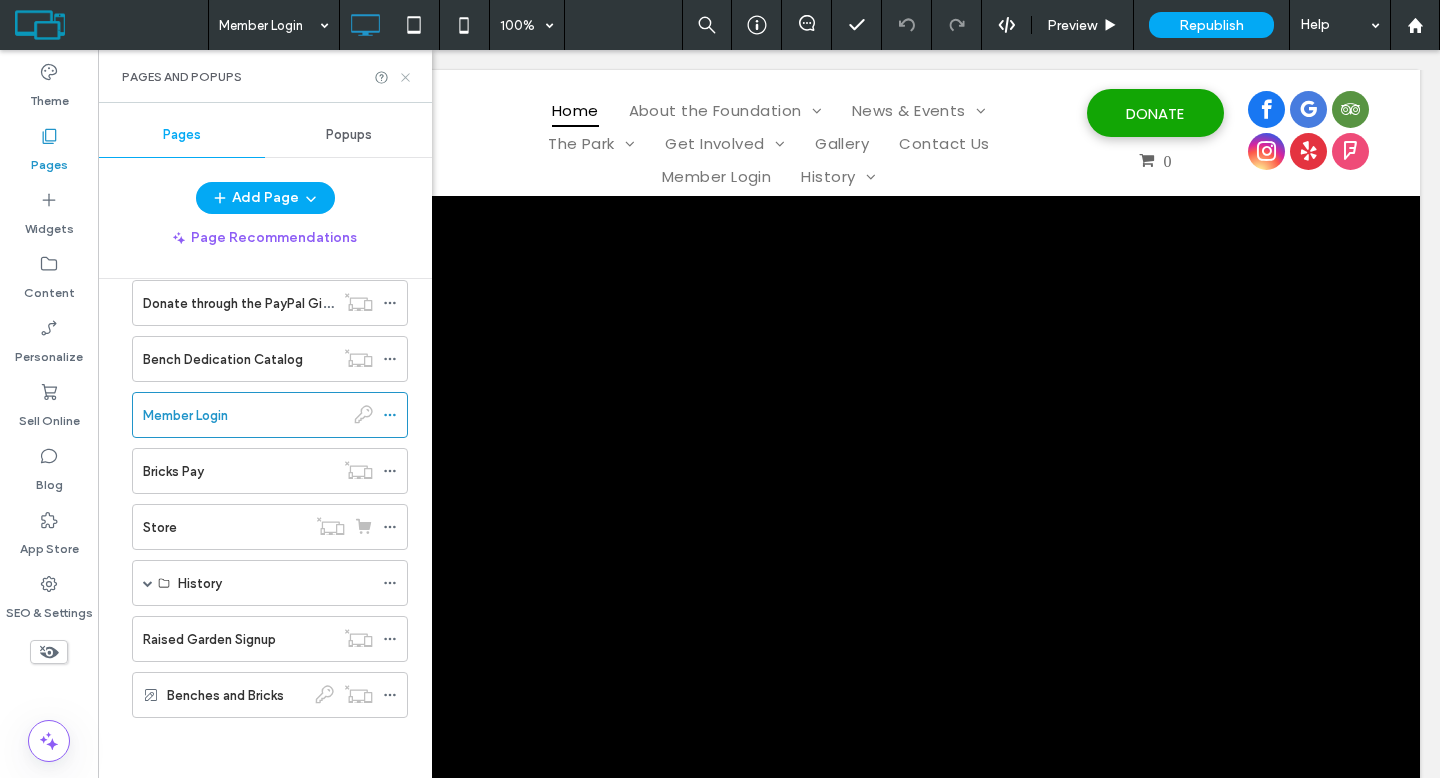 click 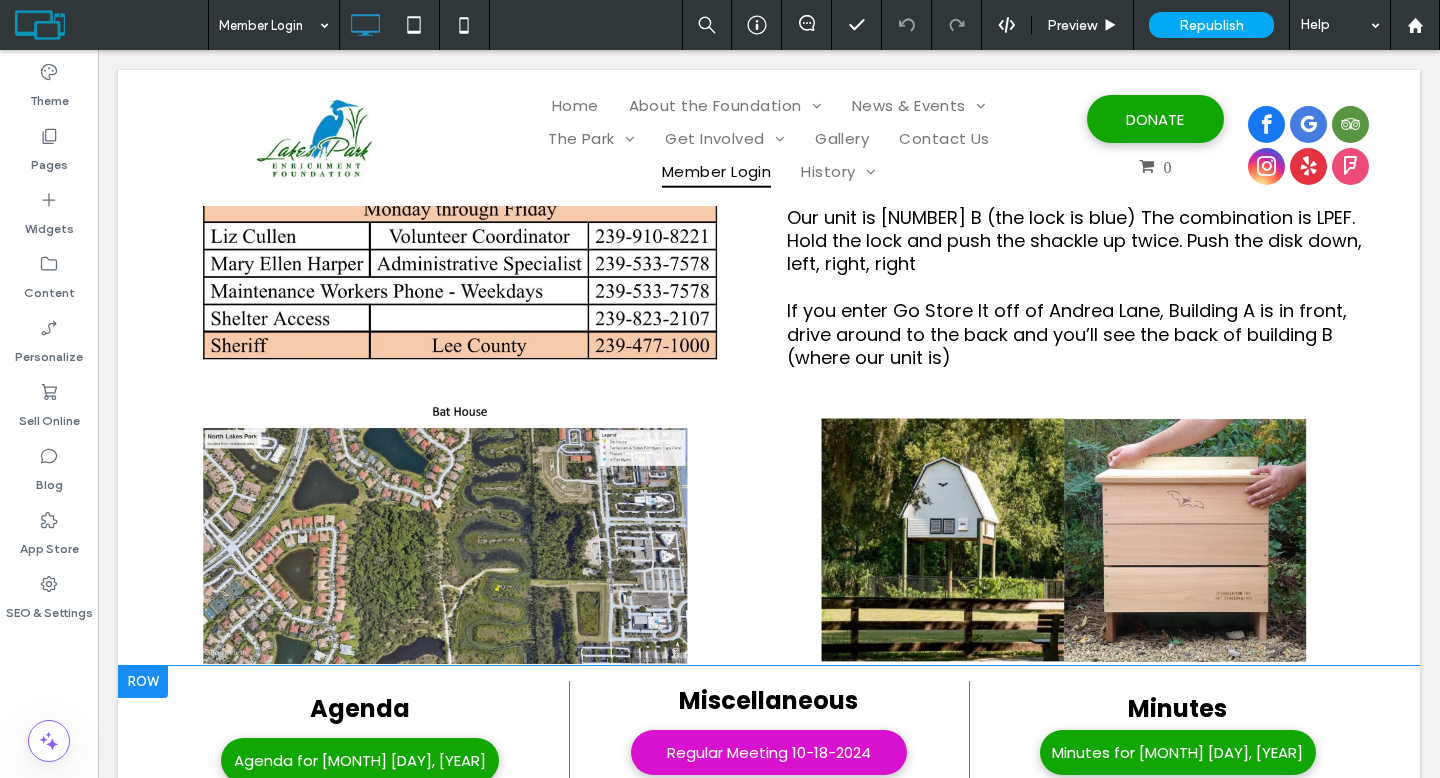 scroll, scrollTop: 518, scrollLeft: 0, axis: vertical 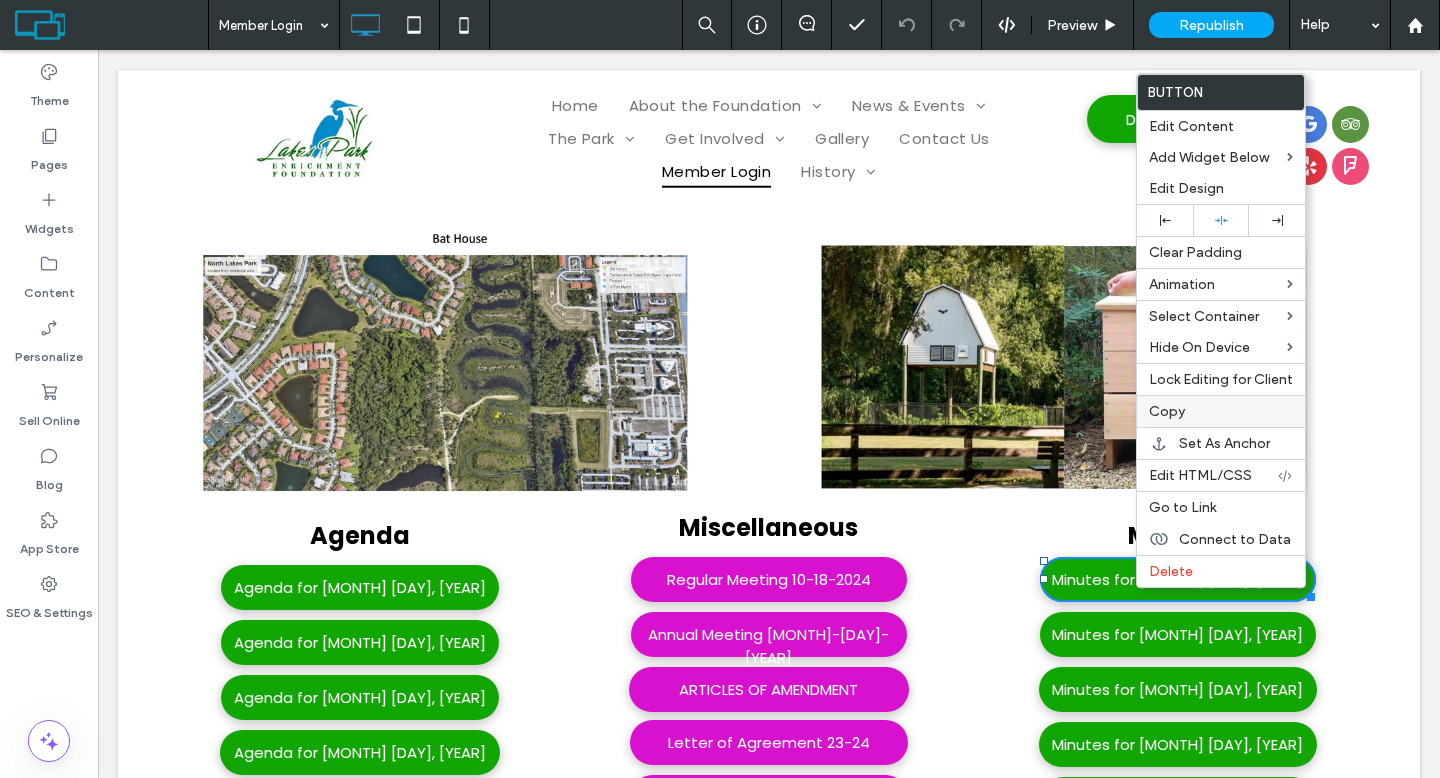 click on "Copy" at bounding box center [1167, 411] 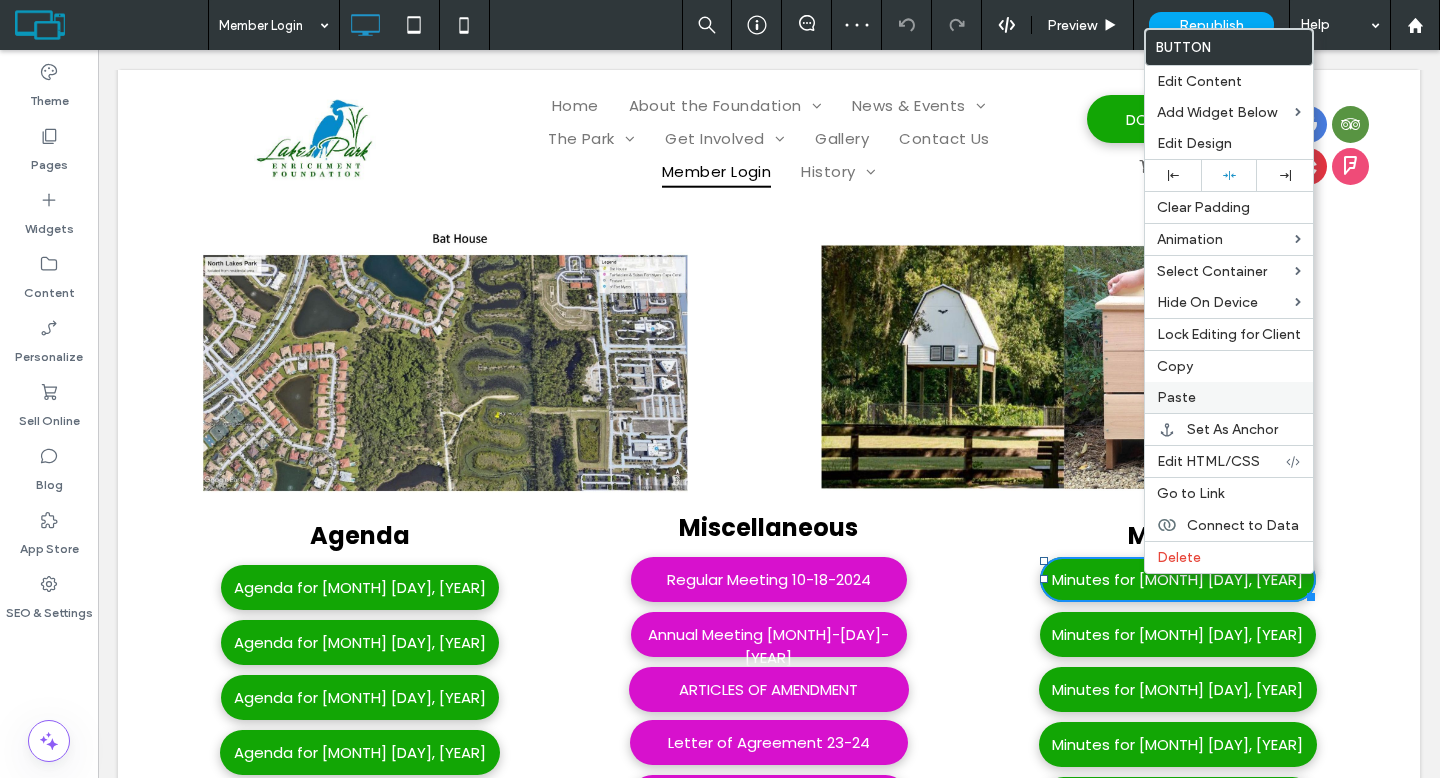 click on "Paste" at bounding box center [1176, 397] 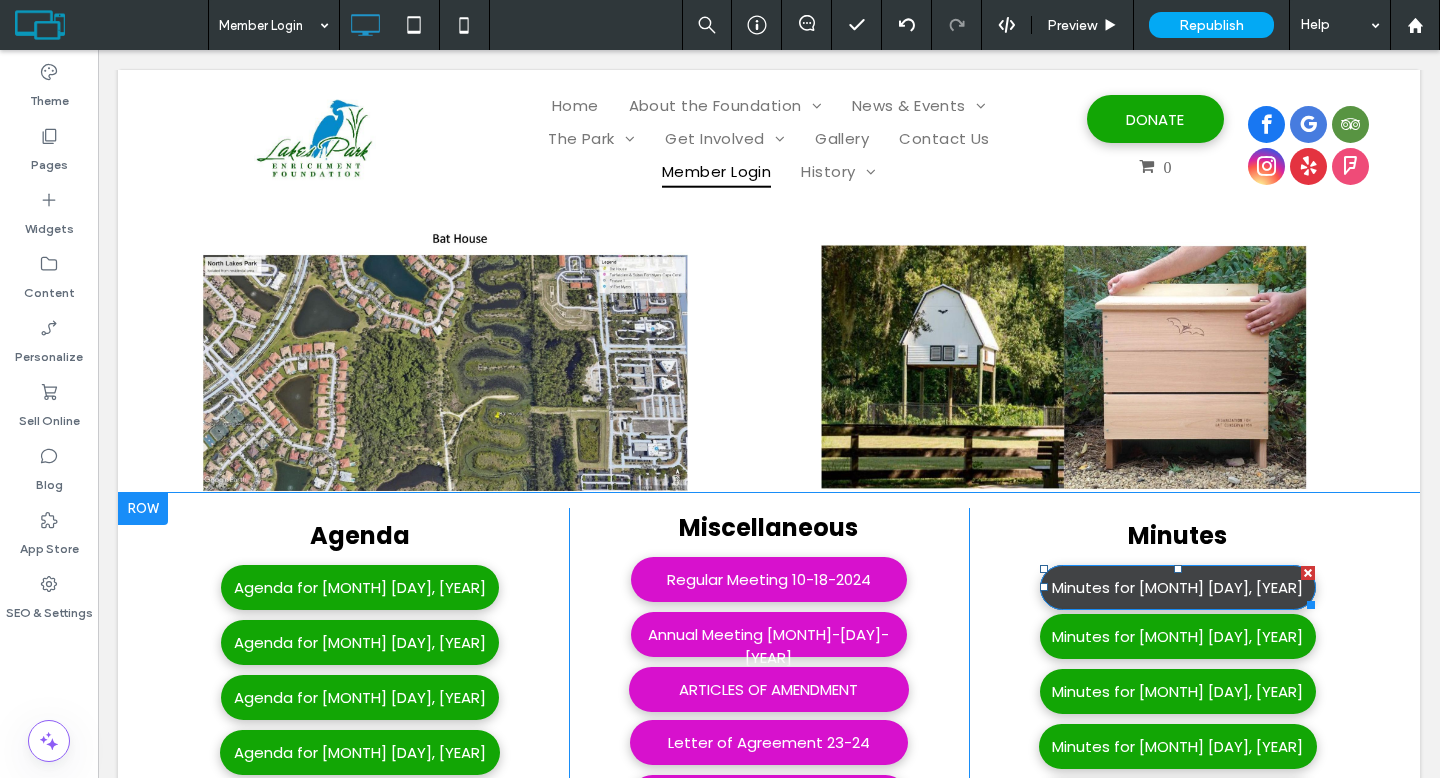 click on "Minutes for June 20, 2025" at bounding box center (1177, 587) 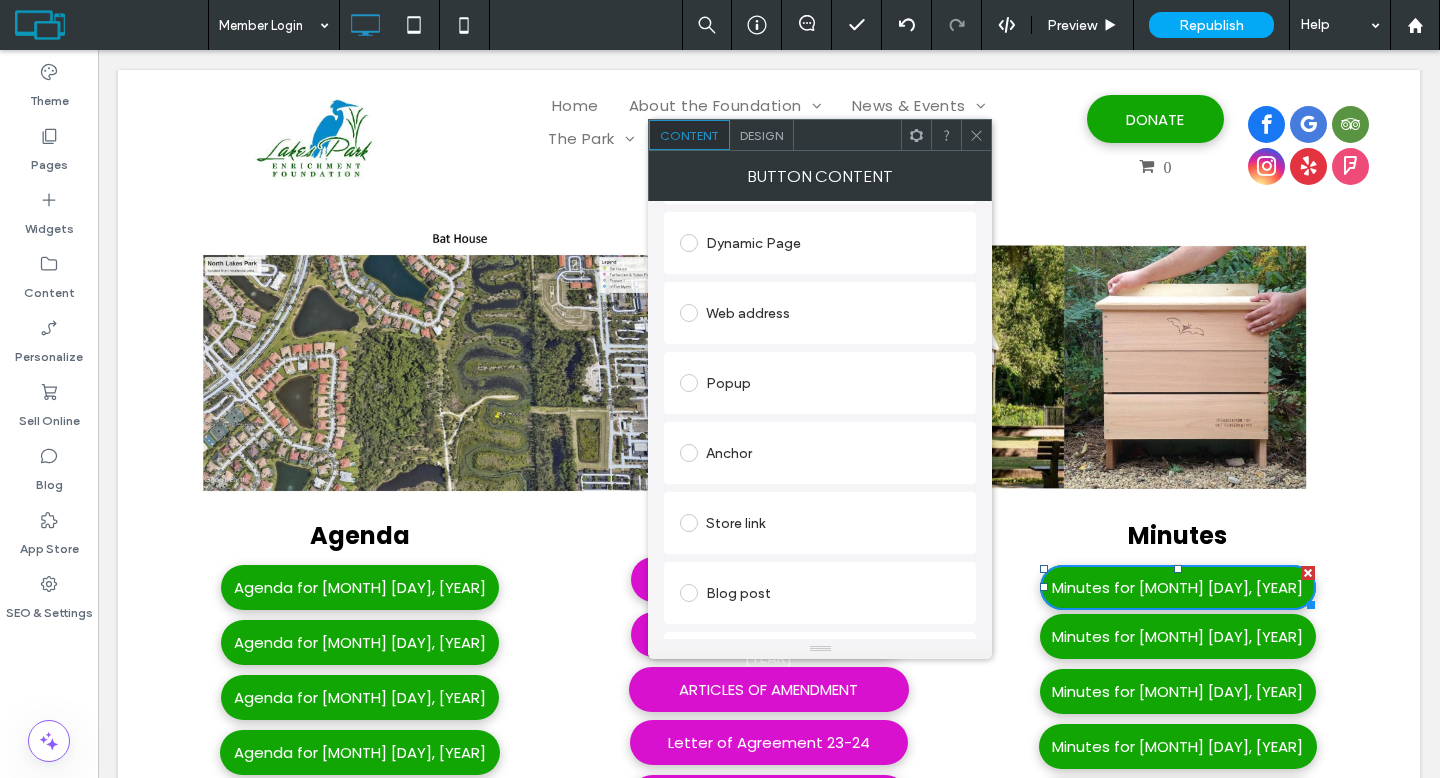 scroll, scrollTop: 529, scrollLeft: 0, axis: vertical 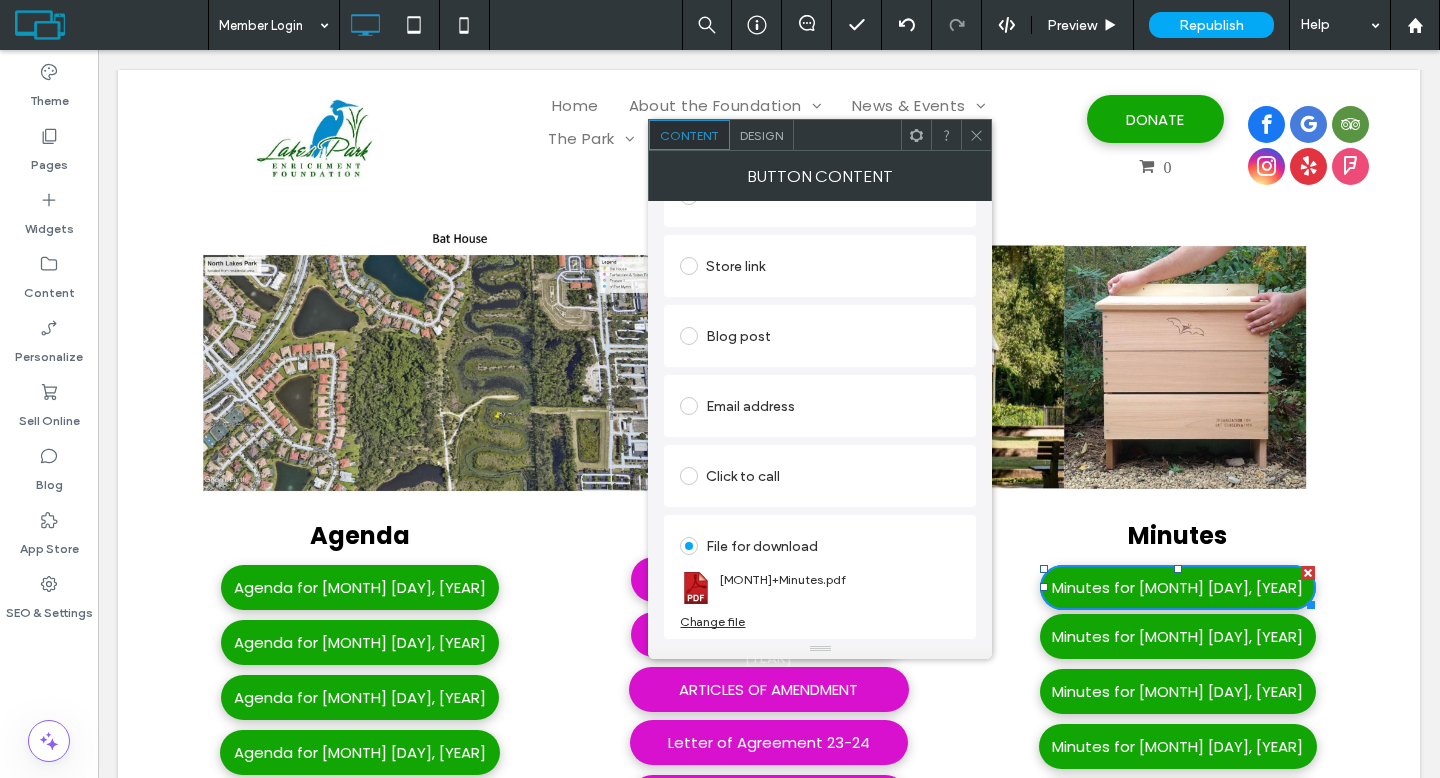 click on "Change file" at bounding box center (712, 621) 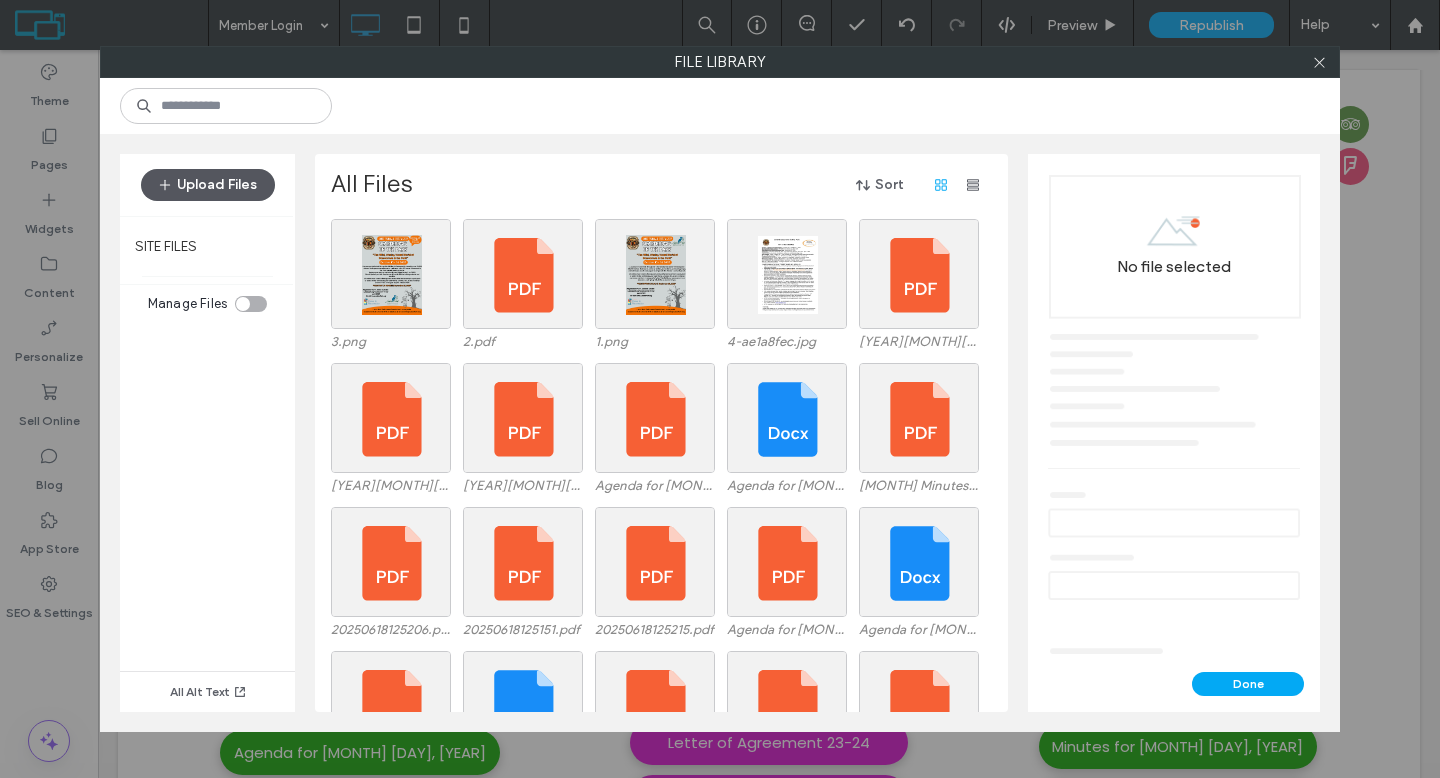 click on "Upload Files" at bounding box center [208, 185] 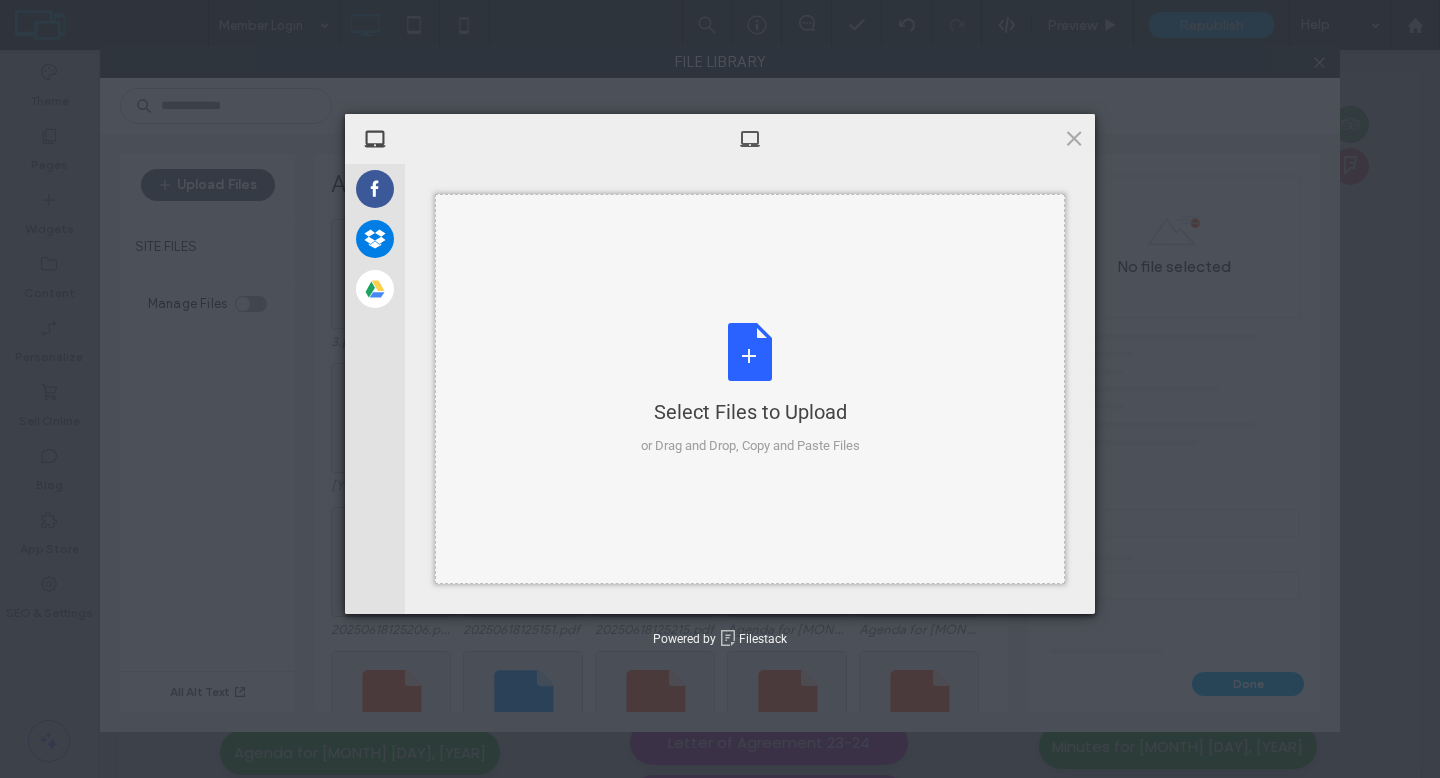 click on "Select Files to Upload
or Drag and Drop, Copy and Paste Files" at bounding box center [750, 389] 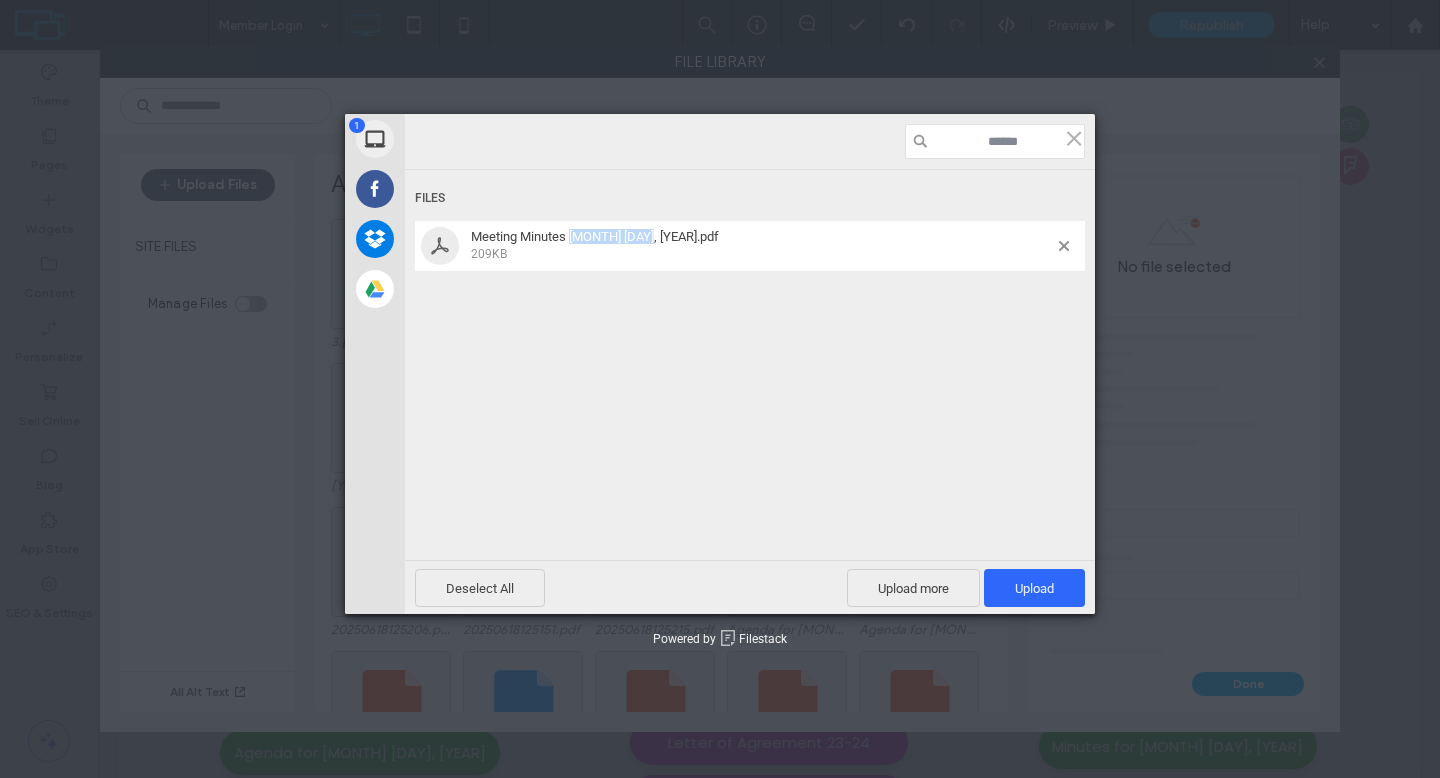 drag, startPoint x: 574, startPoint y: 239, endPoint x: 643, endPoint y: 244, distance: 69.18092 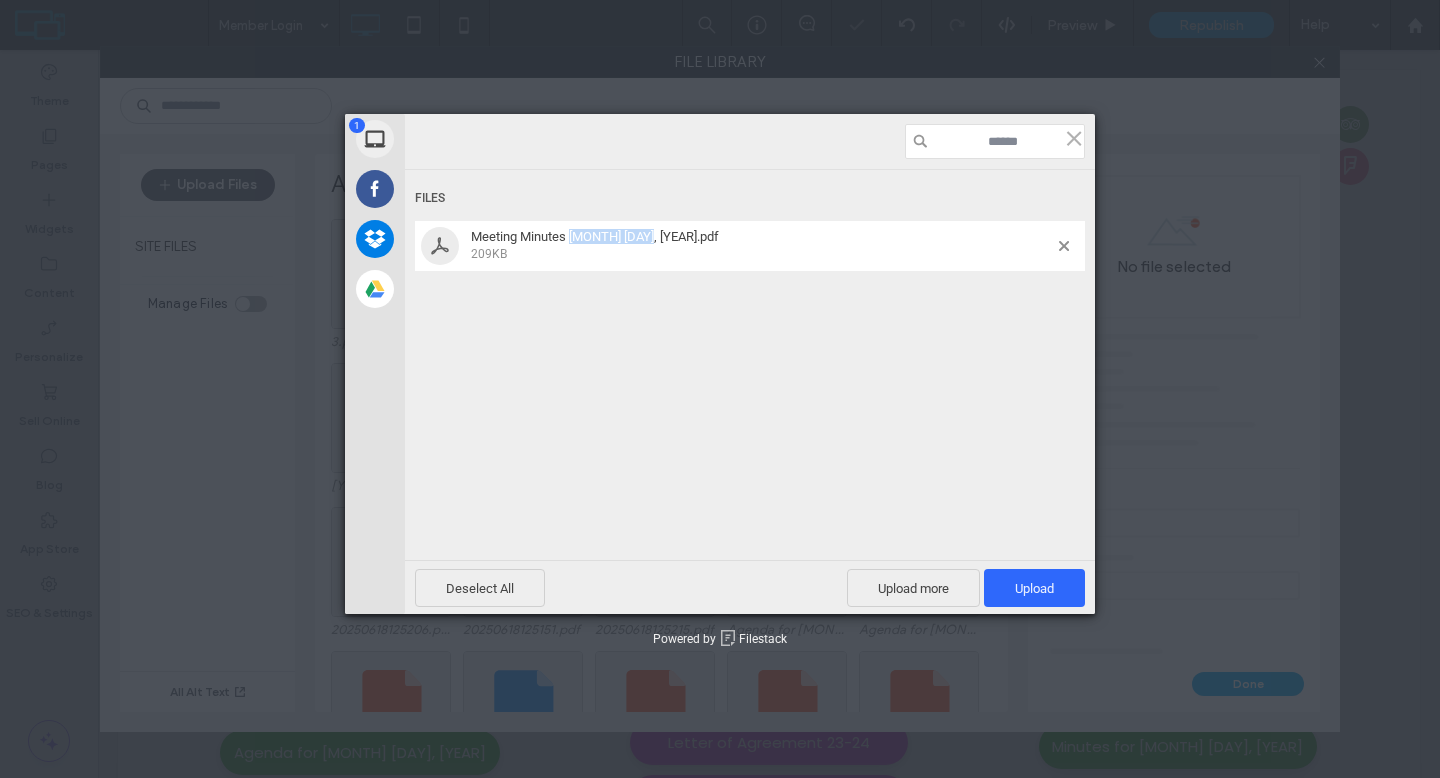 copy on "July 18, 2025" 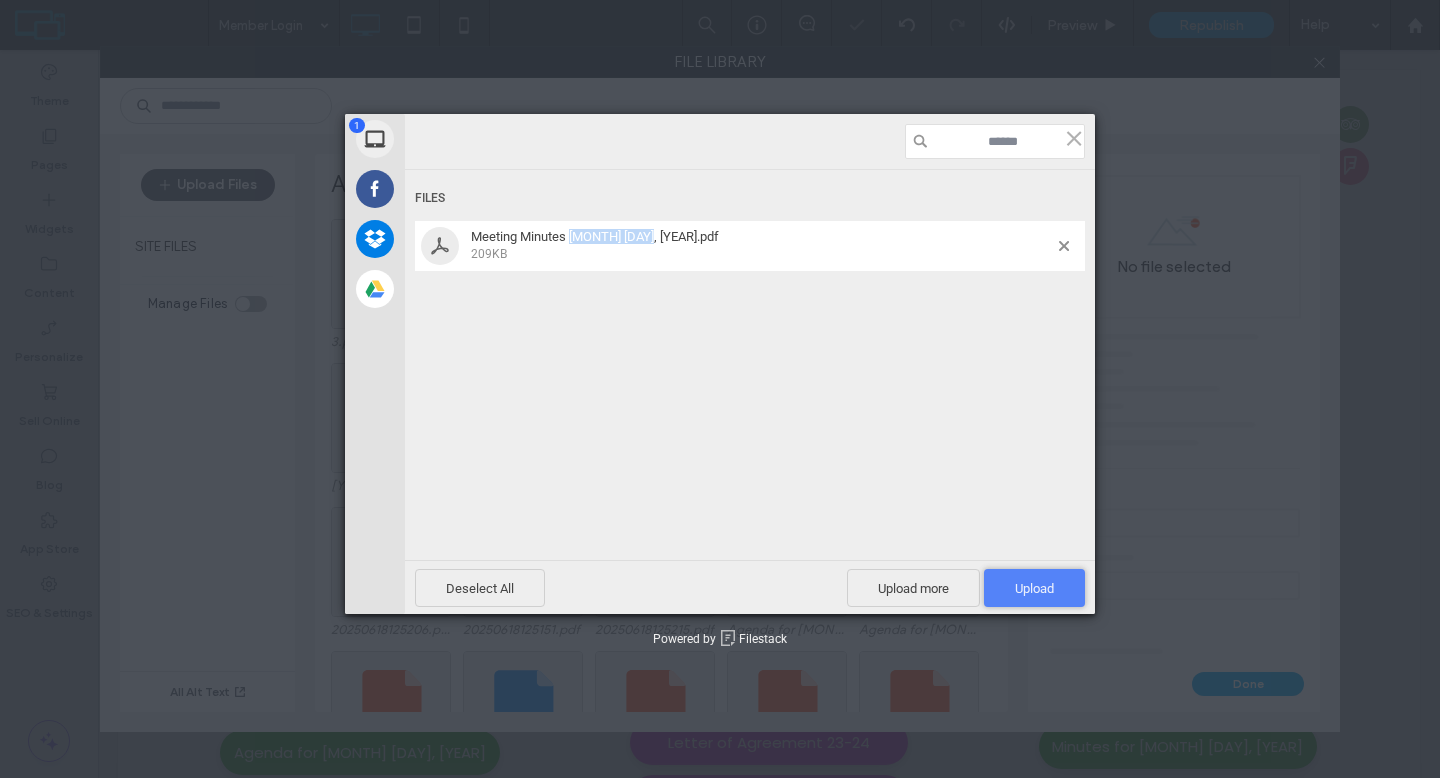 click on "Upload
1" at bounding box center [1034, 588] 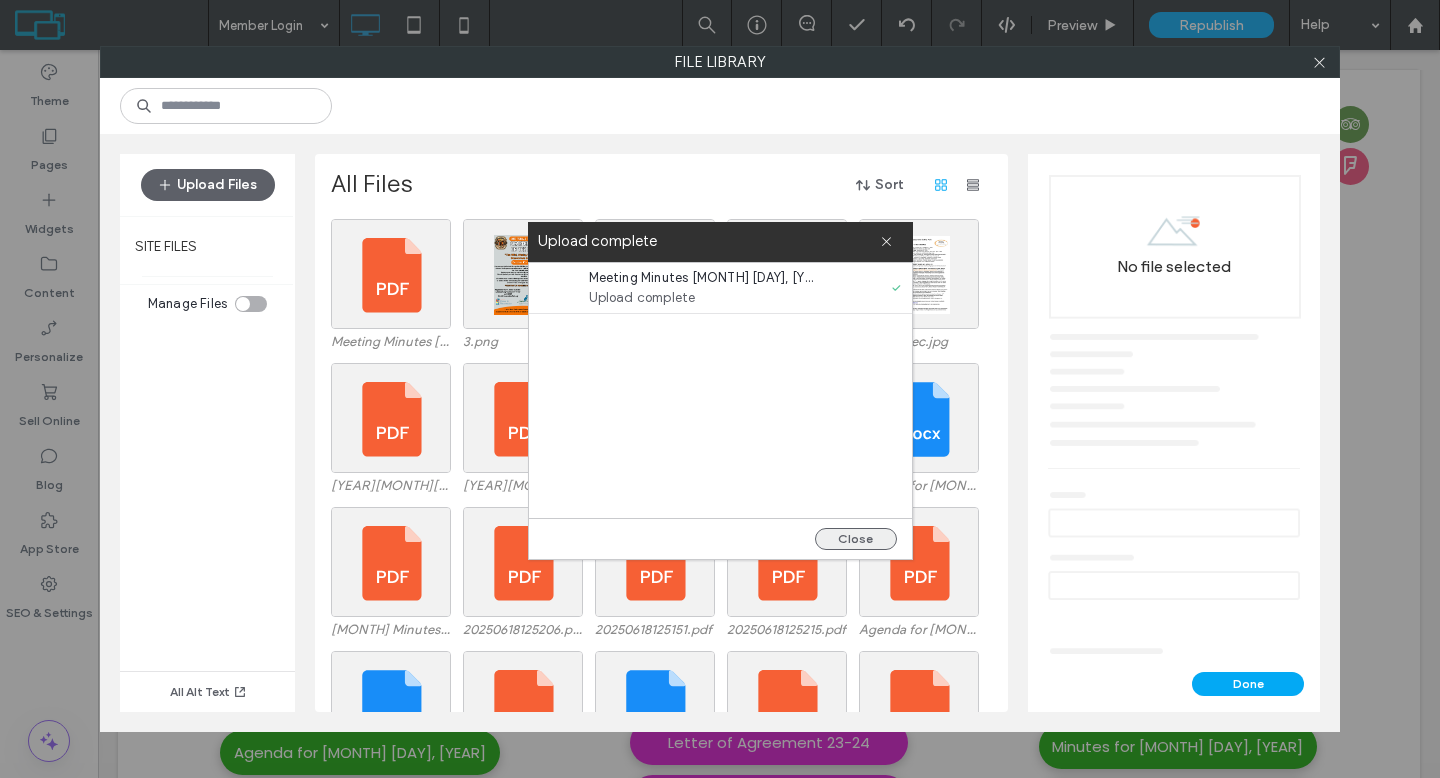 click on "Close" at bounding box center (856, 539) 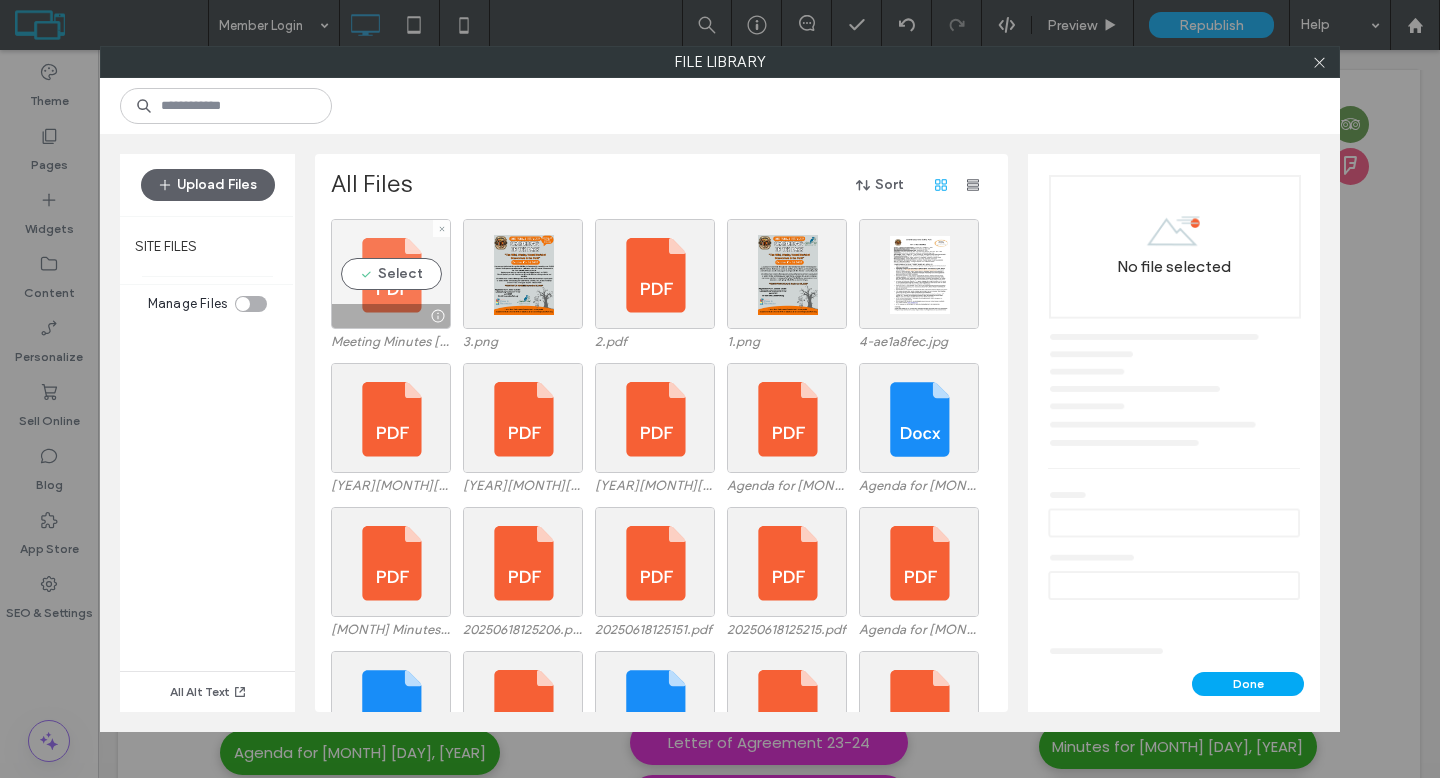 click on "Select" at bounding box center (391, 274) 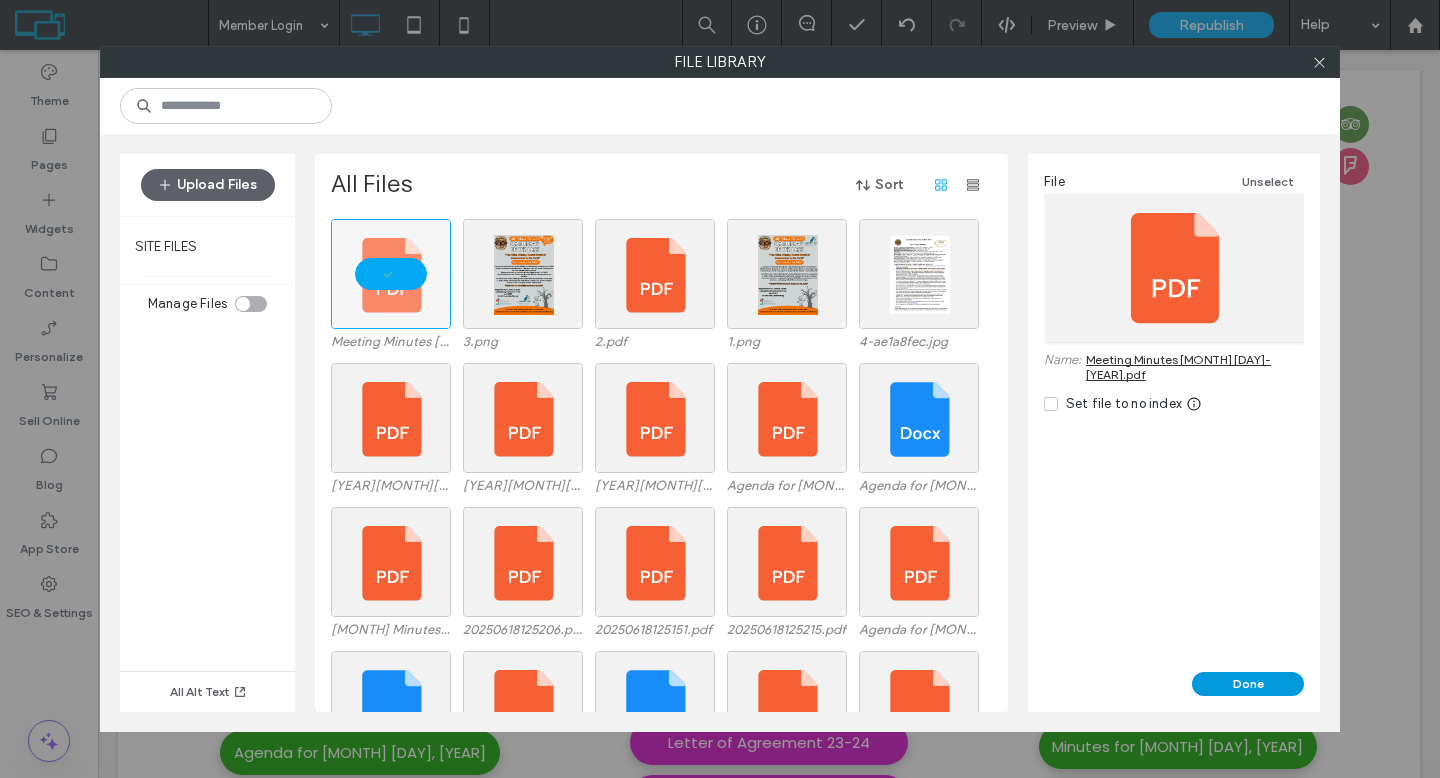 click on "Done" at bounding box center (1248, 684) 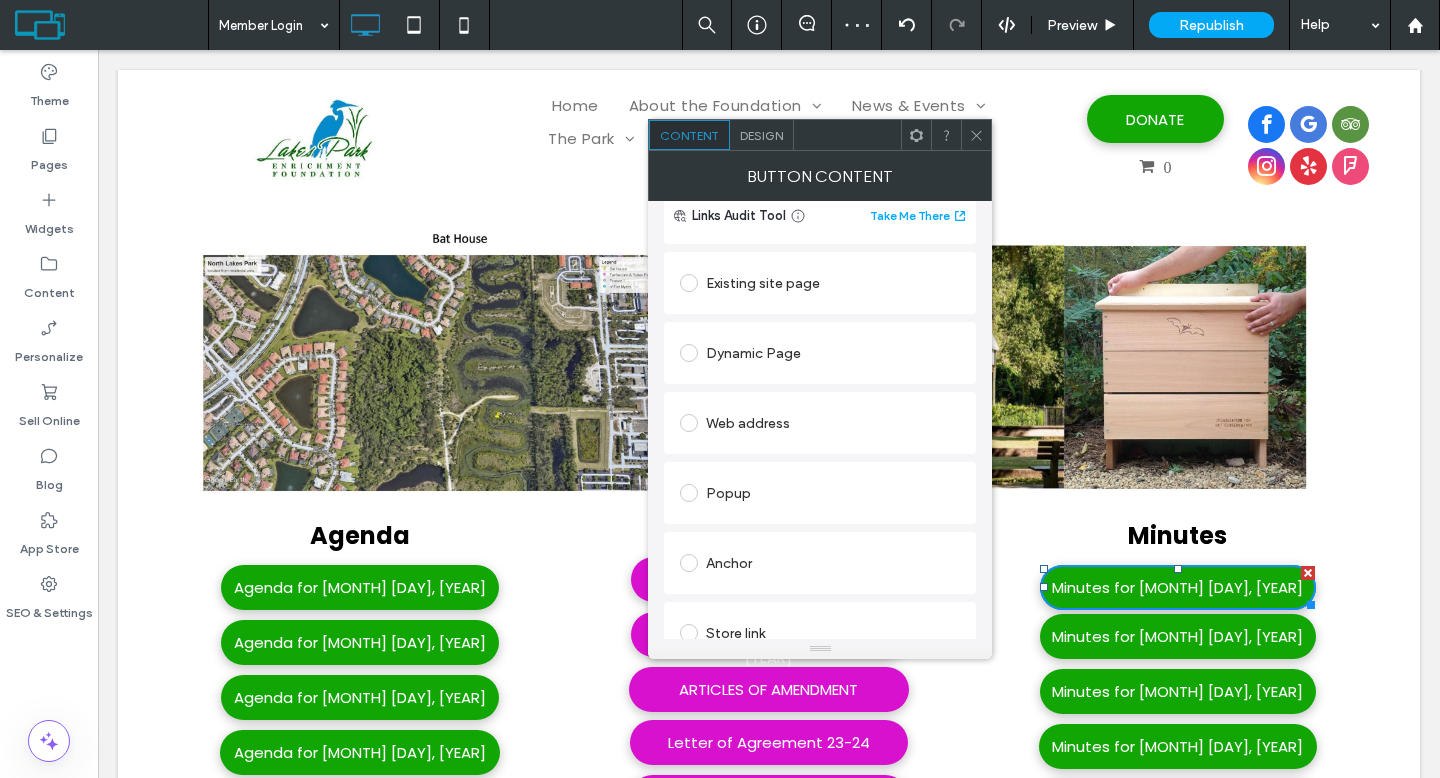 scroll, scrollTop: 0, scrollLeft: 0, axis: both 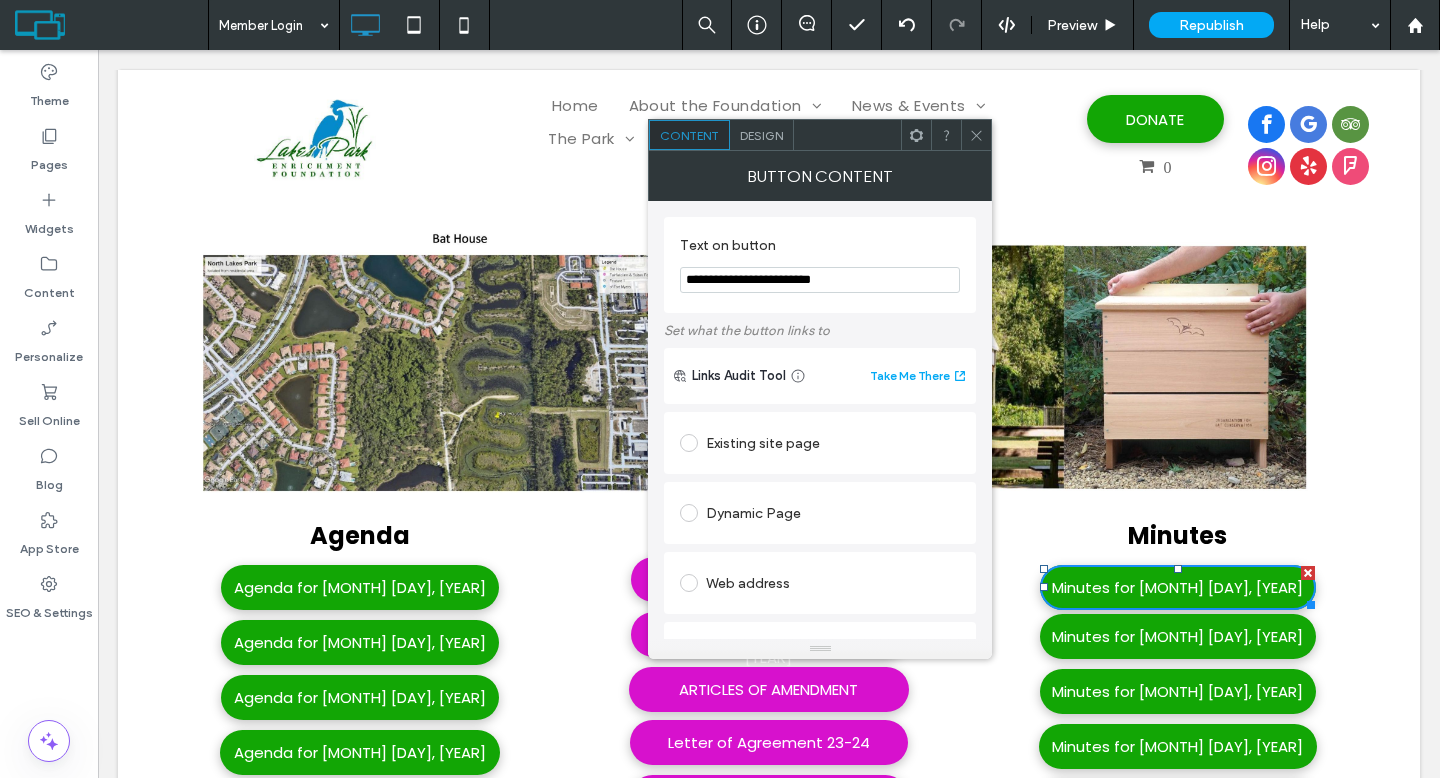drag, startPoint x: 761, startPoint y: 283, endPoint x: 843, endPoint y: 288, distance: 82.1523 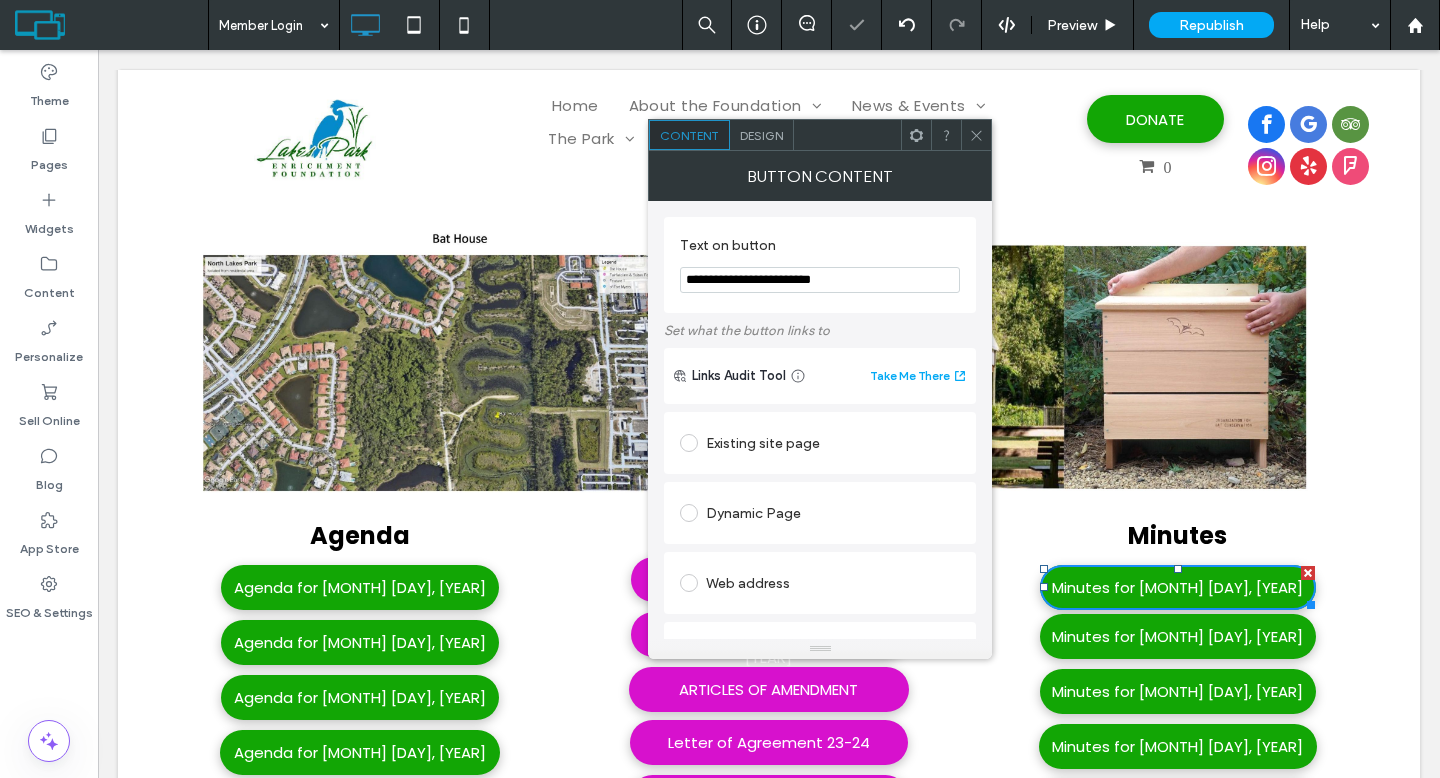 click 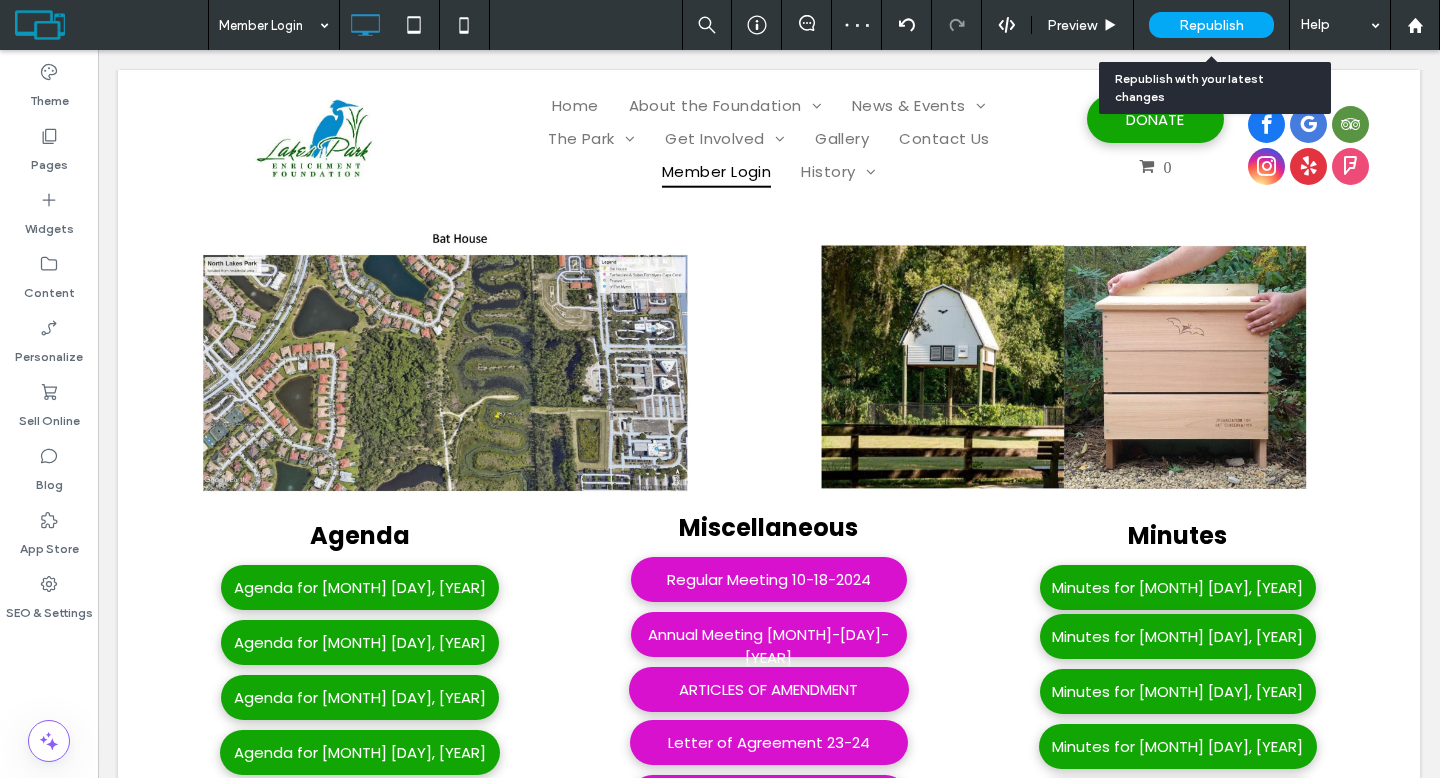 click on "Republish" at bounding box center (1211, 25) 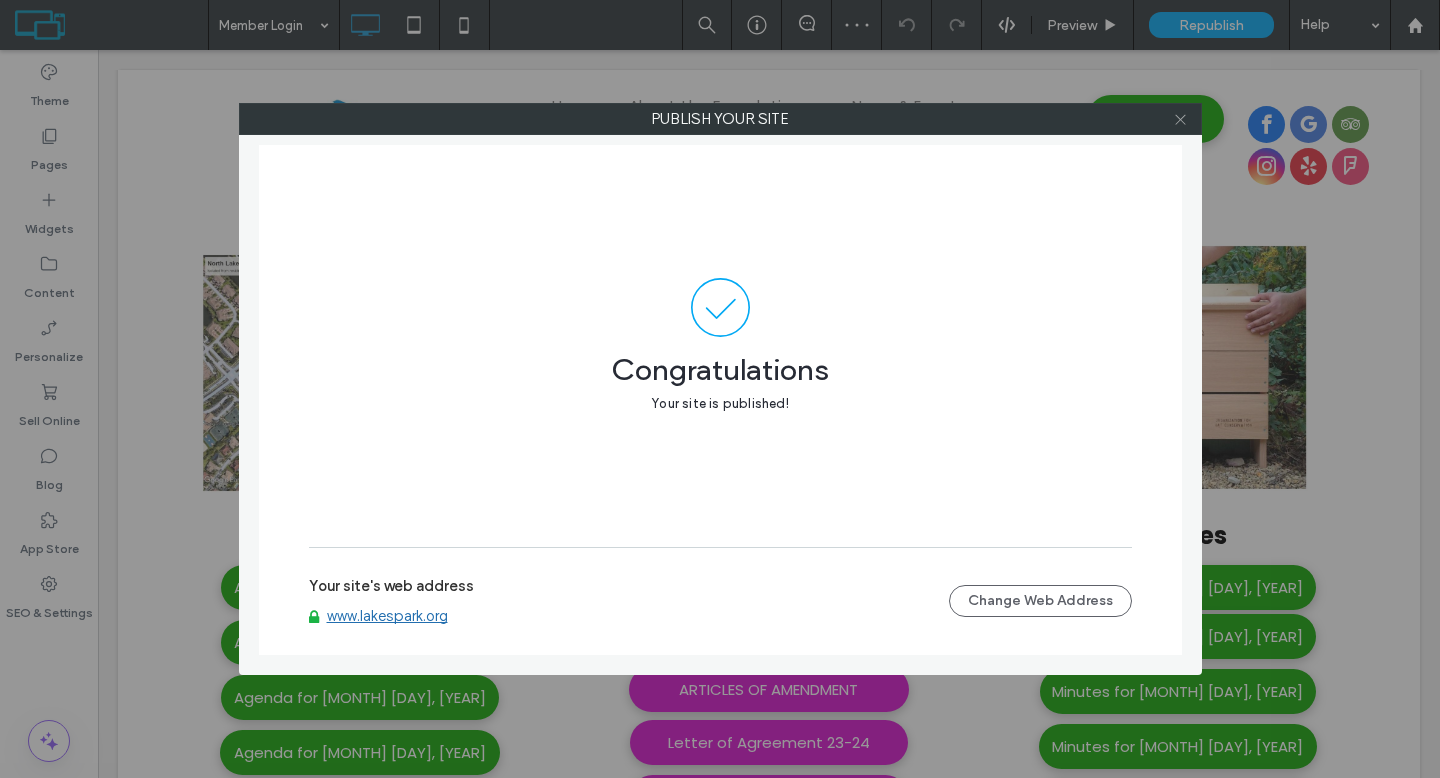 click 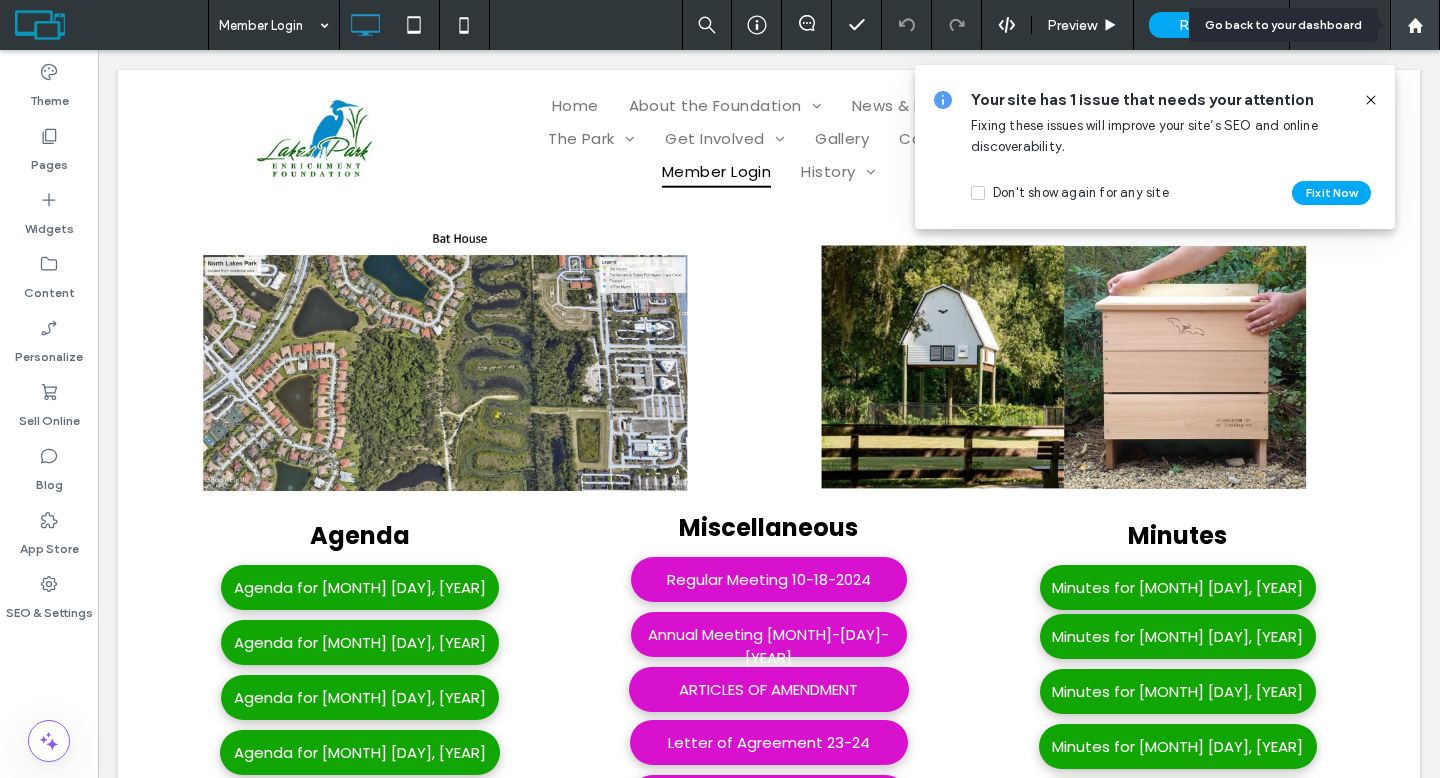 click at bounding box center [1415, 25] 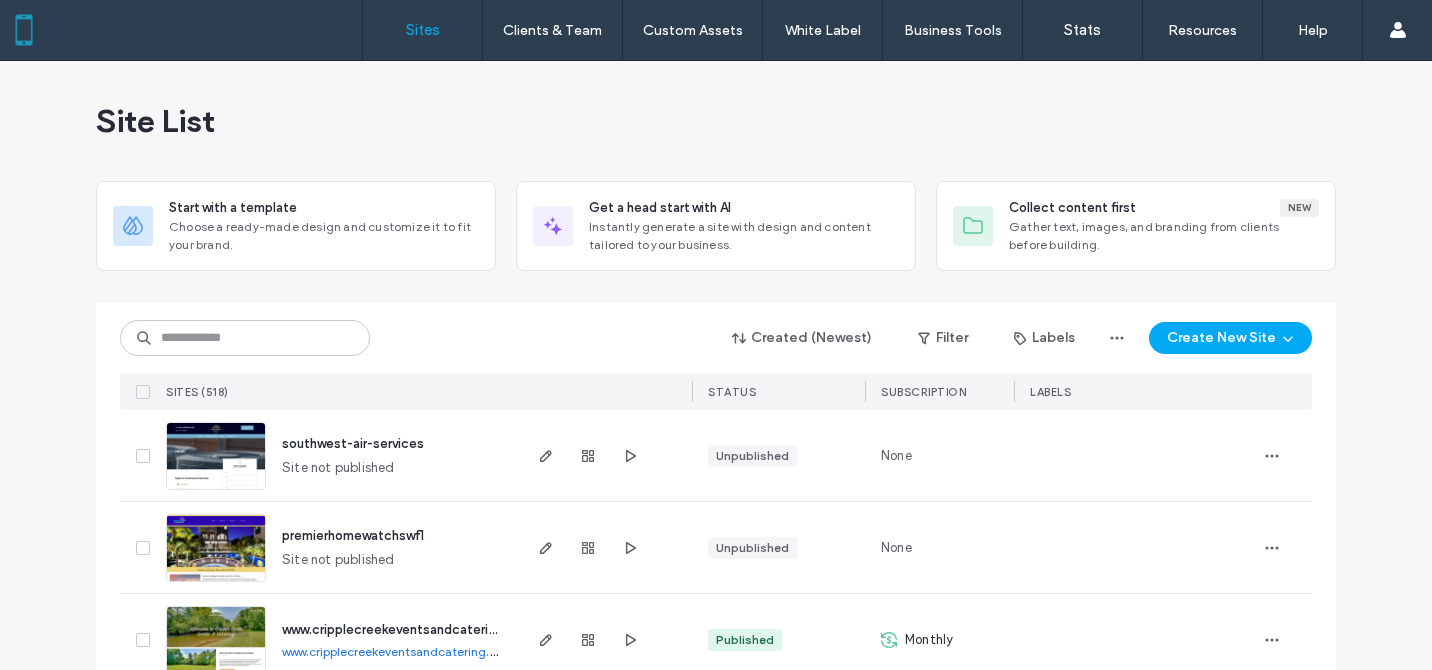 scroll, scrollTop: 0, scrollLeft: 0, axis: both 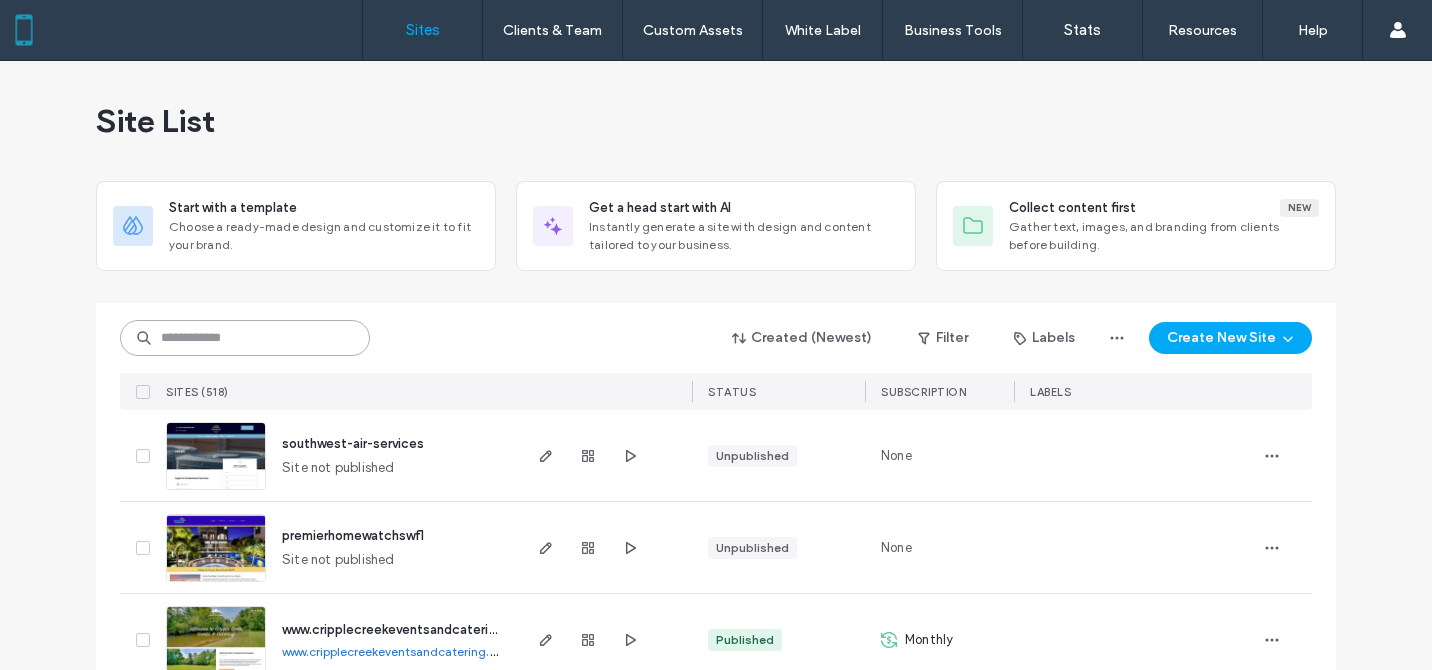 click at bounding box center [245, 338] 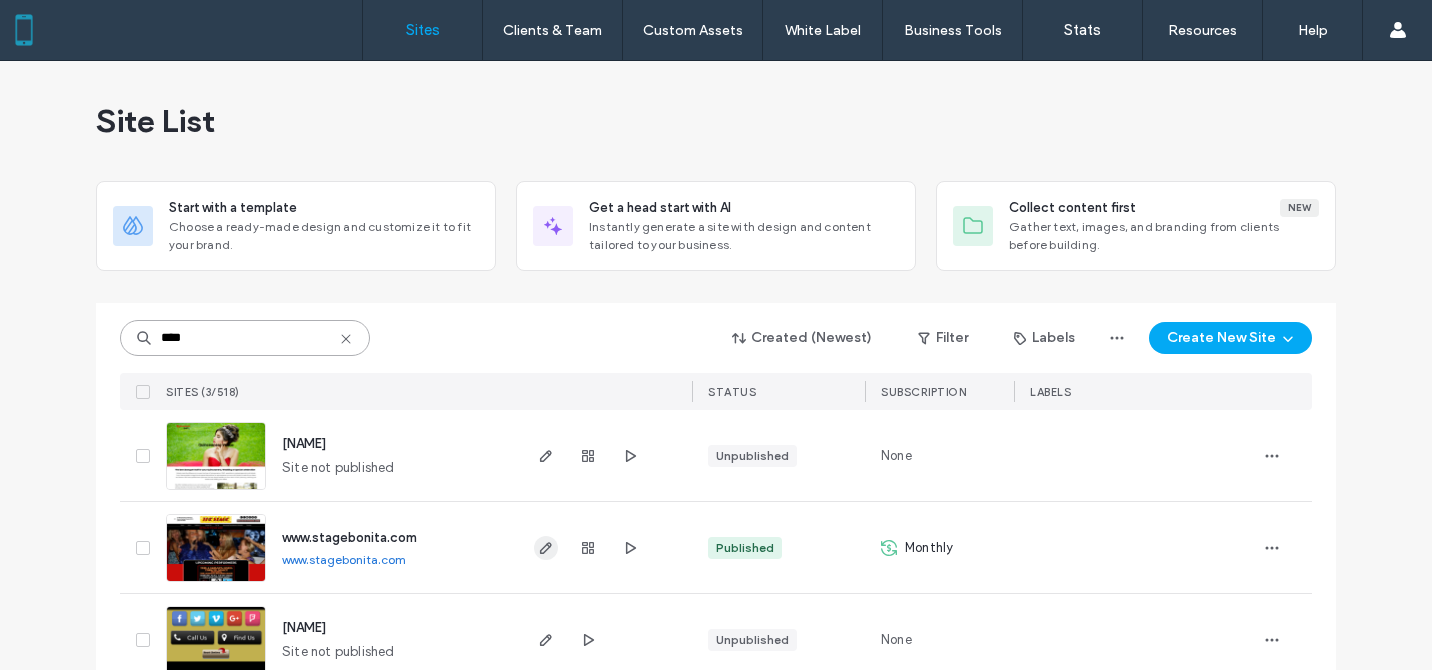 type on "****" 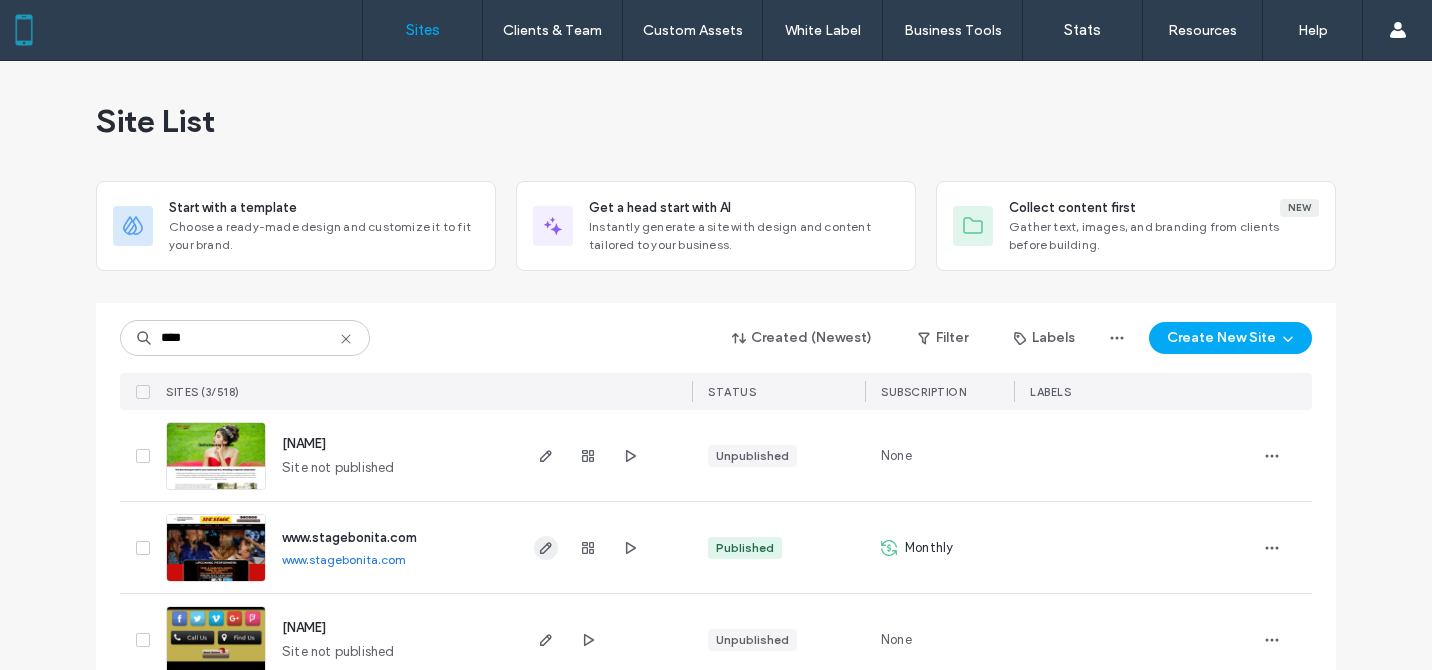 click 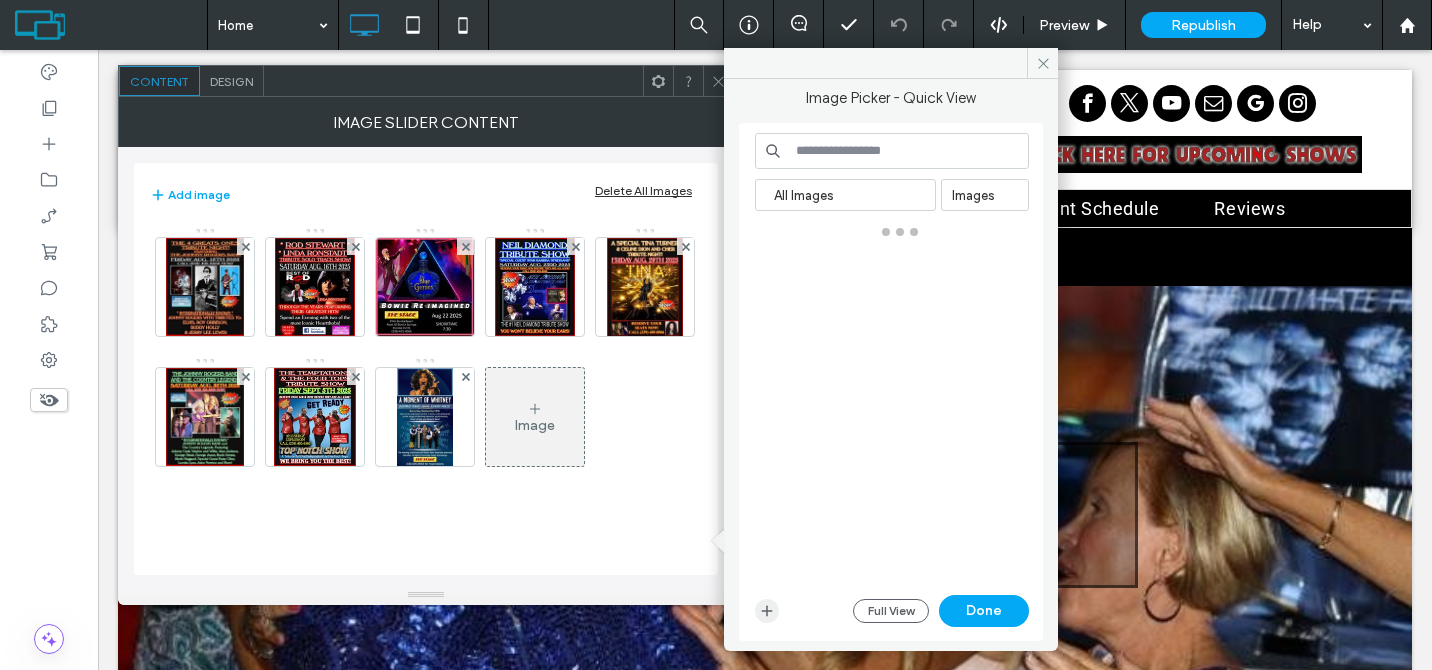 scroll, scrollTop: 658, scrollLeft: 0, axis: vertical 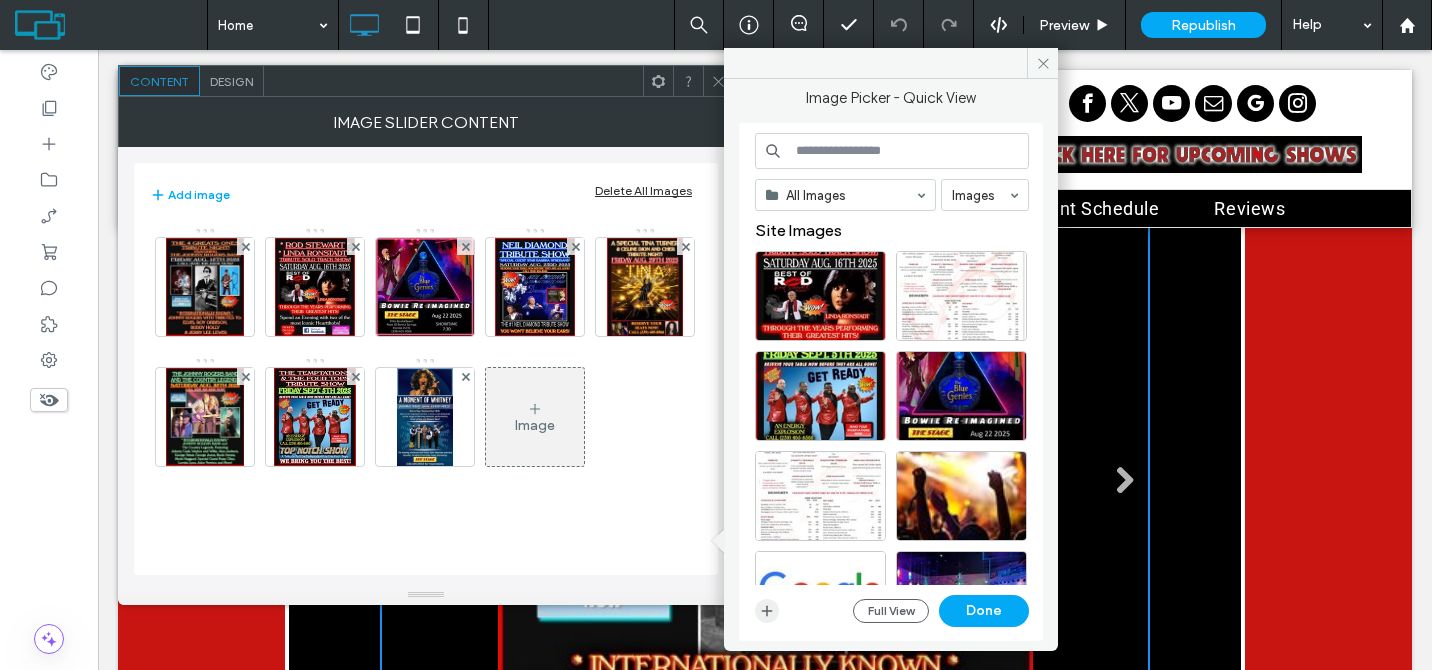 click 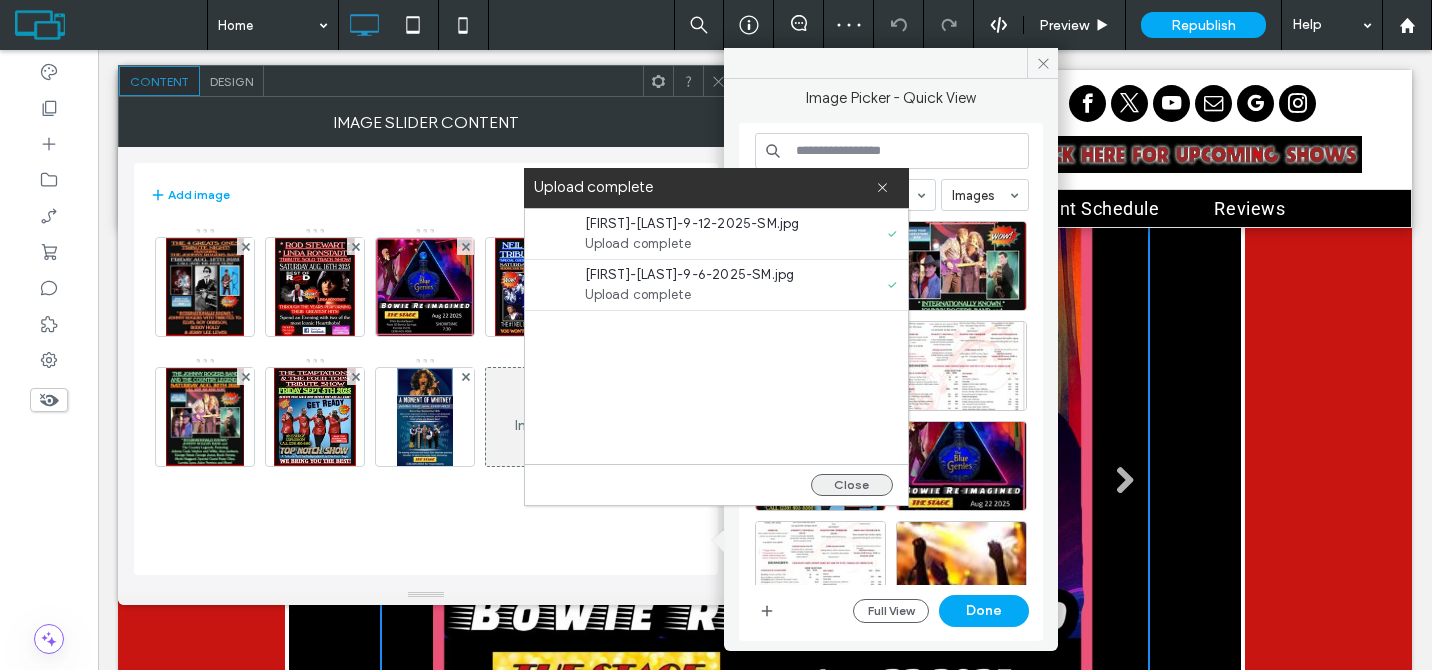 click on "Close" at bounding box center (852, 485) 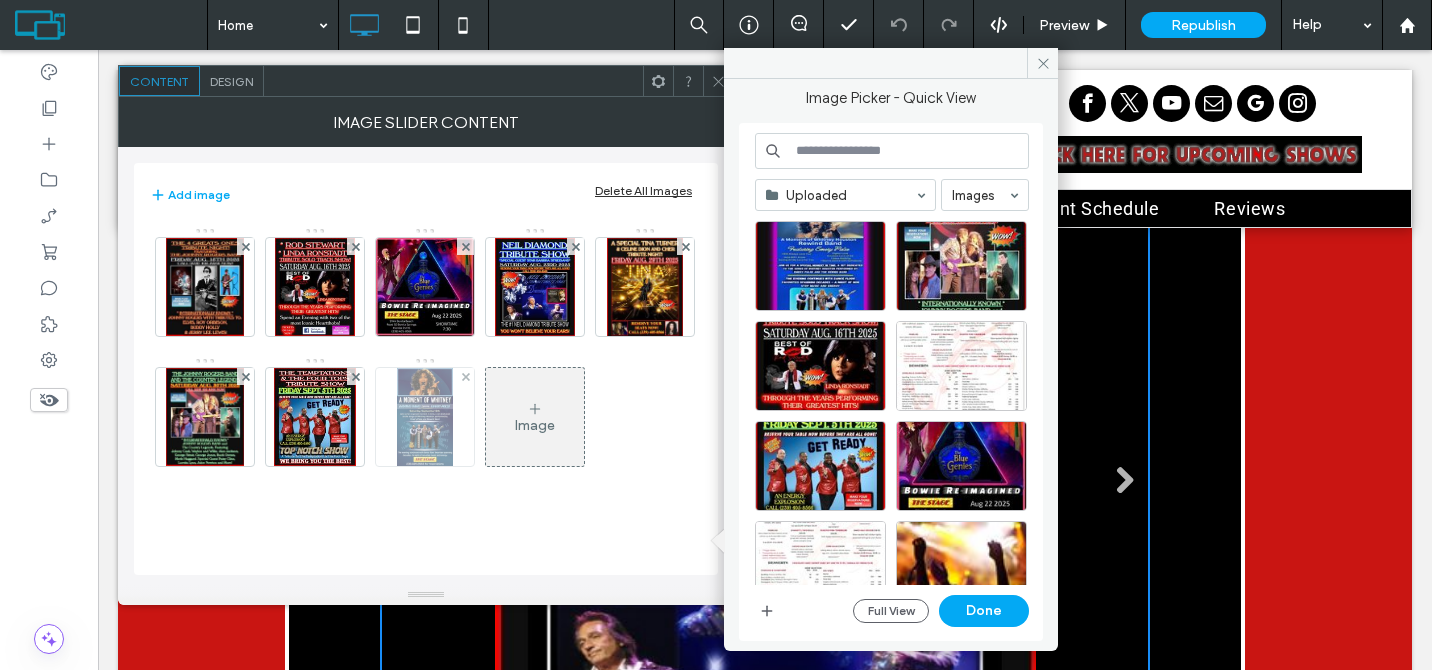 click at bounding box center (424, 417) 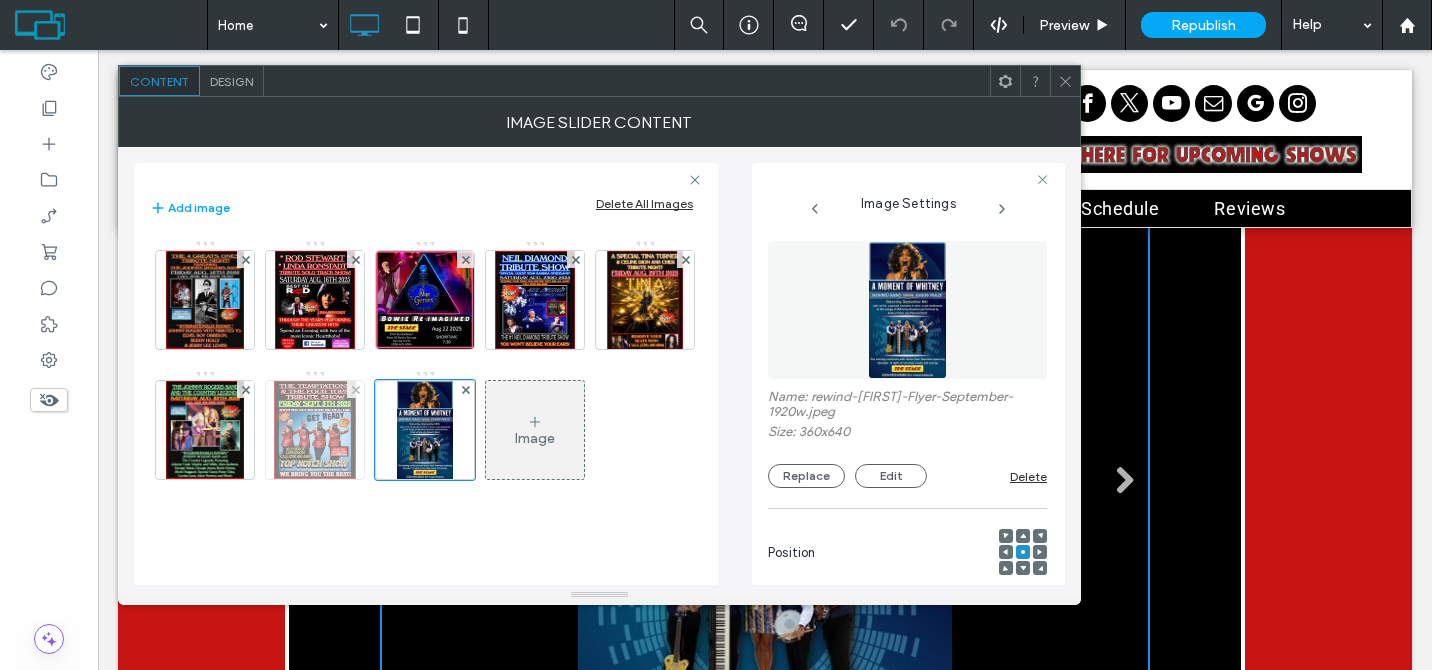 click at bounding box center [314, 430] 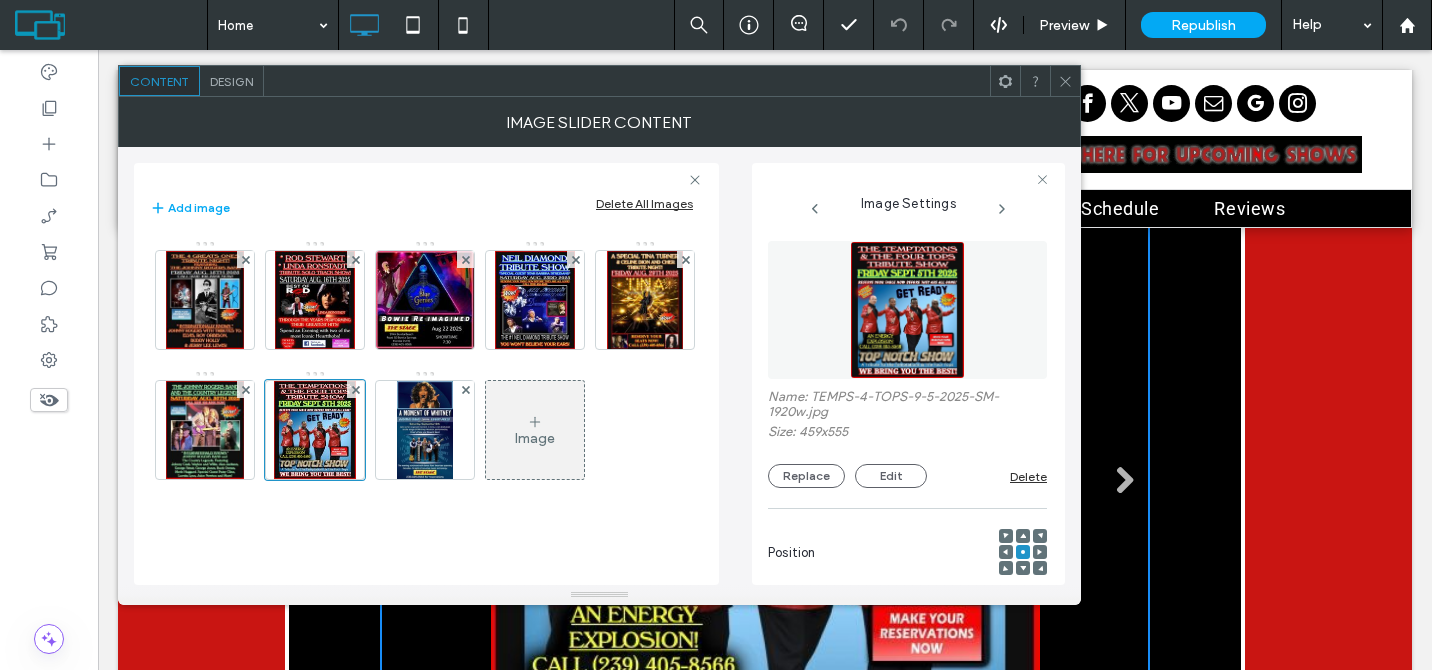 click on "Image" at bounding box center [535, 430] 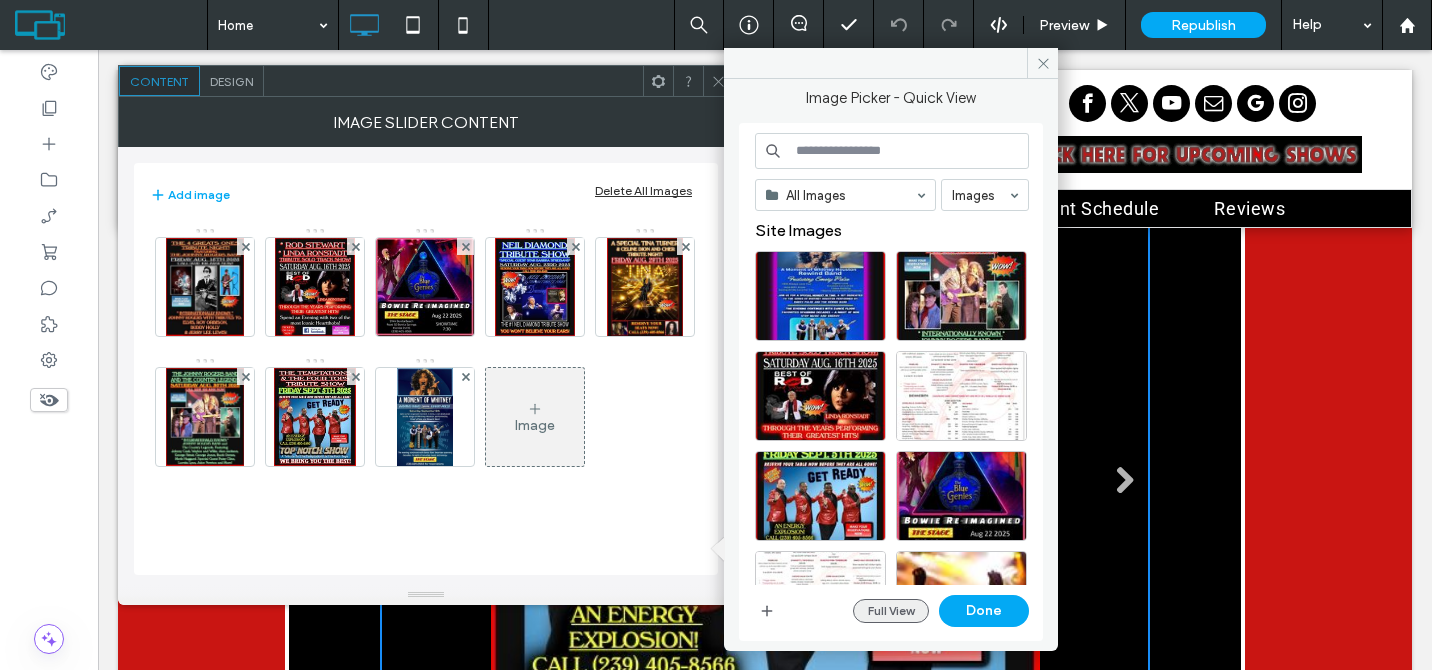 click on "Full View" at bounding box center (891, 611) 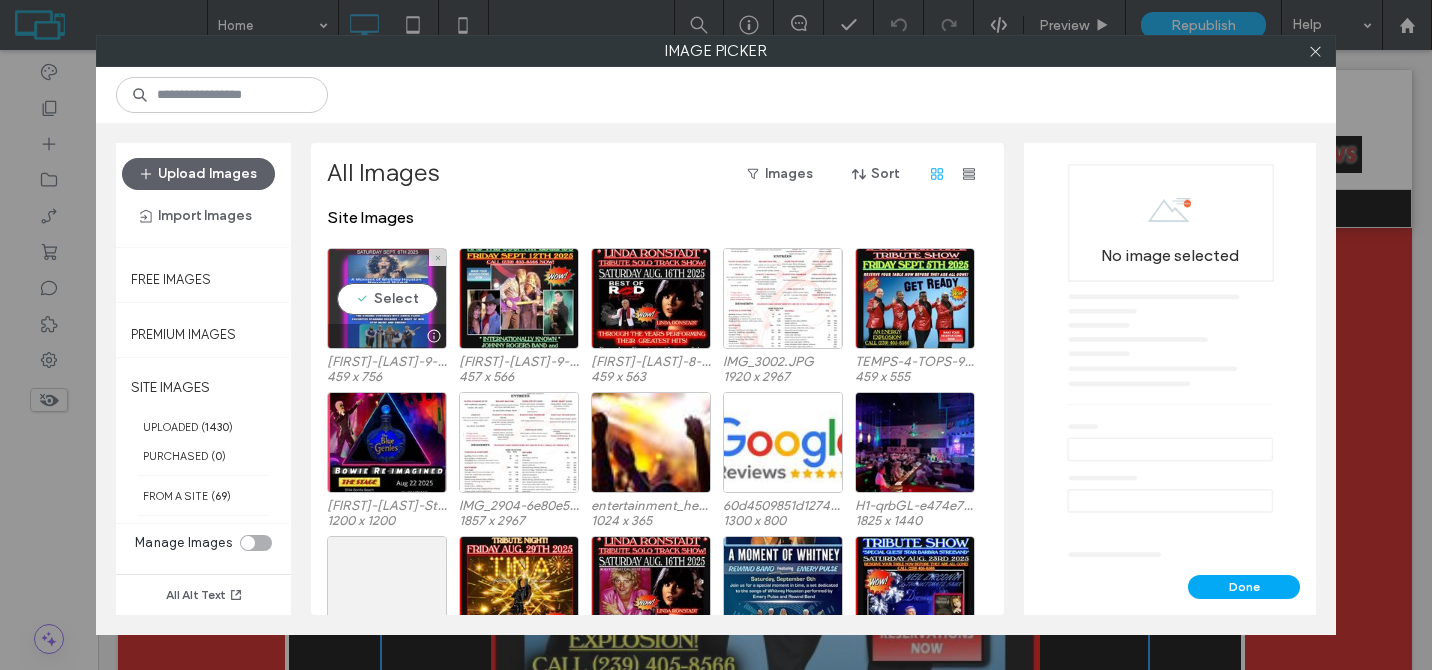 click at bounding box center (433, 336) 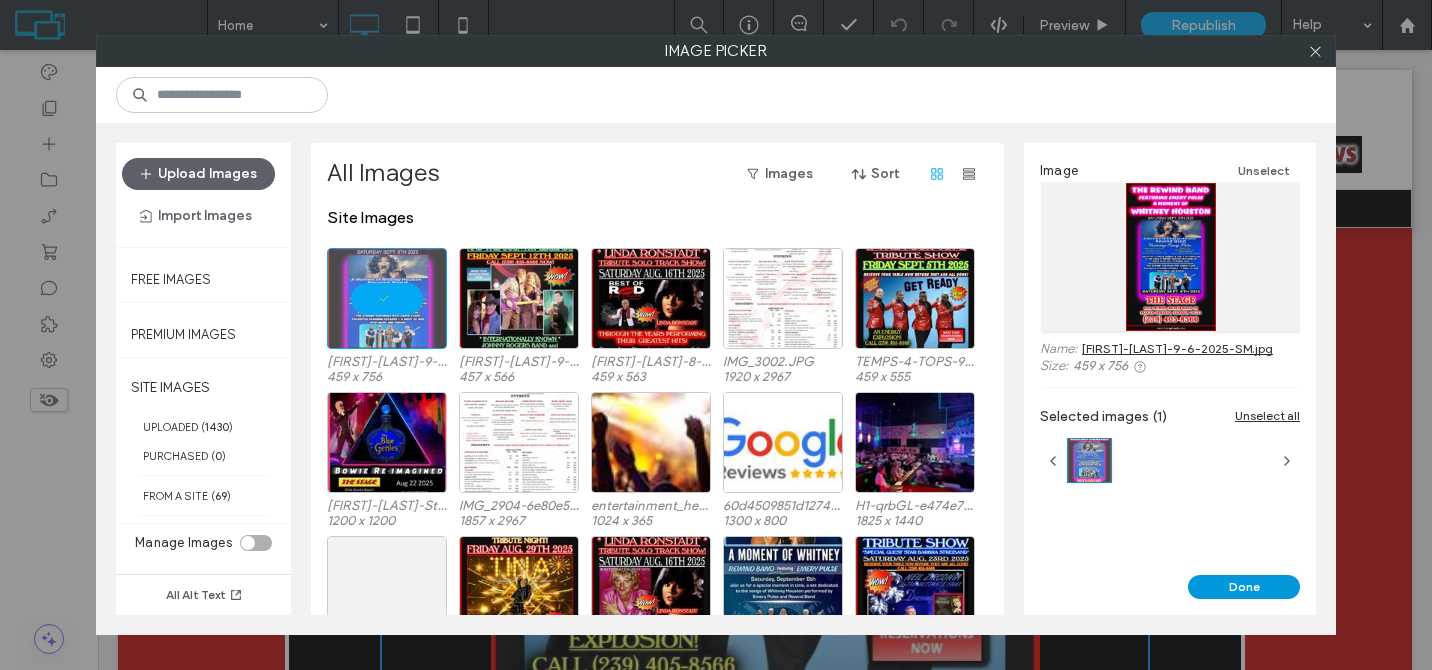 click on "Done" at bounding box center (1244, 587) 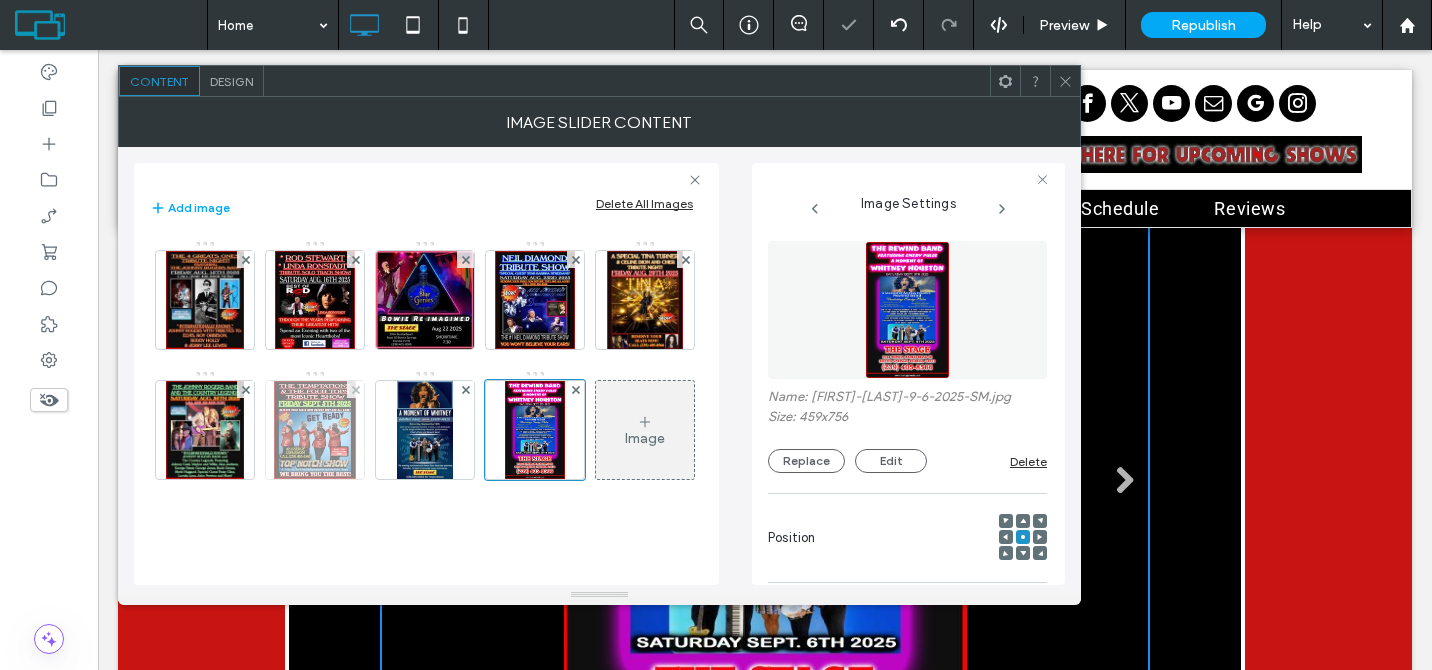 click at bounding box center (314, 430) 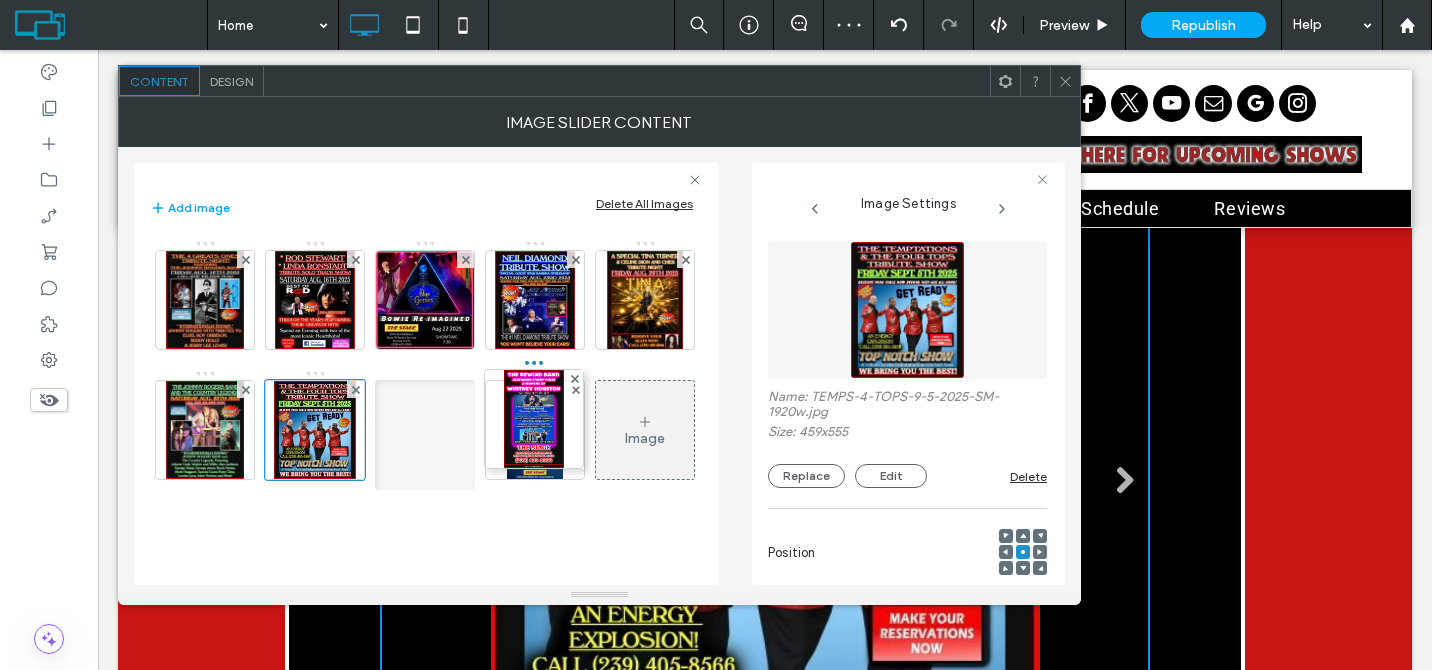 drag, startPoint x: 219, startPoint y: 536, endPoint x: 533, endPoint y: 400, distance: 342.18707 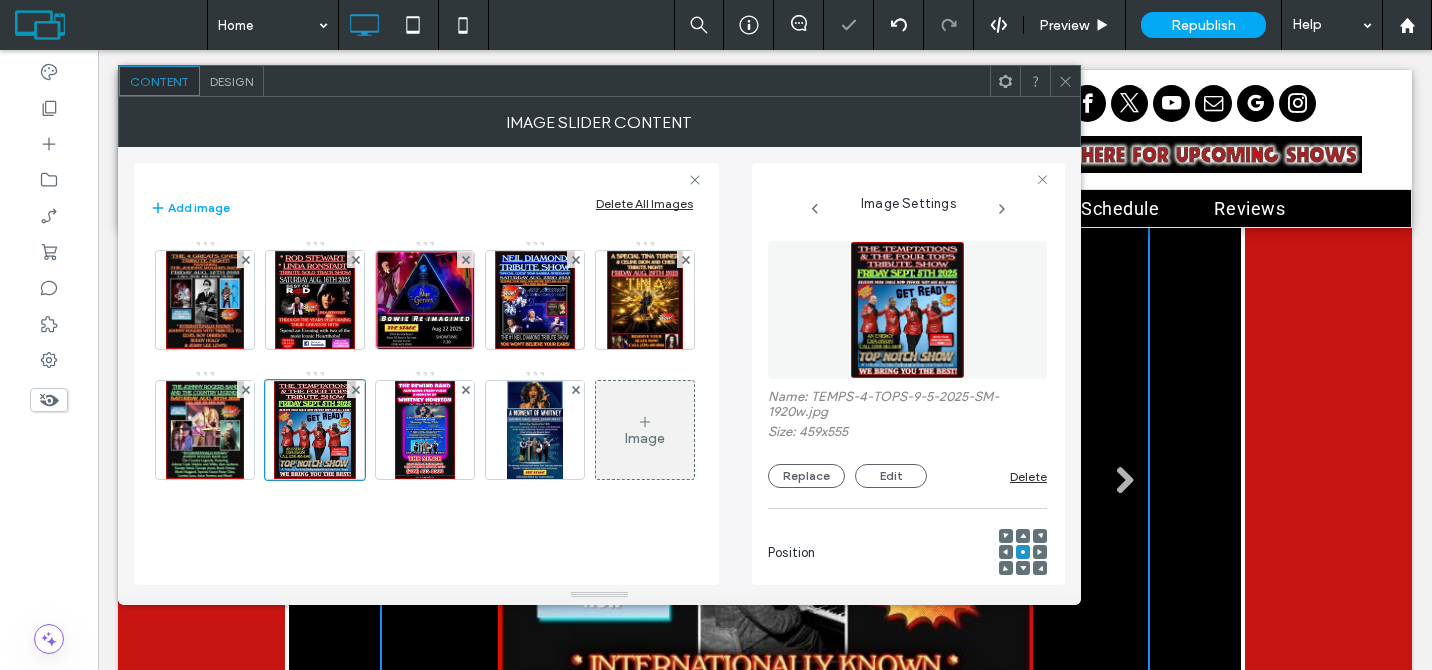click on "Image" at bounding box center (645, 430) 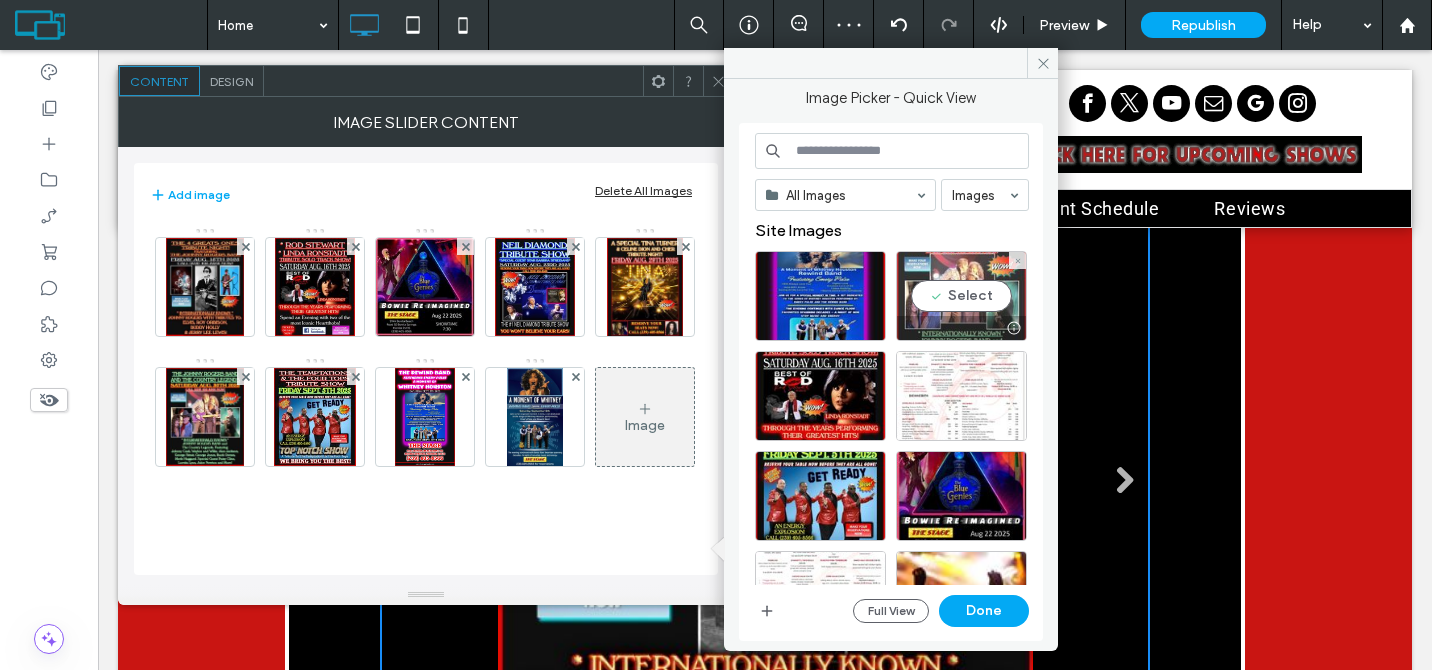 click on "Select" at bounding box center [961, 296] 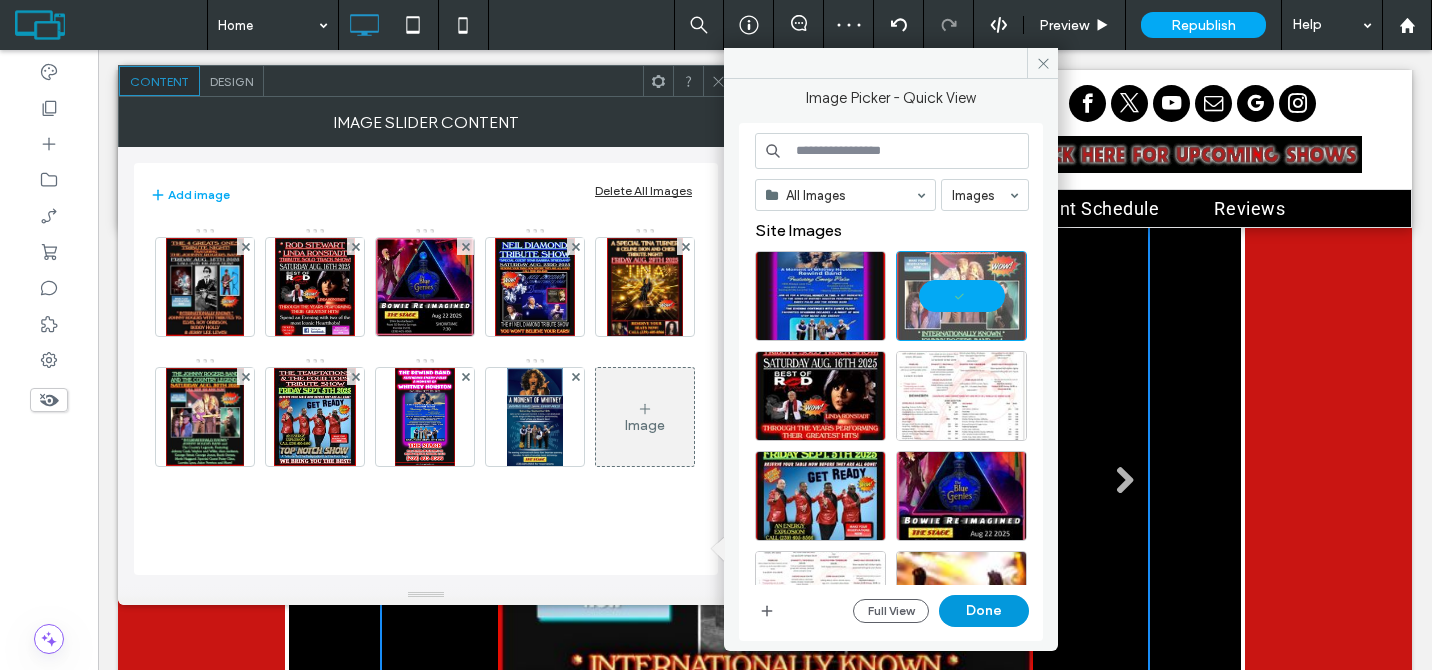 click on "Done" at bounding box center [984, 611] 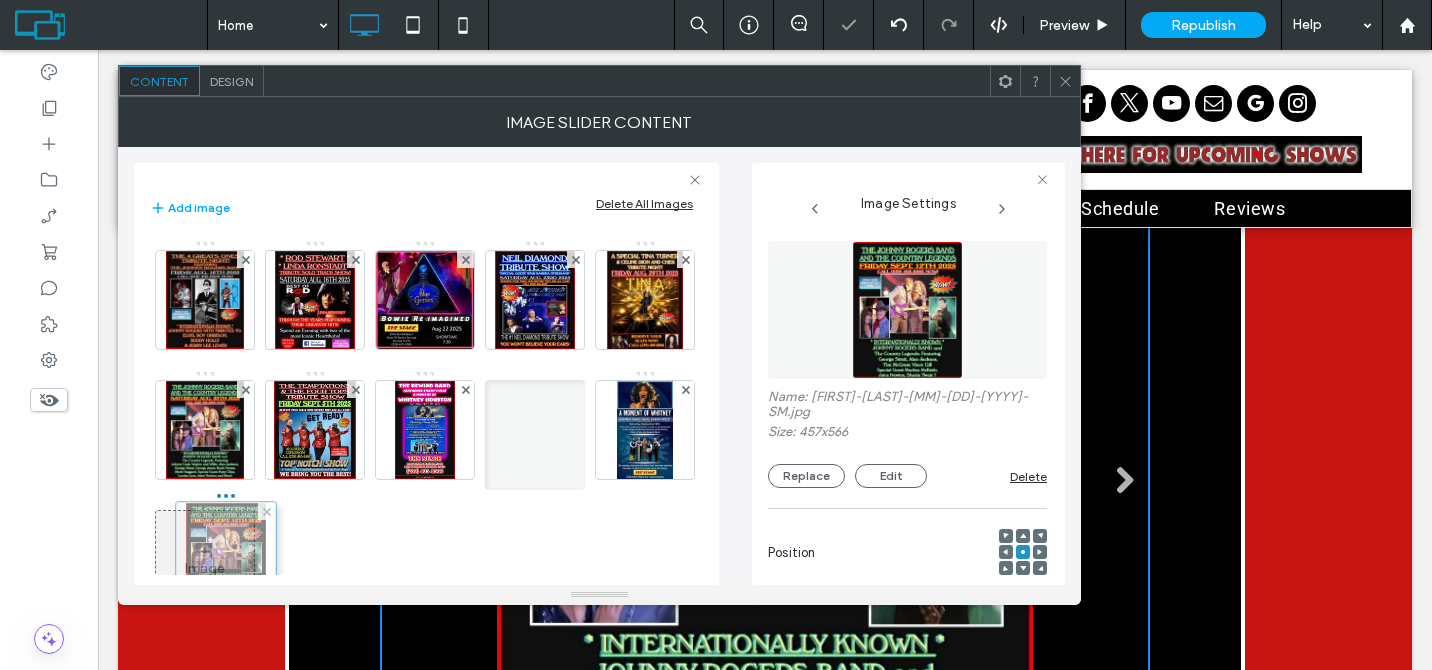 drag, startPoint x: 322, startPoint y: 555, endPoint x: 228, endPoint y: 547, distance: 94.33981 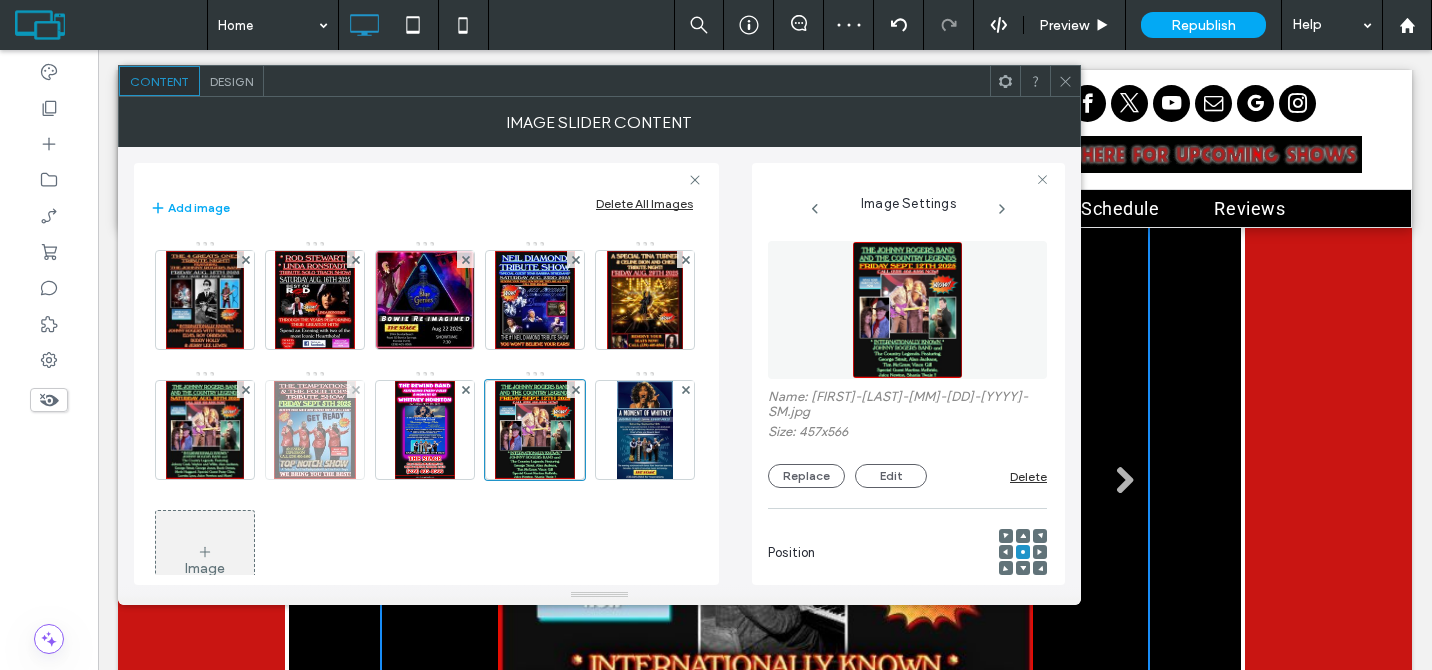 click at bounding box center [314, 430] 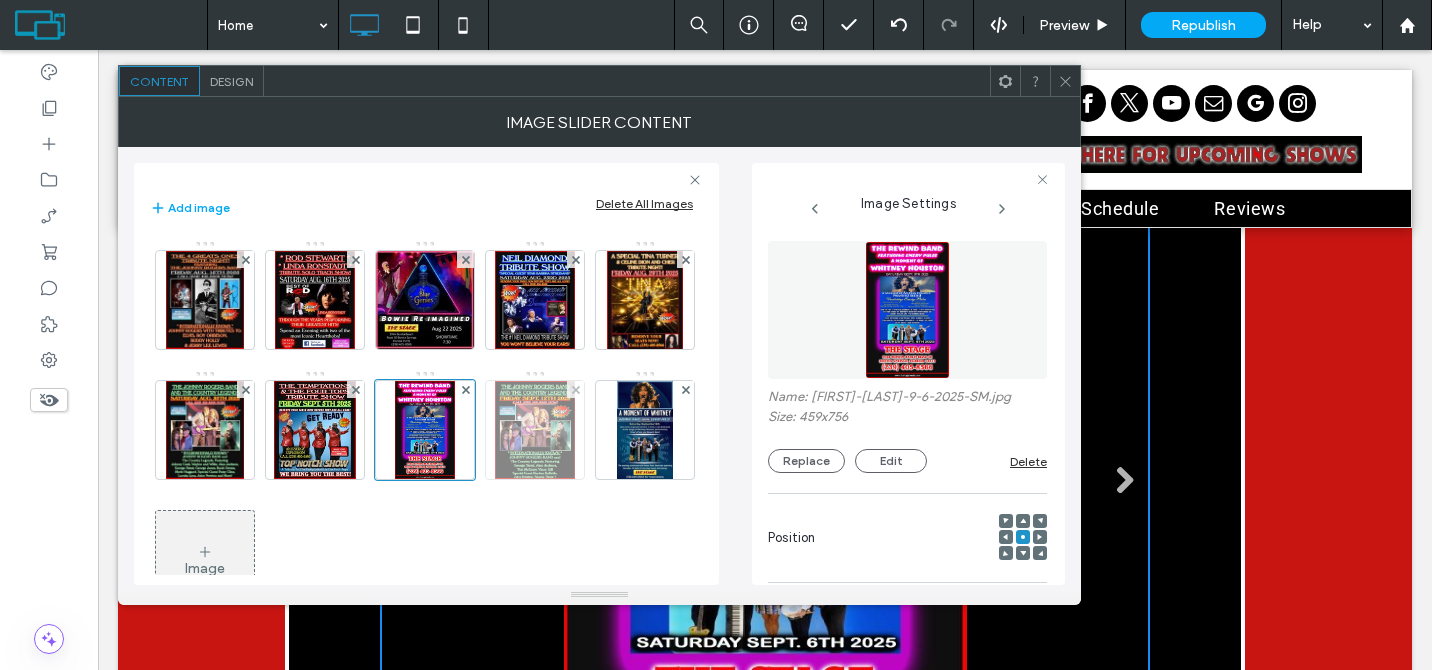 click at bounding box center (534, 430) 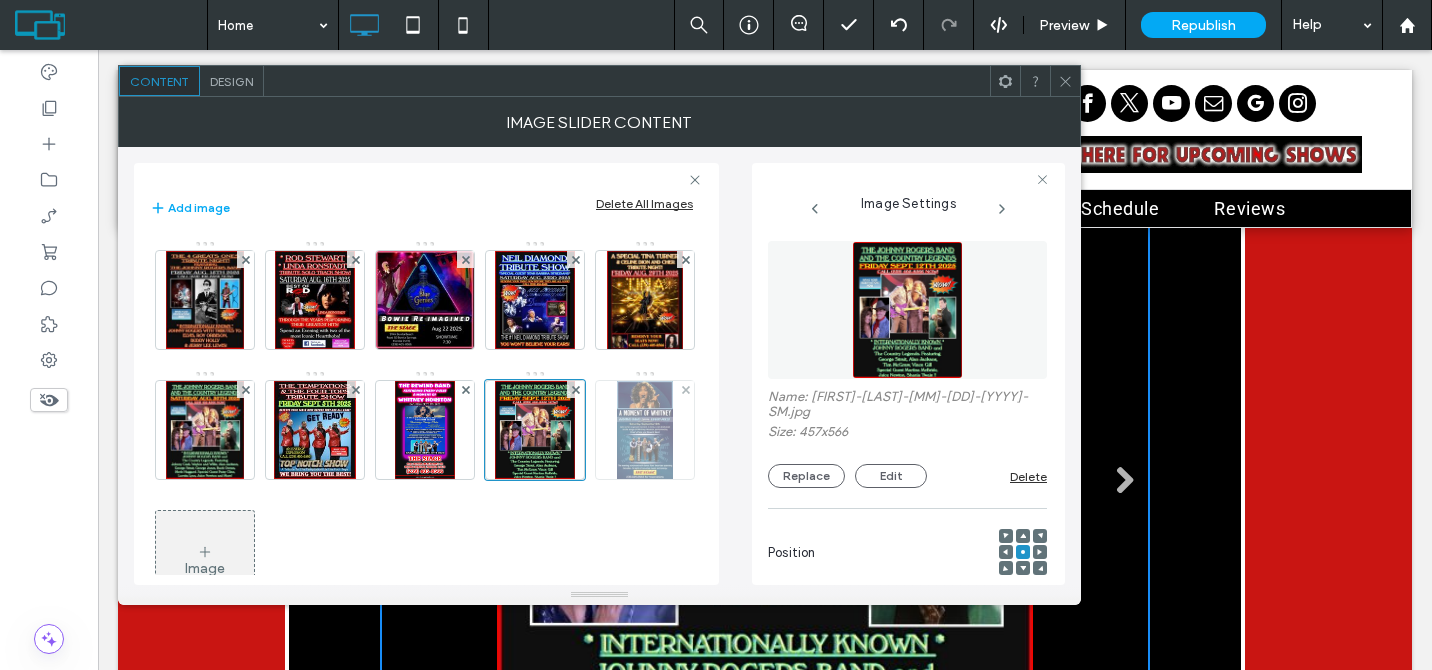 click at bounding box center [644, 430] 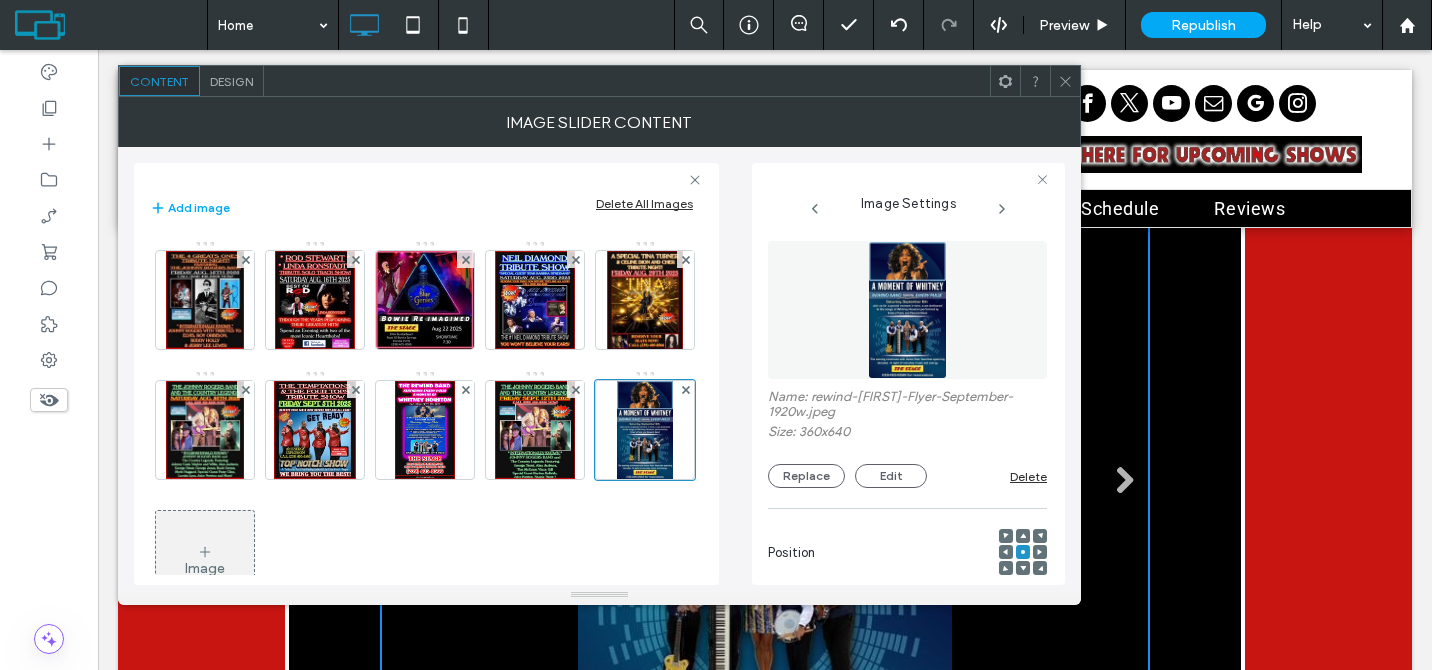 click at bounding box center (1065, 81) 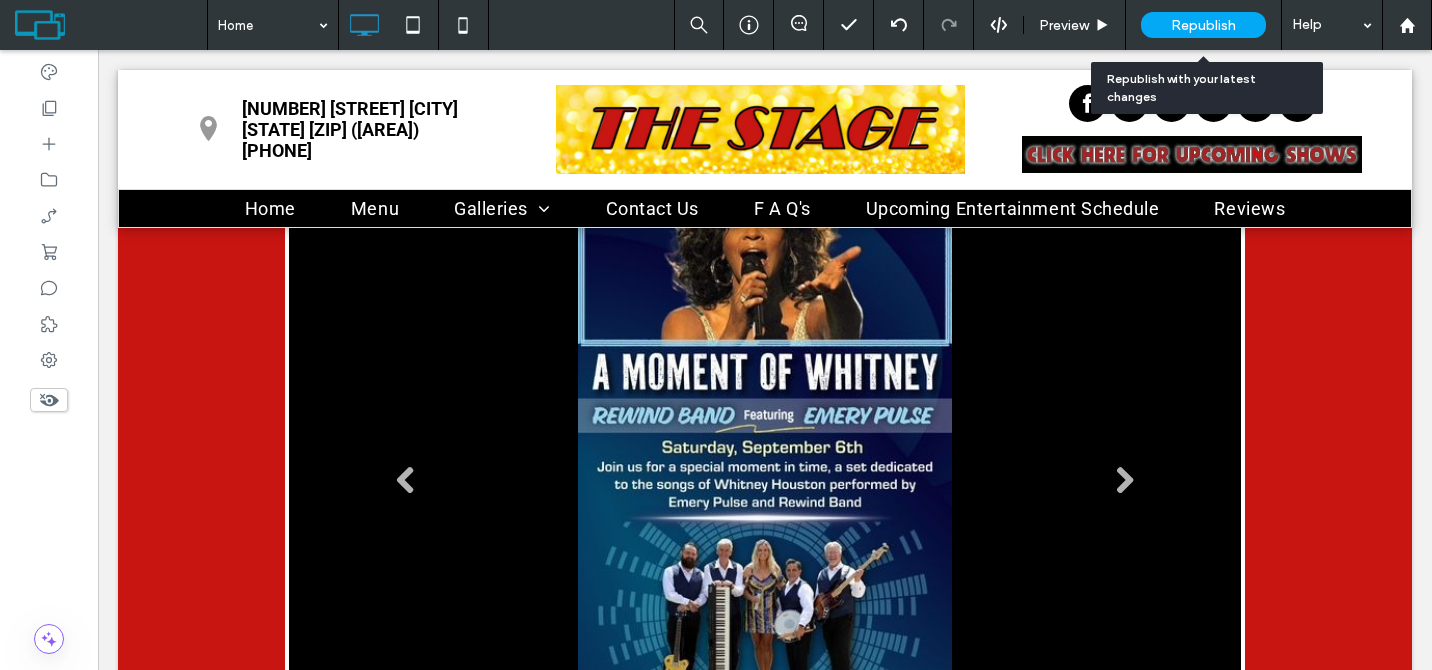 click on "Republish" at bounding box center [1203, 25] 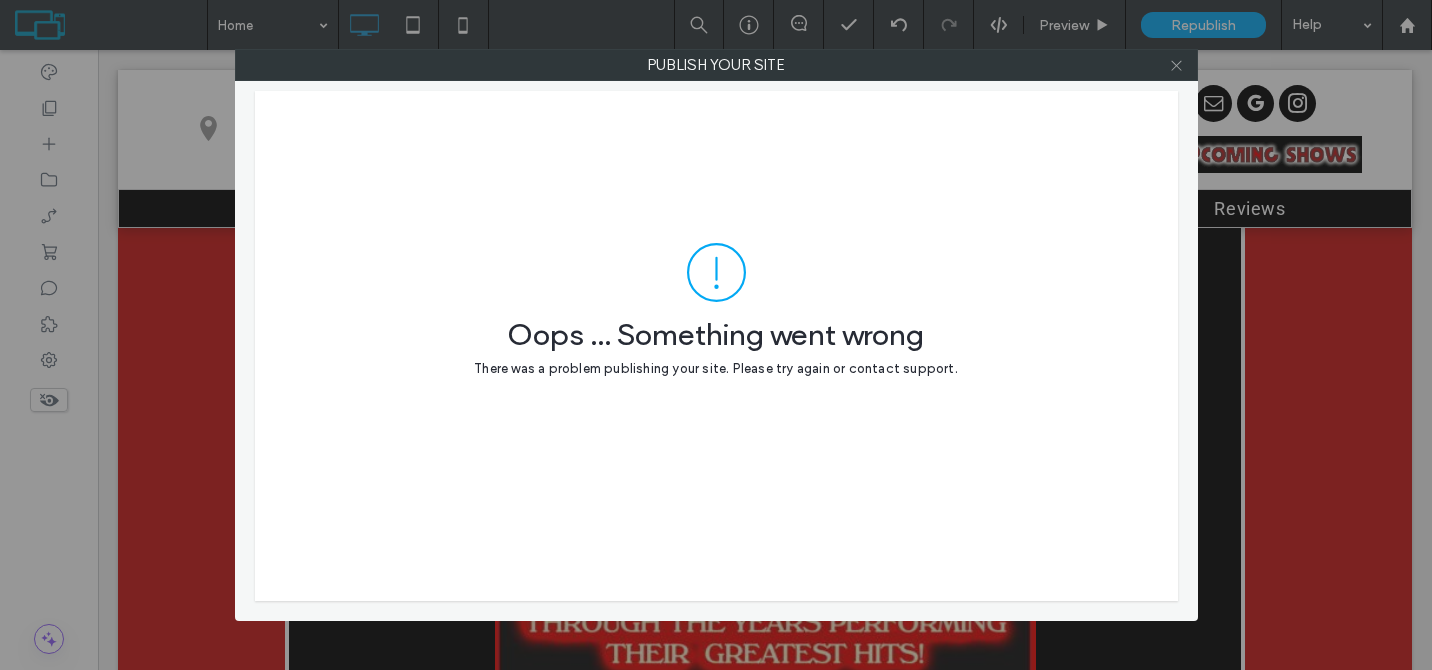 click 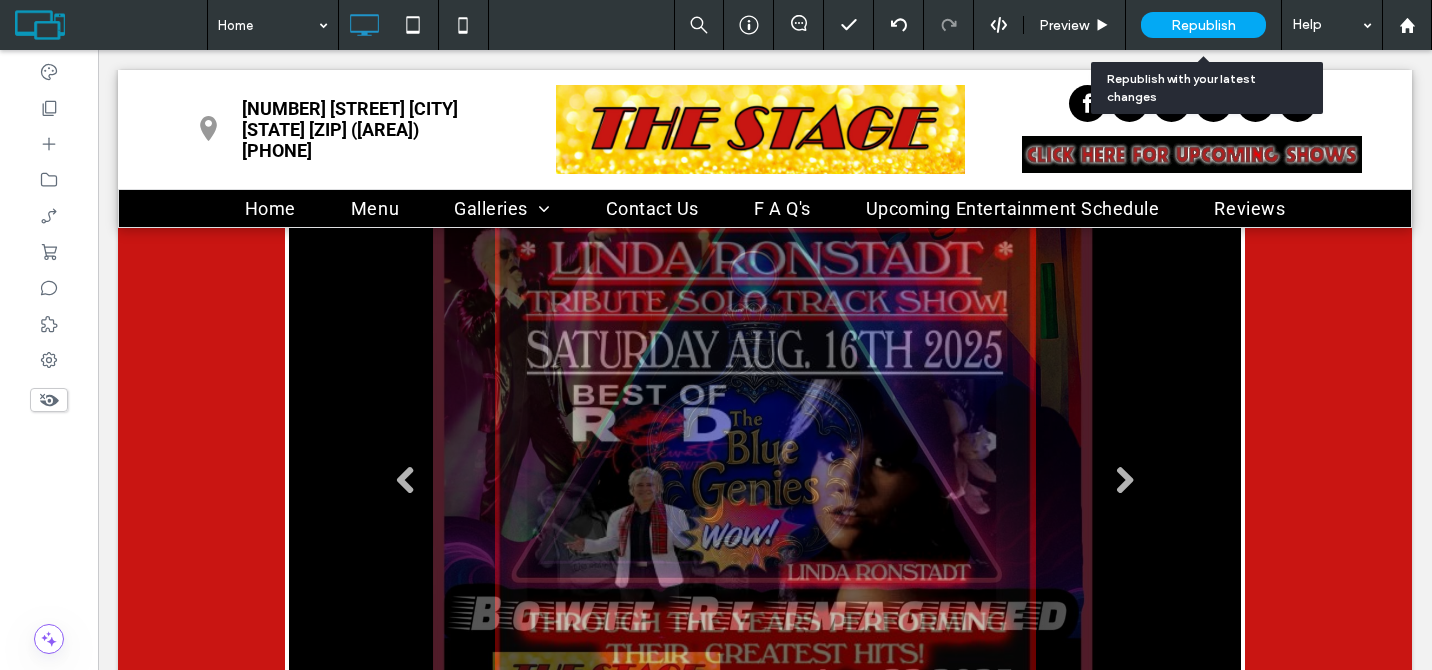 click on "Republish" at bounding box center (1203, 25) 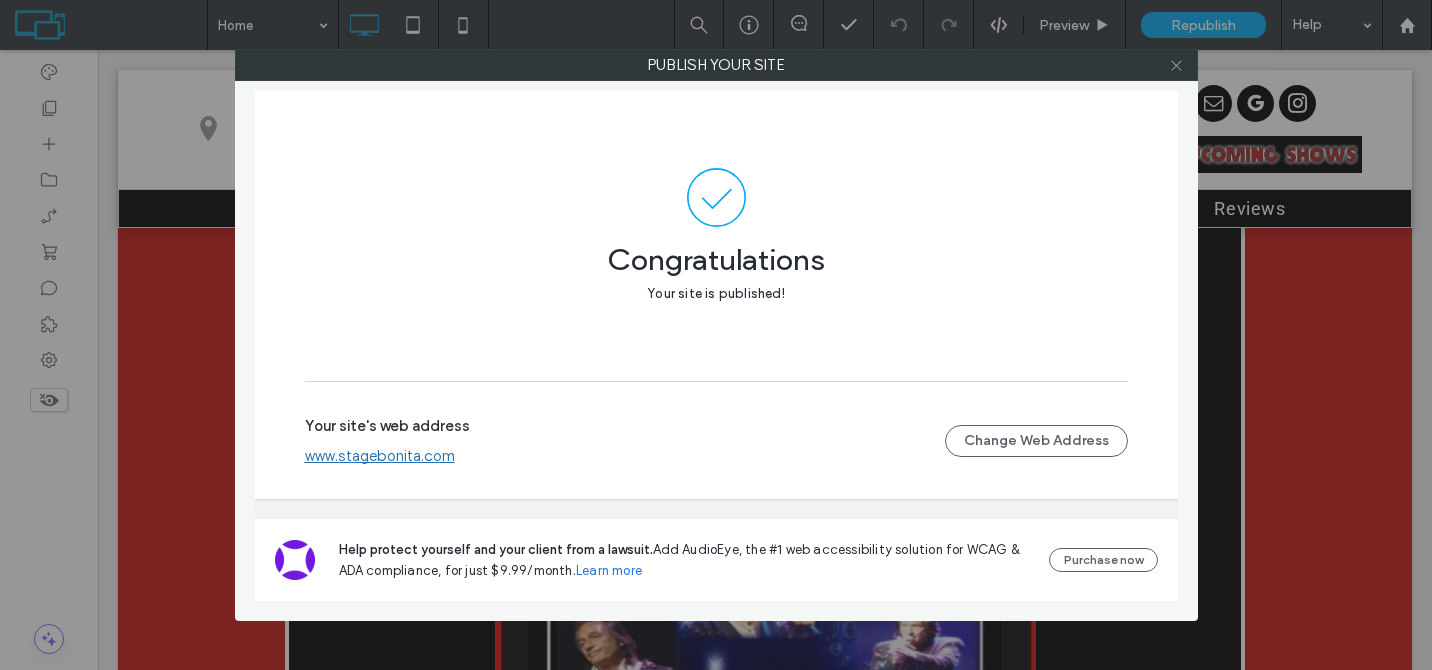 click 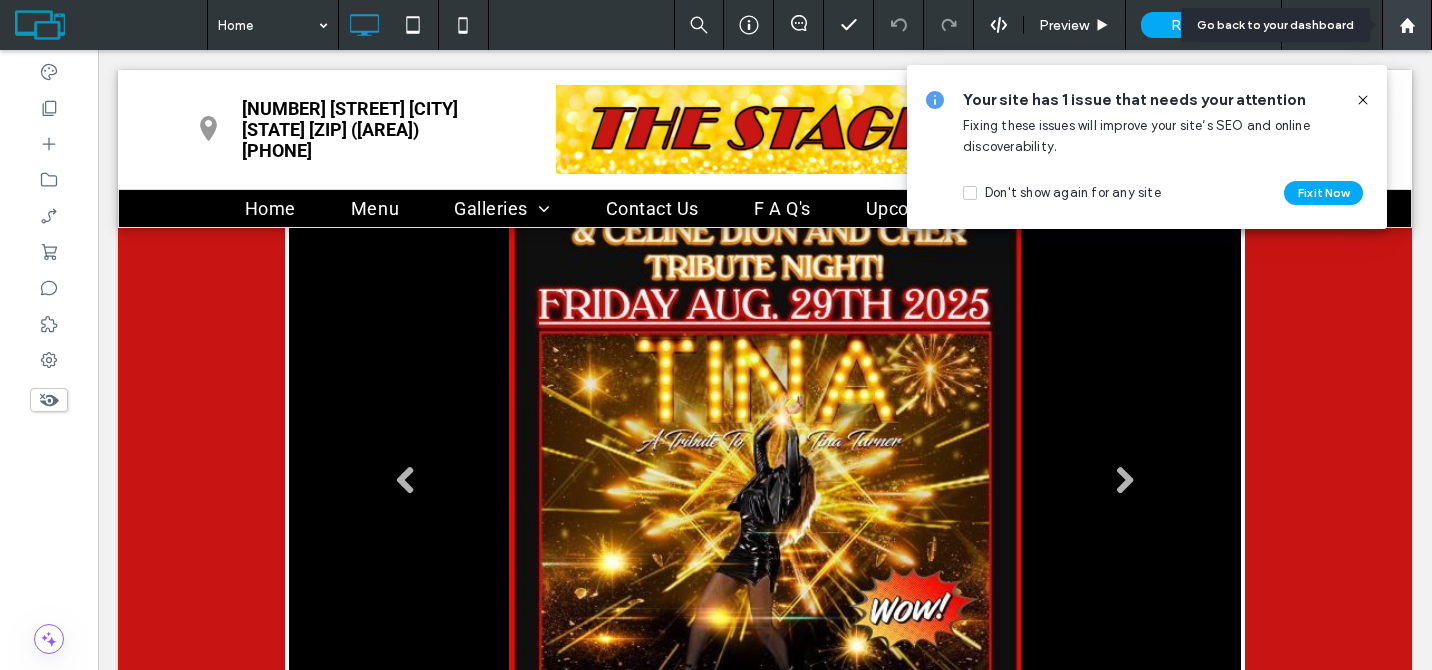 click 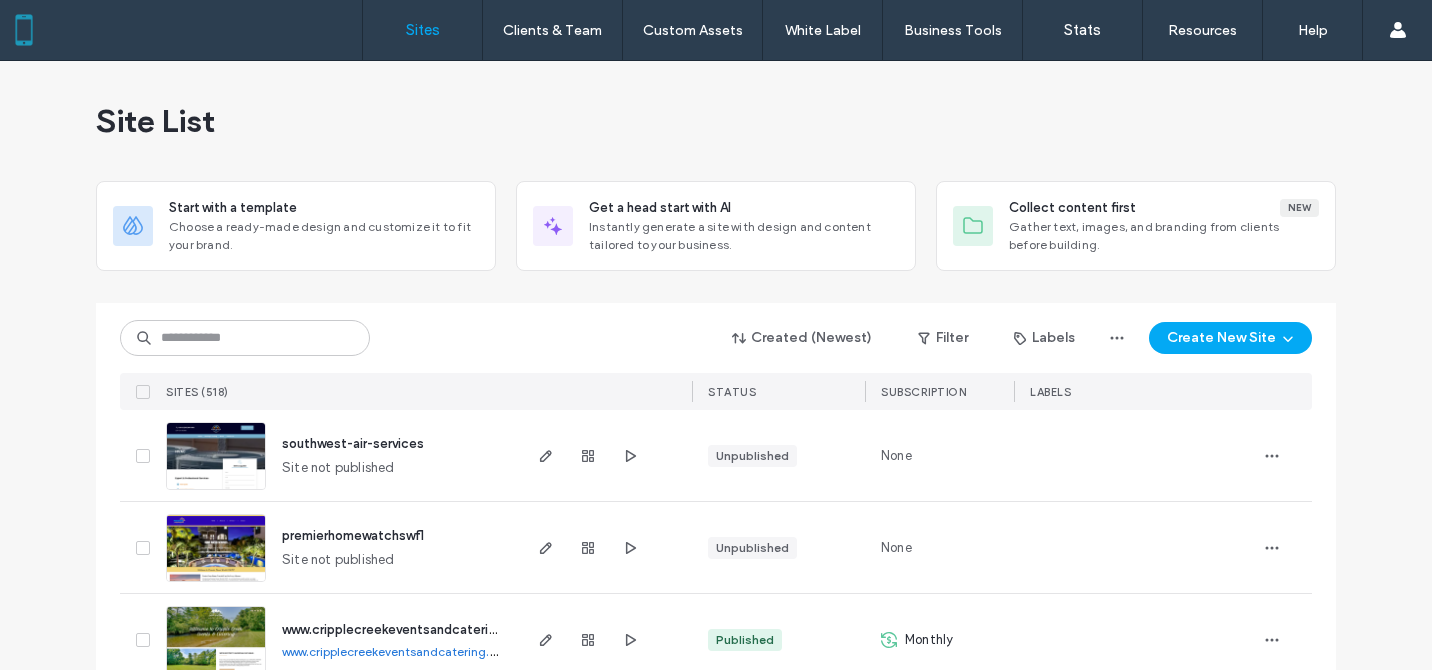 scroll, scrollTop: 0, scrollLeft: 0, axis: both 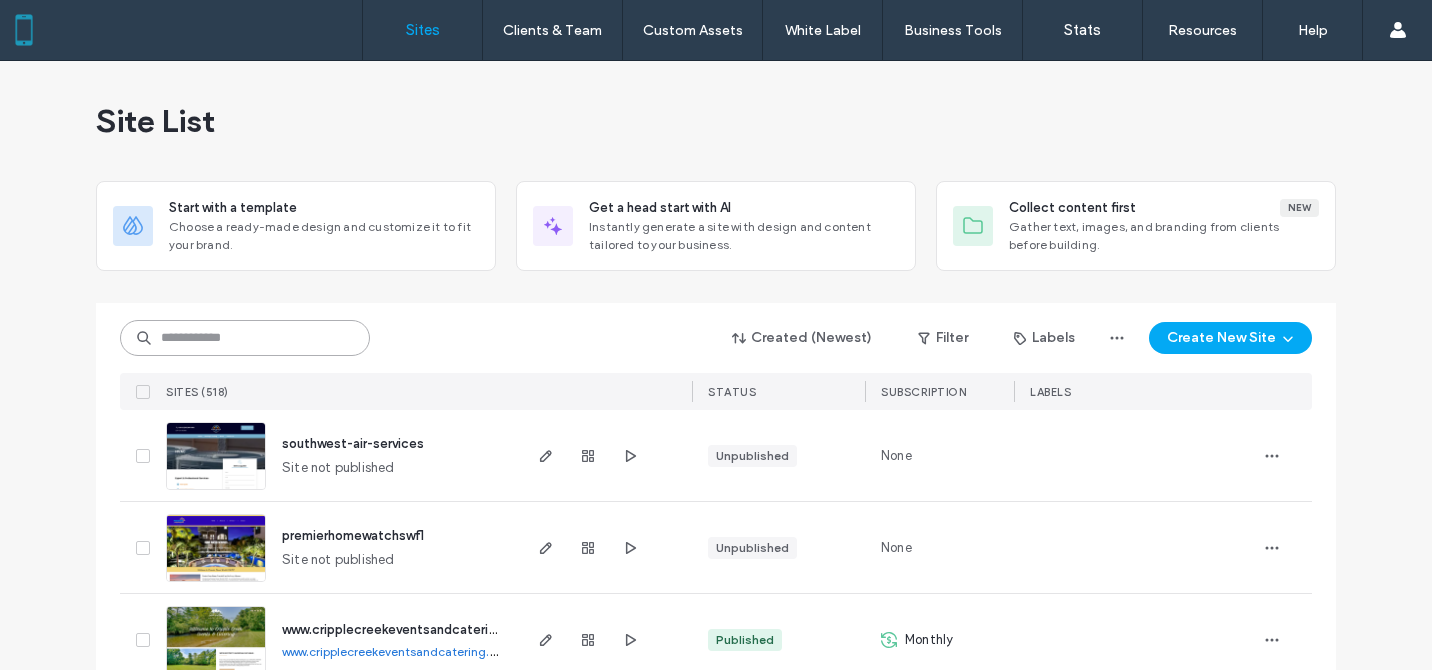 click at bounding box center (245, 338) 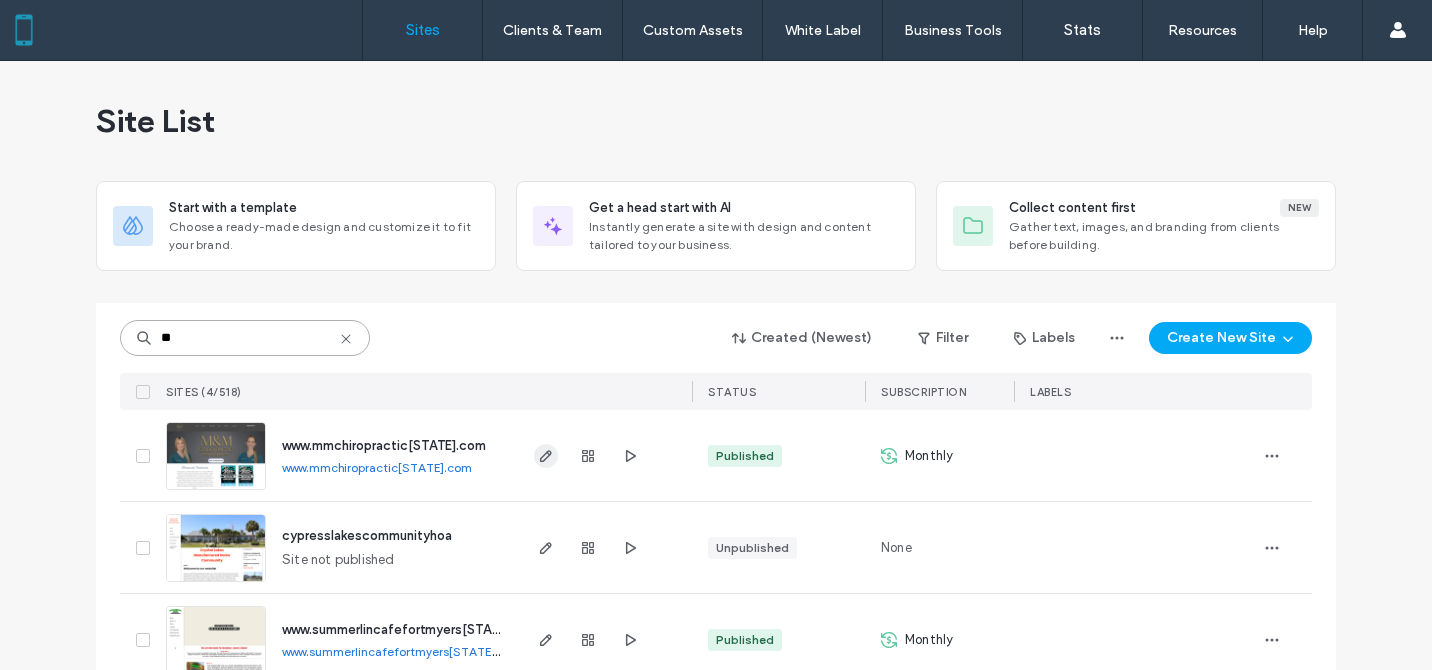 type on "**" 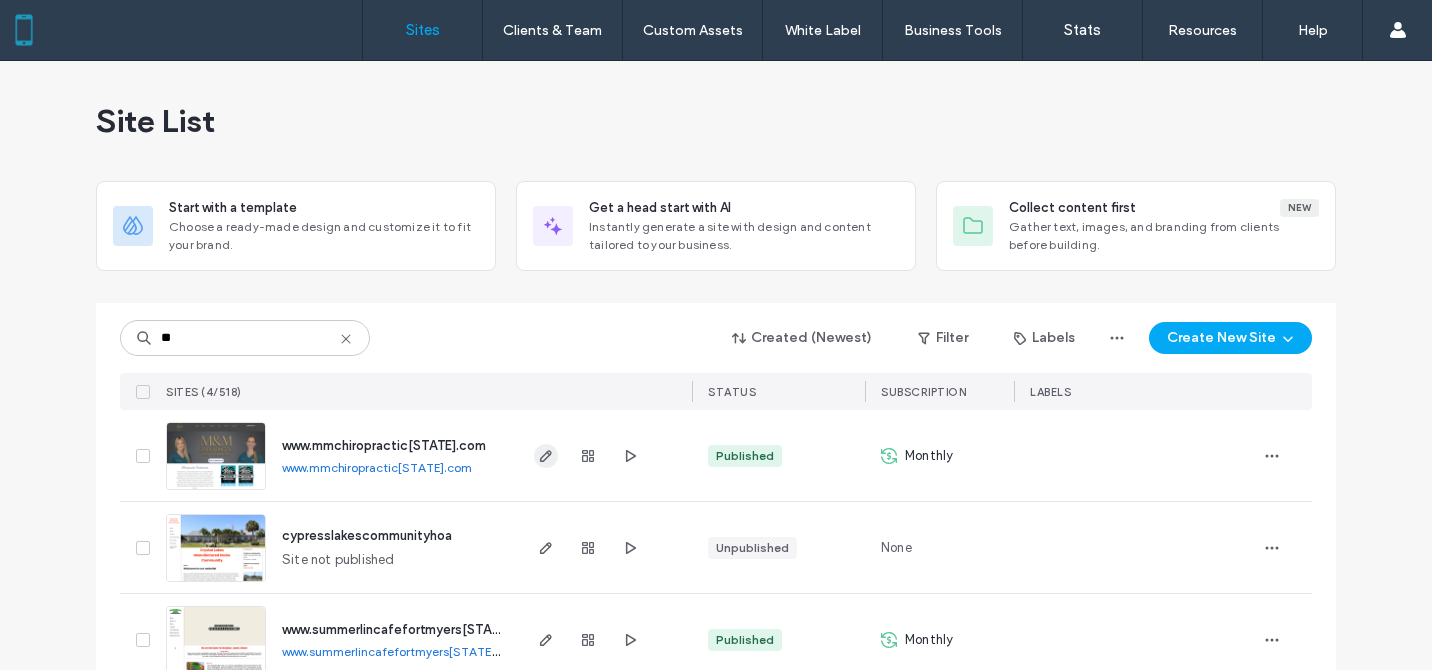 click 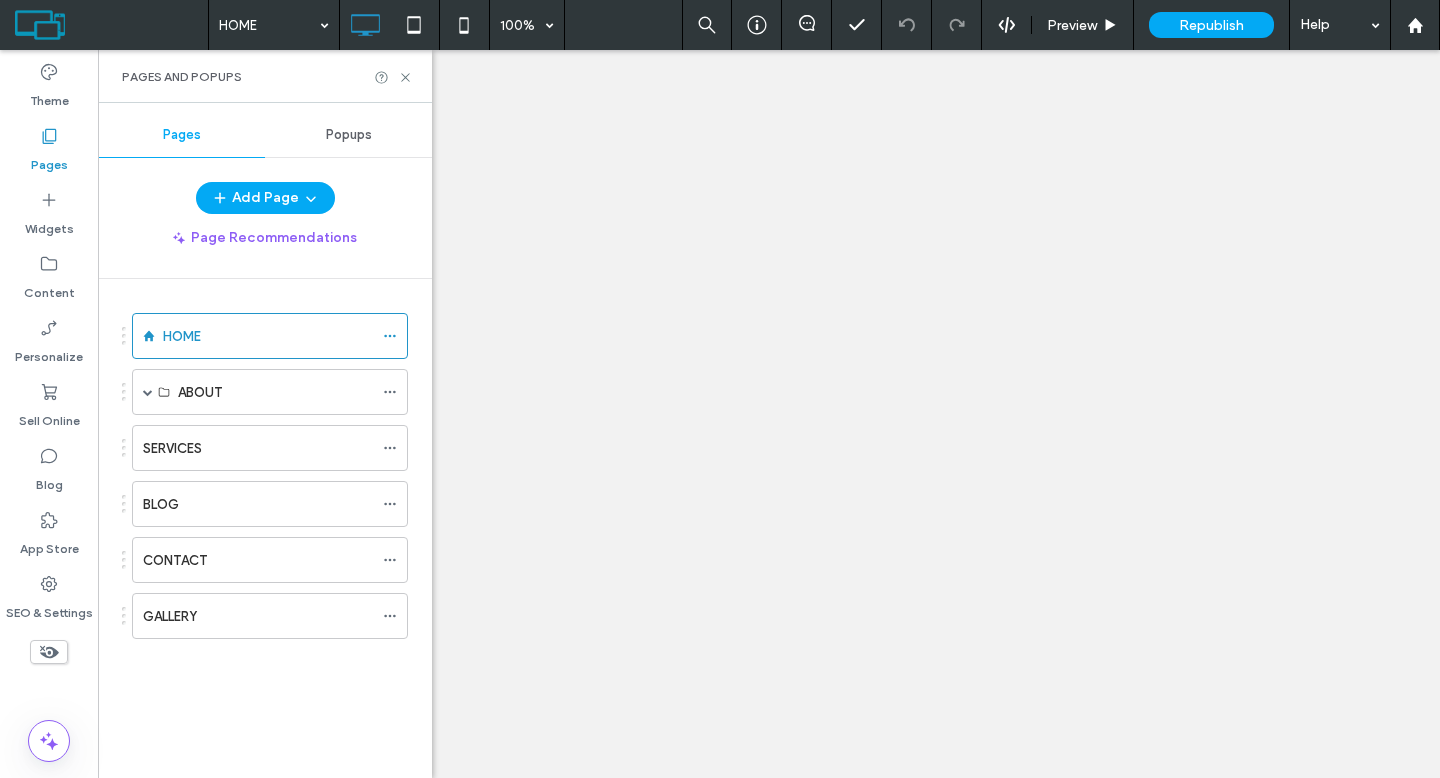 scroll, scrollTop: 0, scrollLeft: 0, axis: both 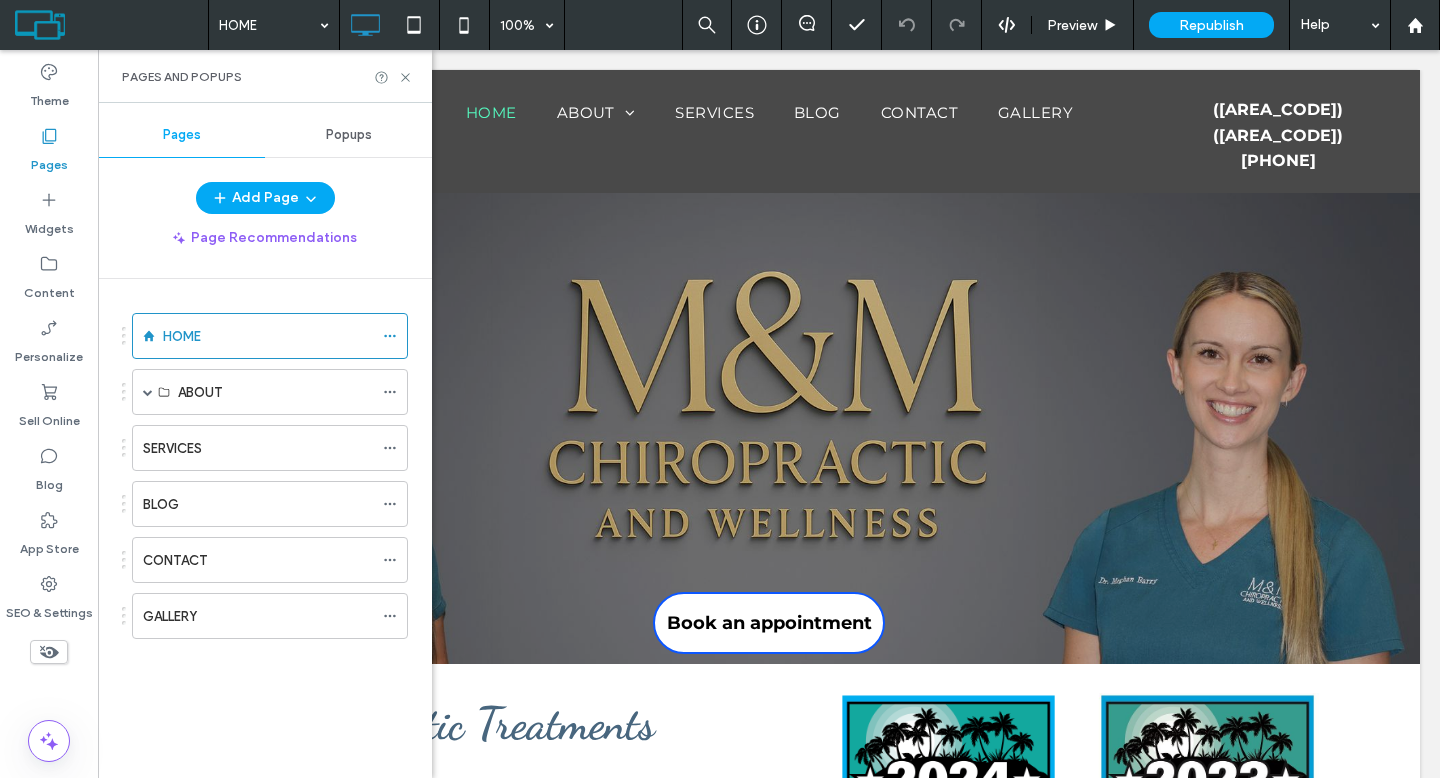 click 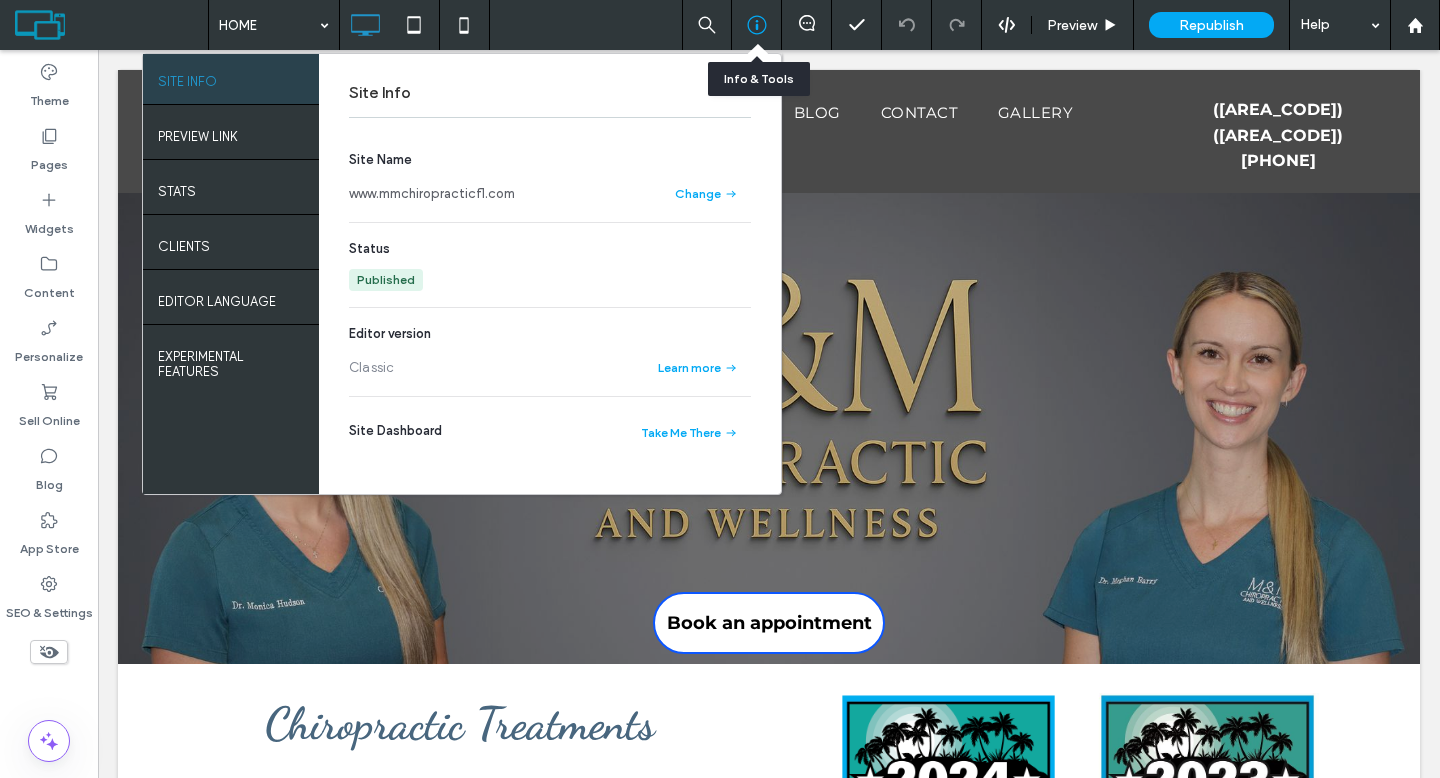 scroll, scrollTop: 0, scrollLeft: 0, axis: both 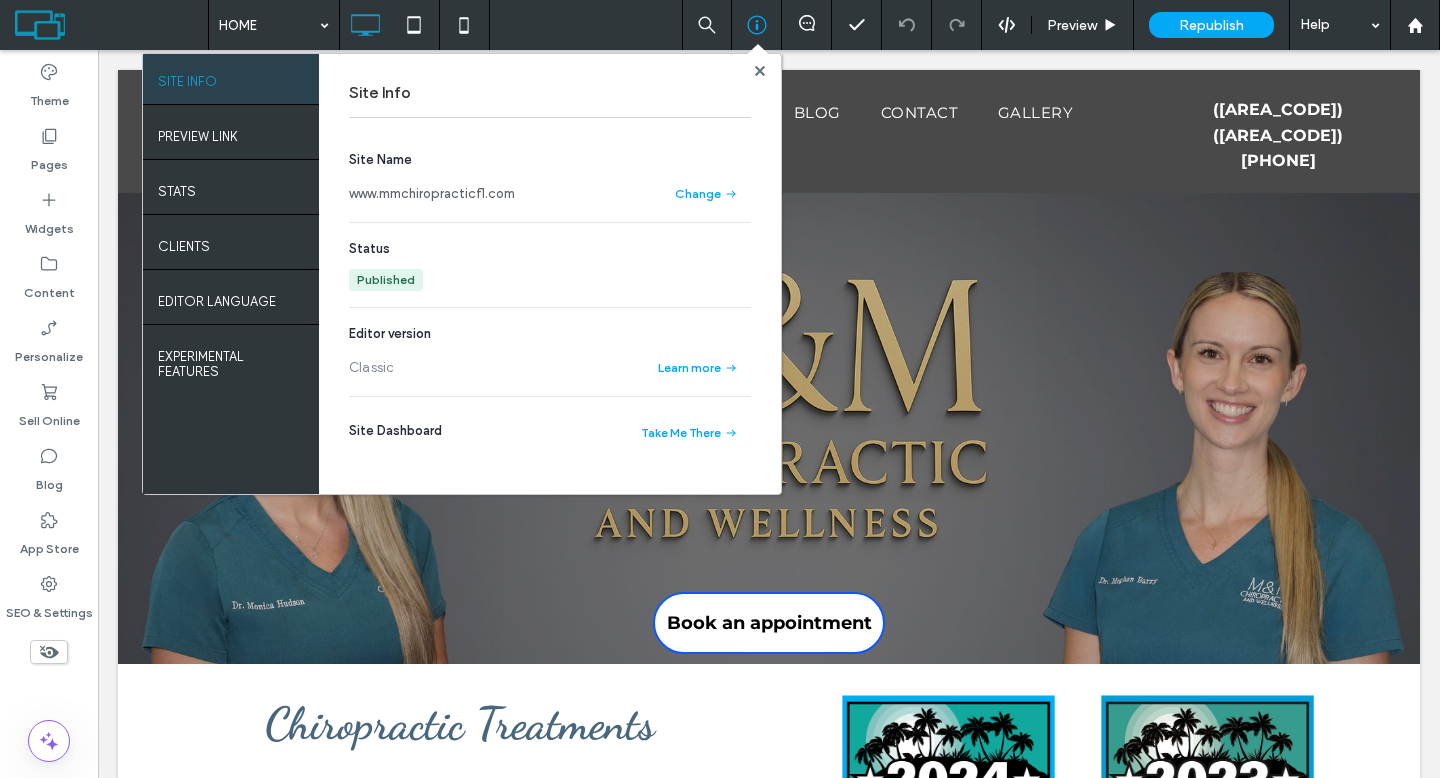 click on "www.mmchiropracticfl.com" at bounding box center [432, 194] 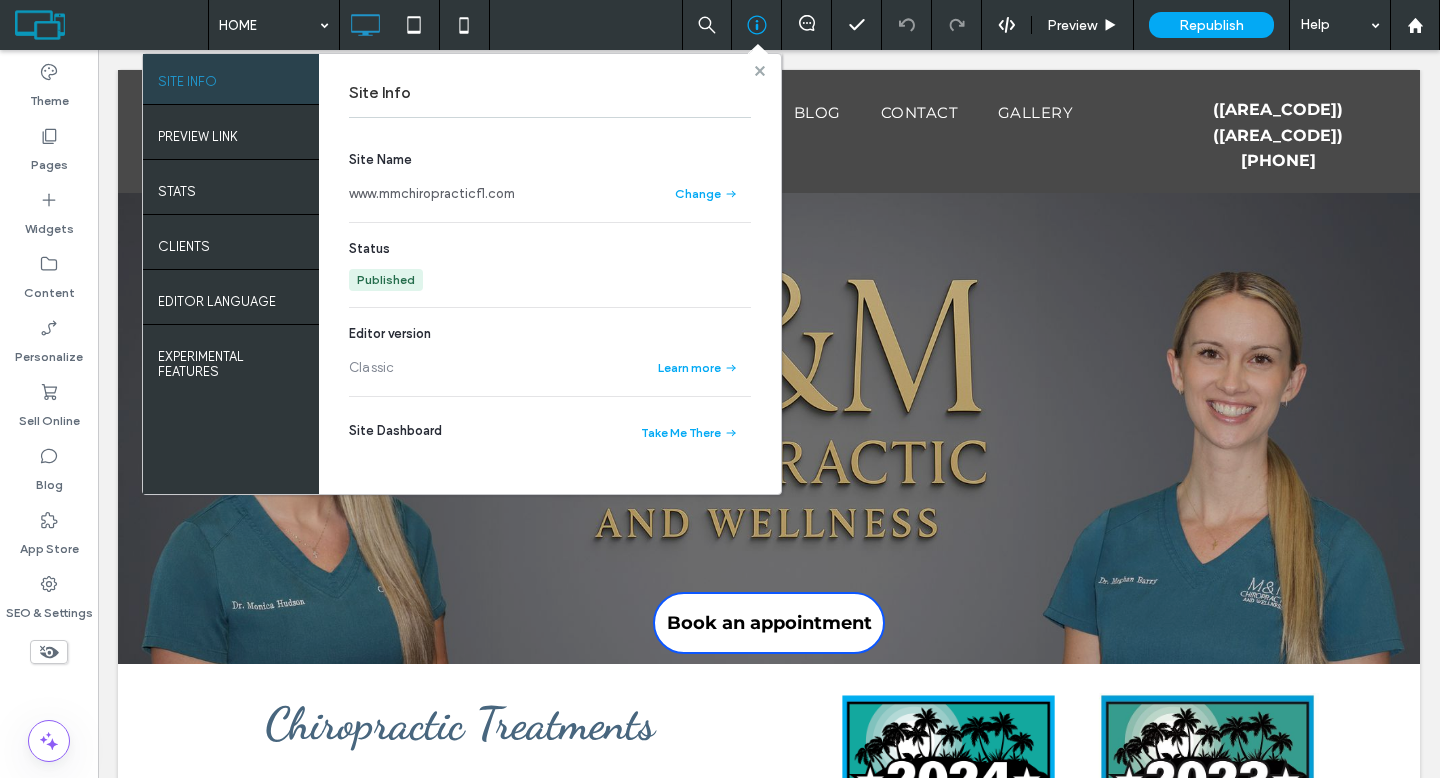 click 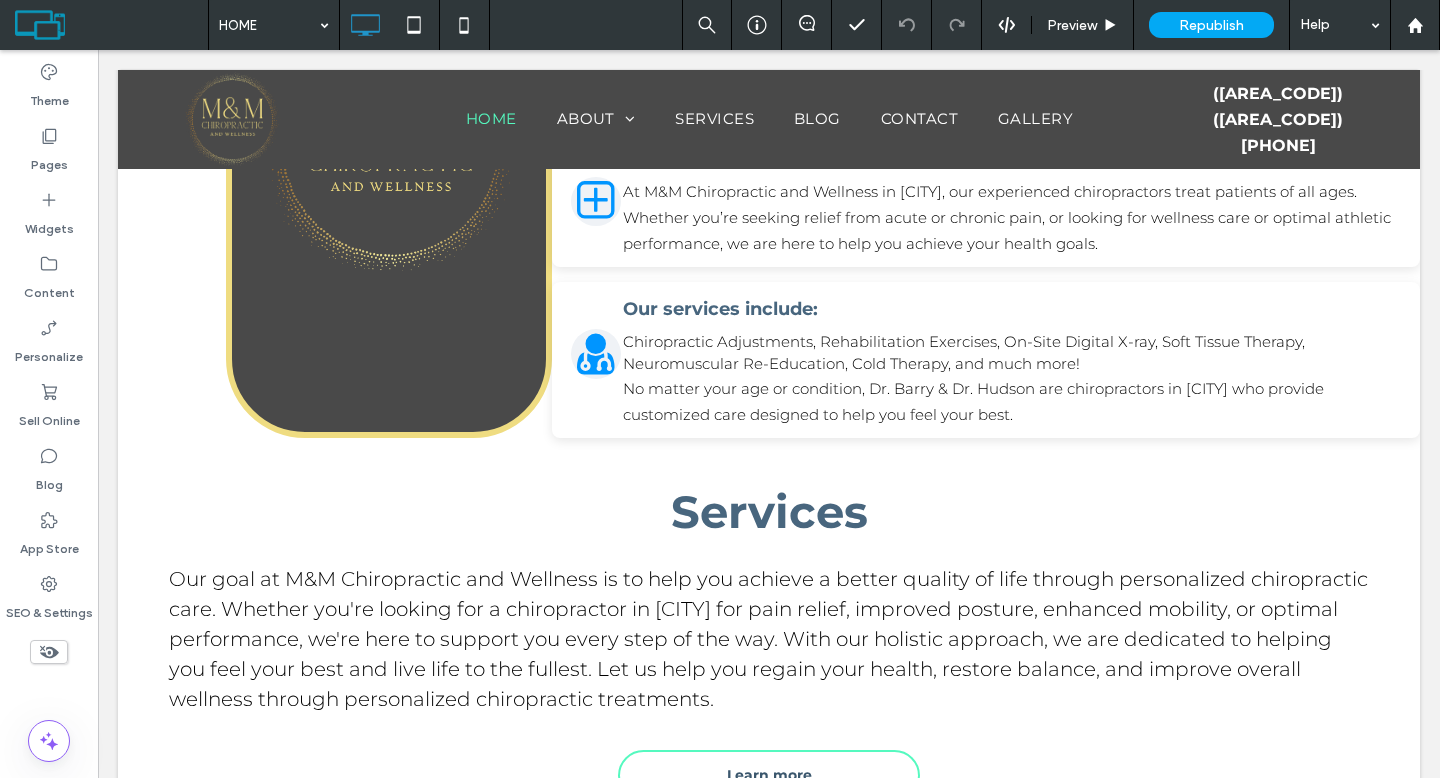 scroll, scrollTop: 2108, scrollLeft: 0, axis: vertical 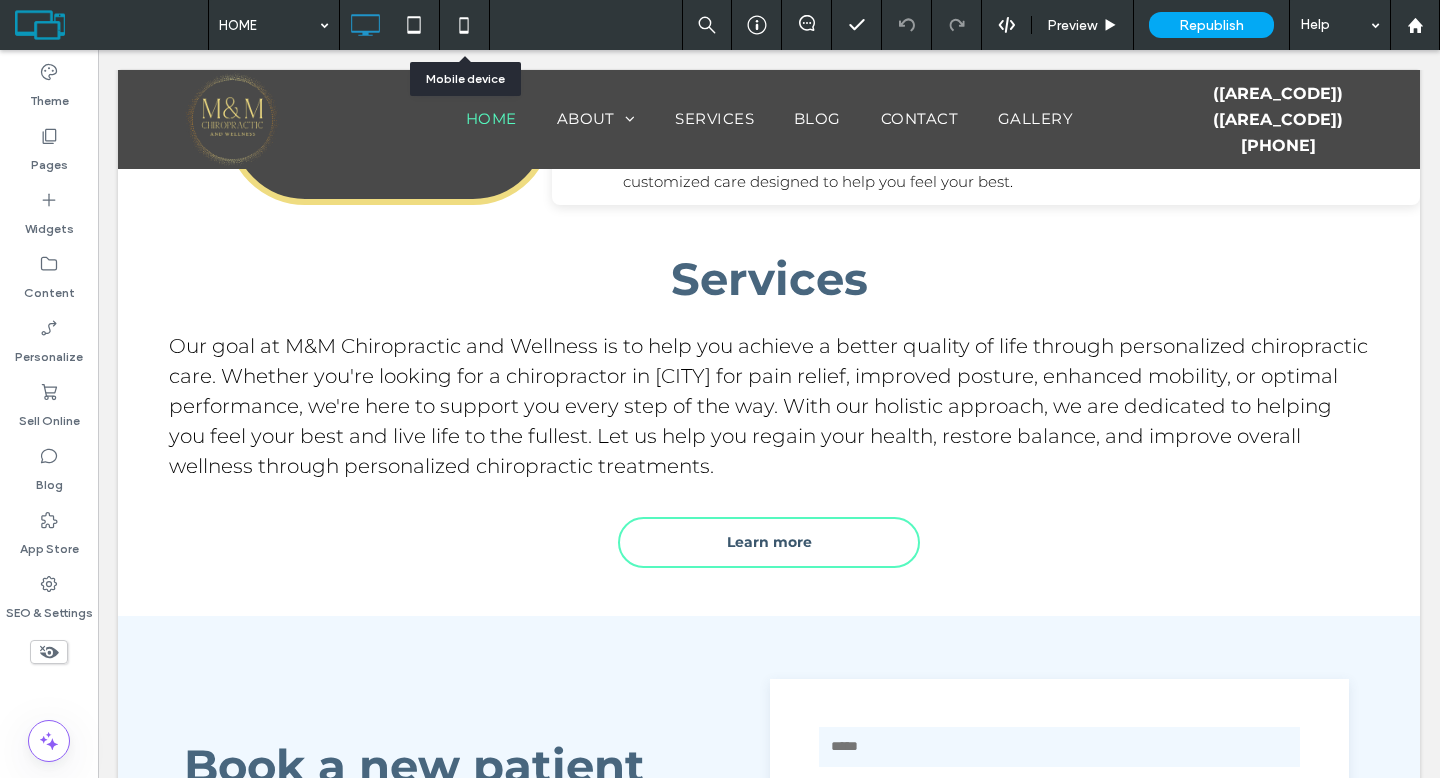 click 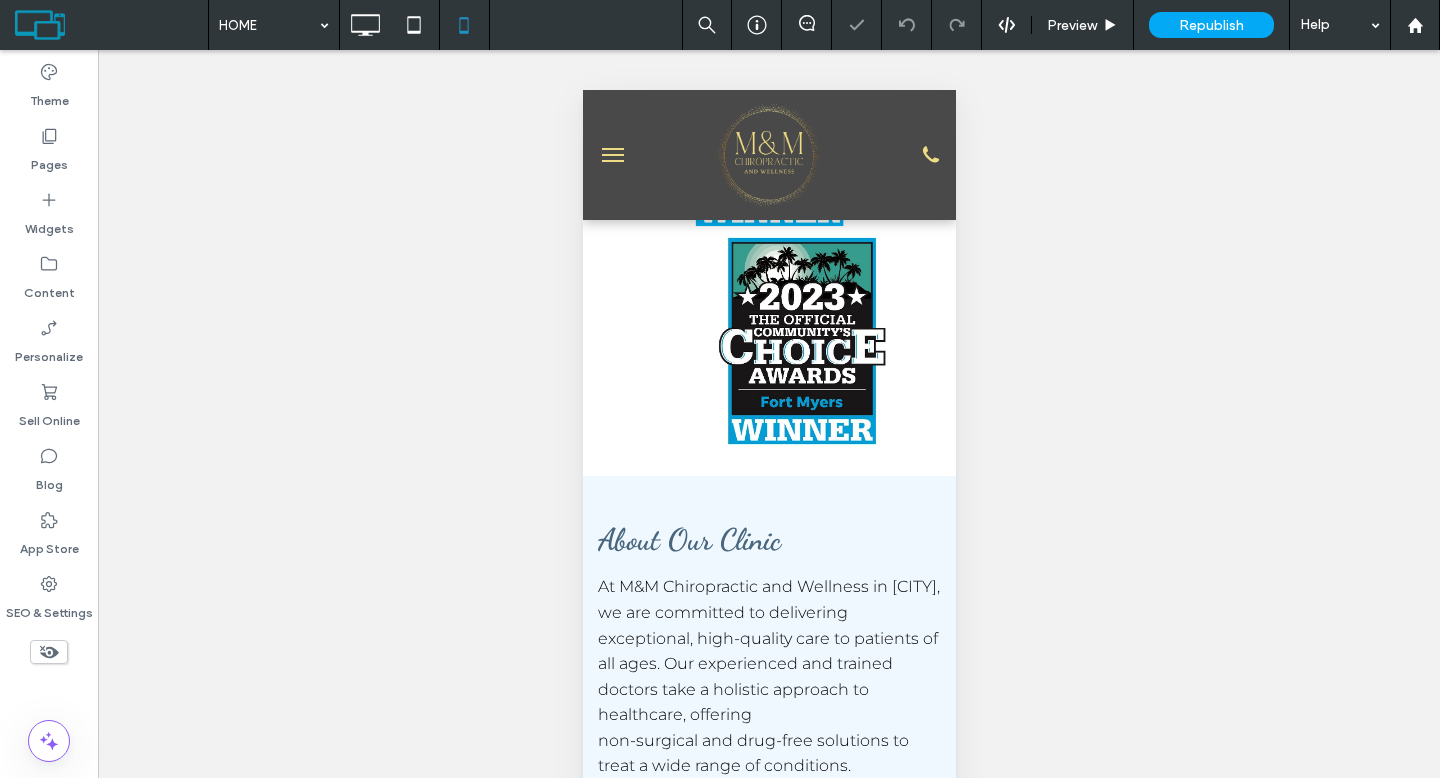 scroll, scrollTop: 827, scrollLeft: 0, axis: vertical 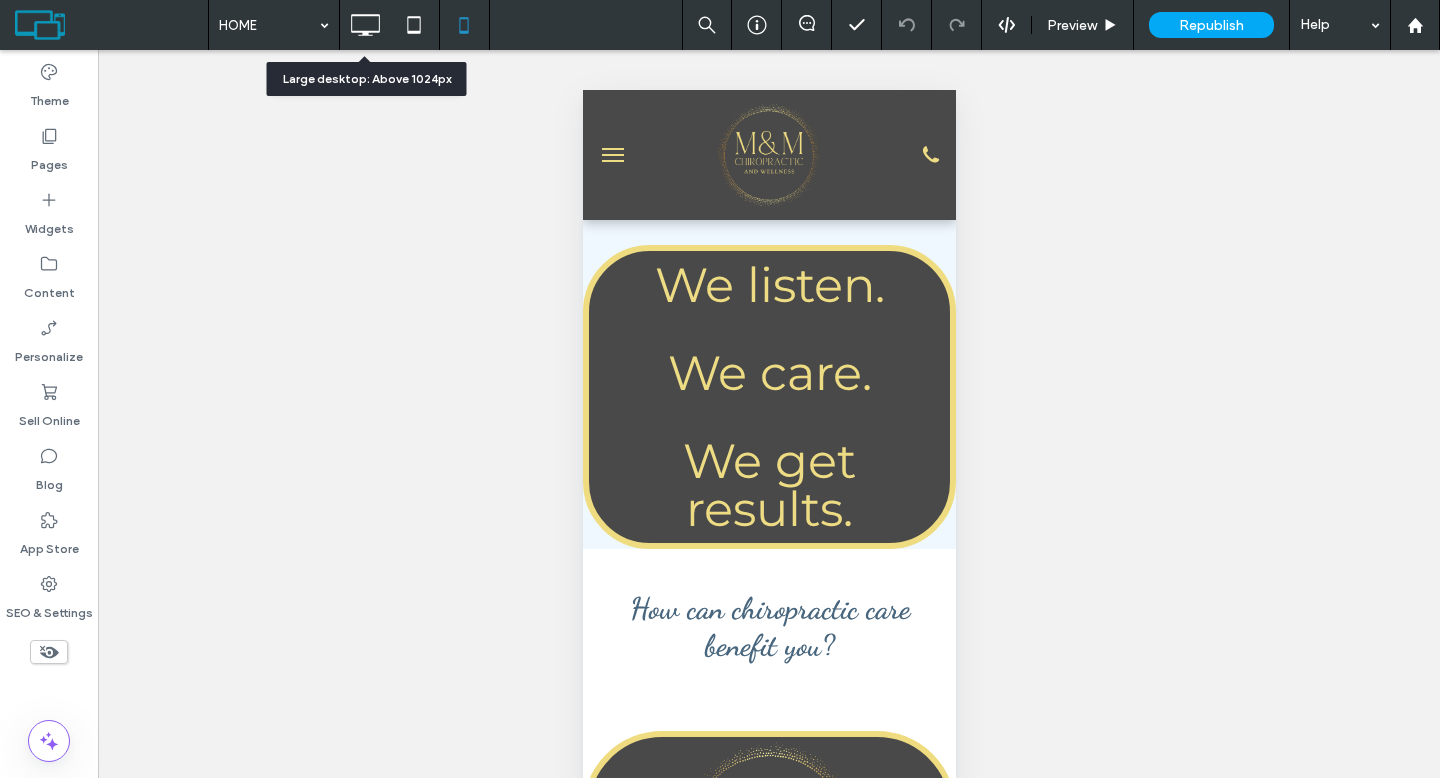 click 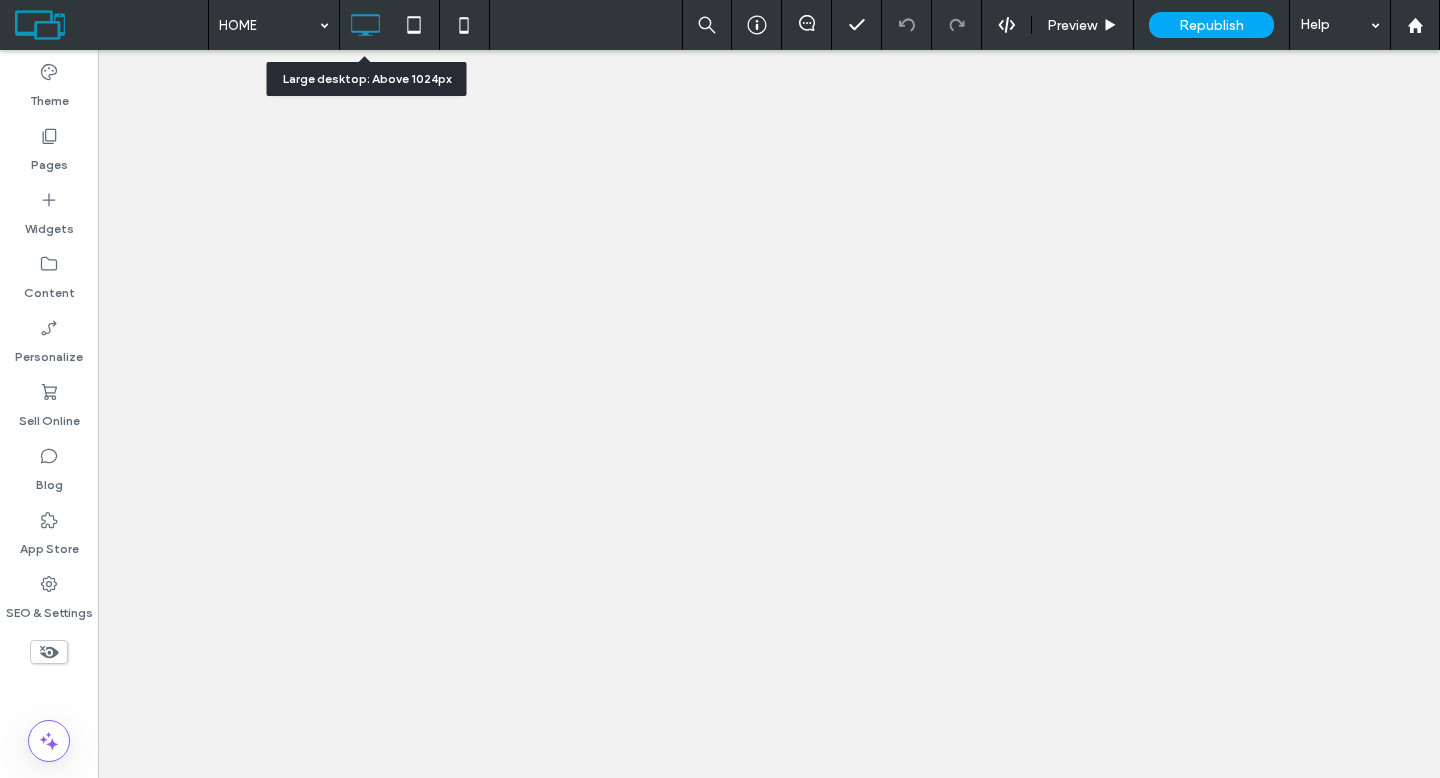 scroll, scrollTop: 0, scrollLeft: 0, axis: both 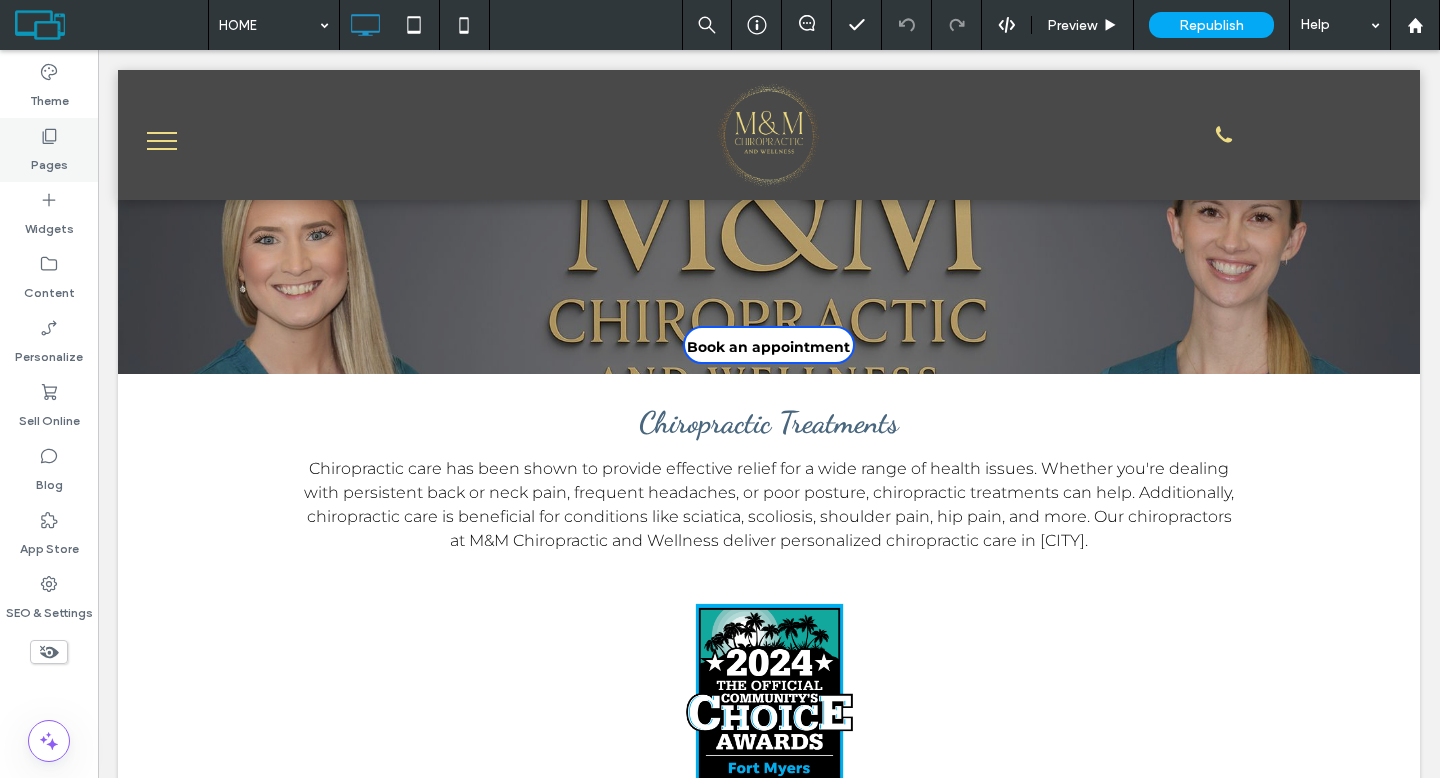 click on "Pages" at bounding box center (49, 160) 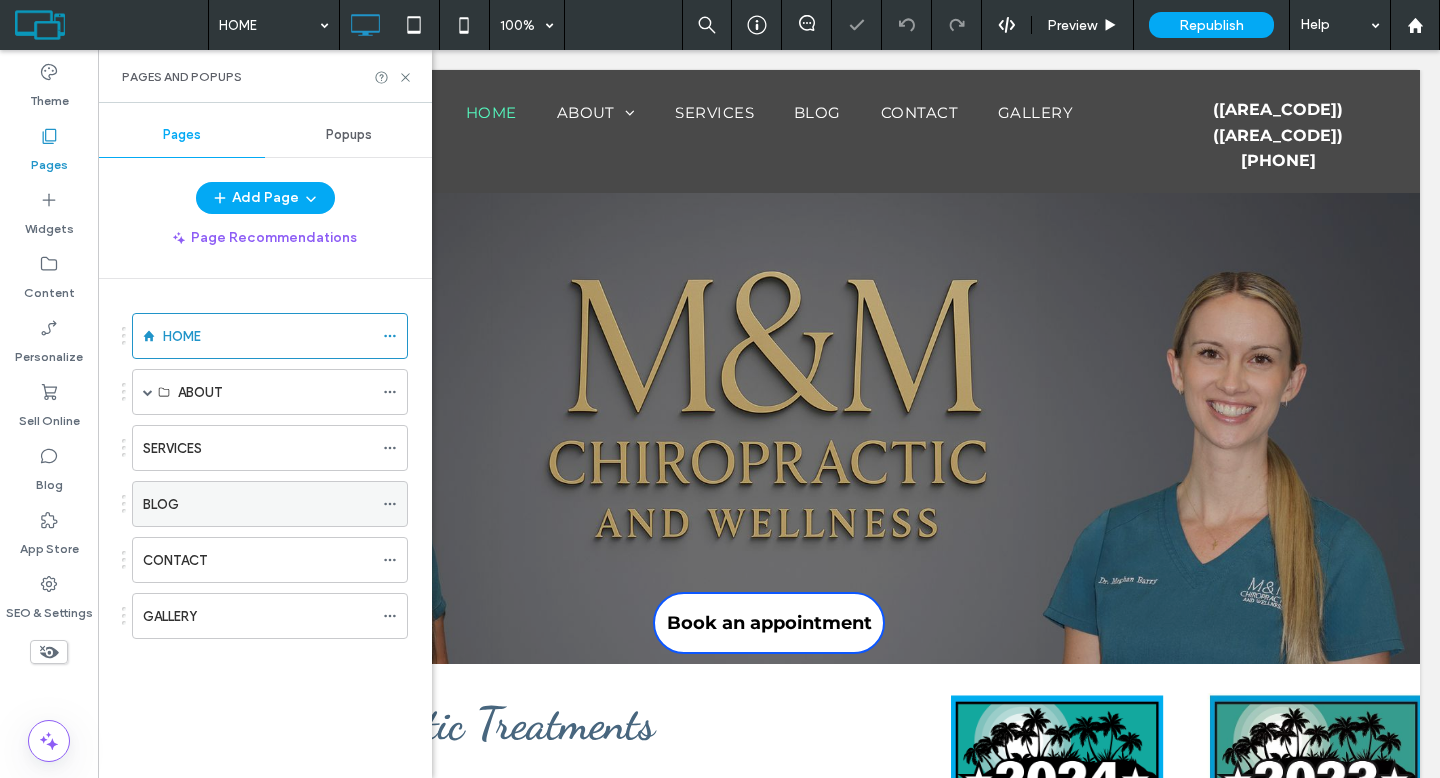 scroll, scrollTop: 0, scrollLeft: 0, axis: both 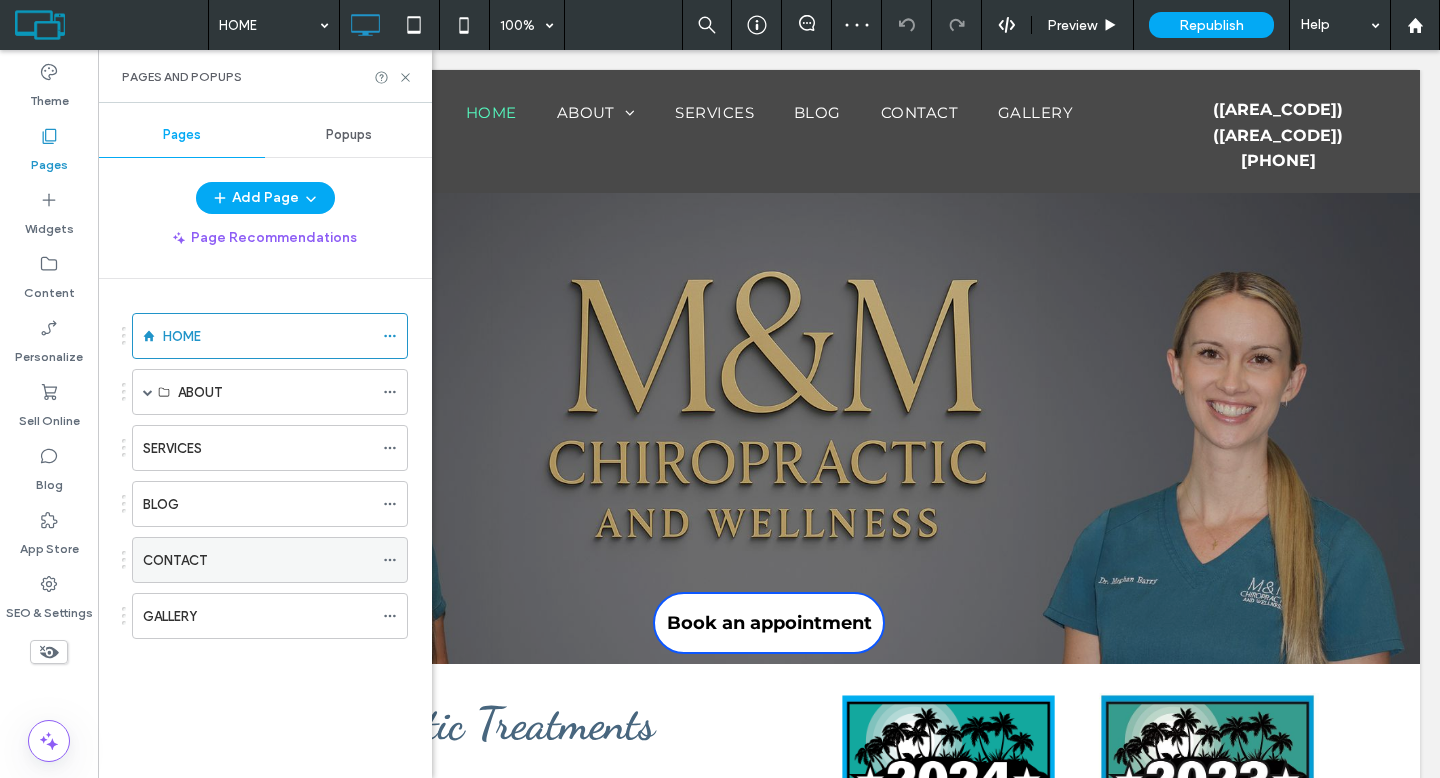 click on "CONTACT" at bounding box center [258, 560] 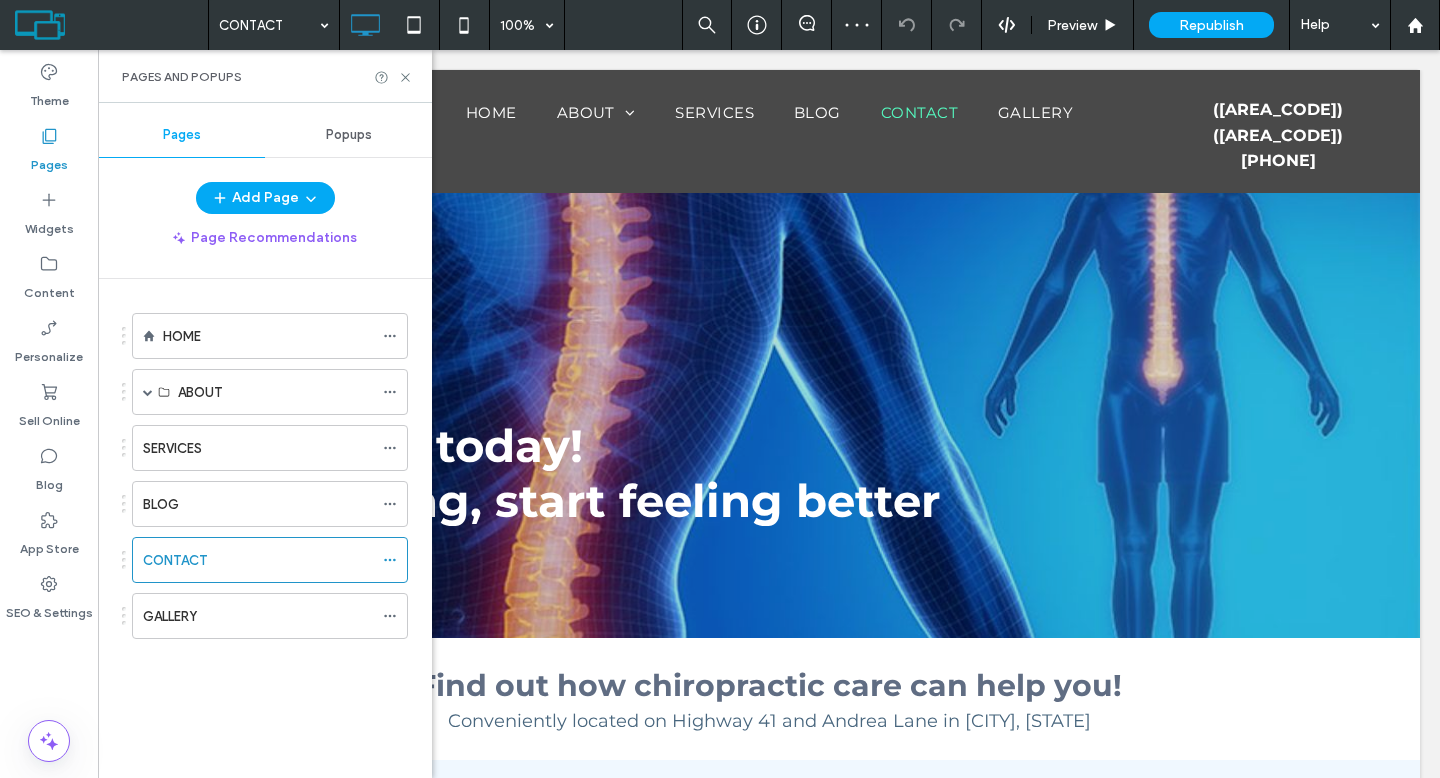 scroll, scrollTop: 0, scrollLeft: 0, axis: both 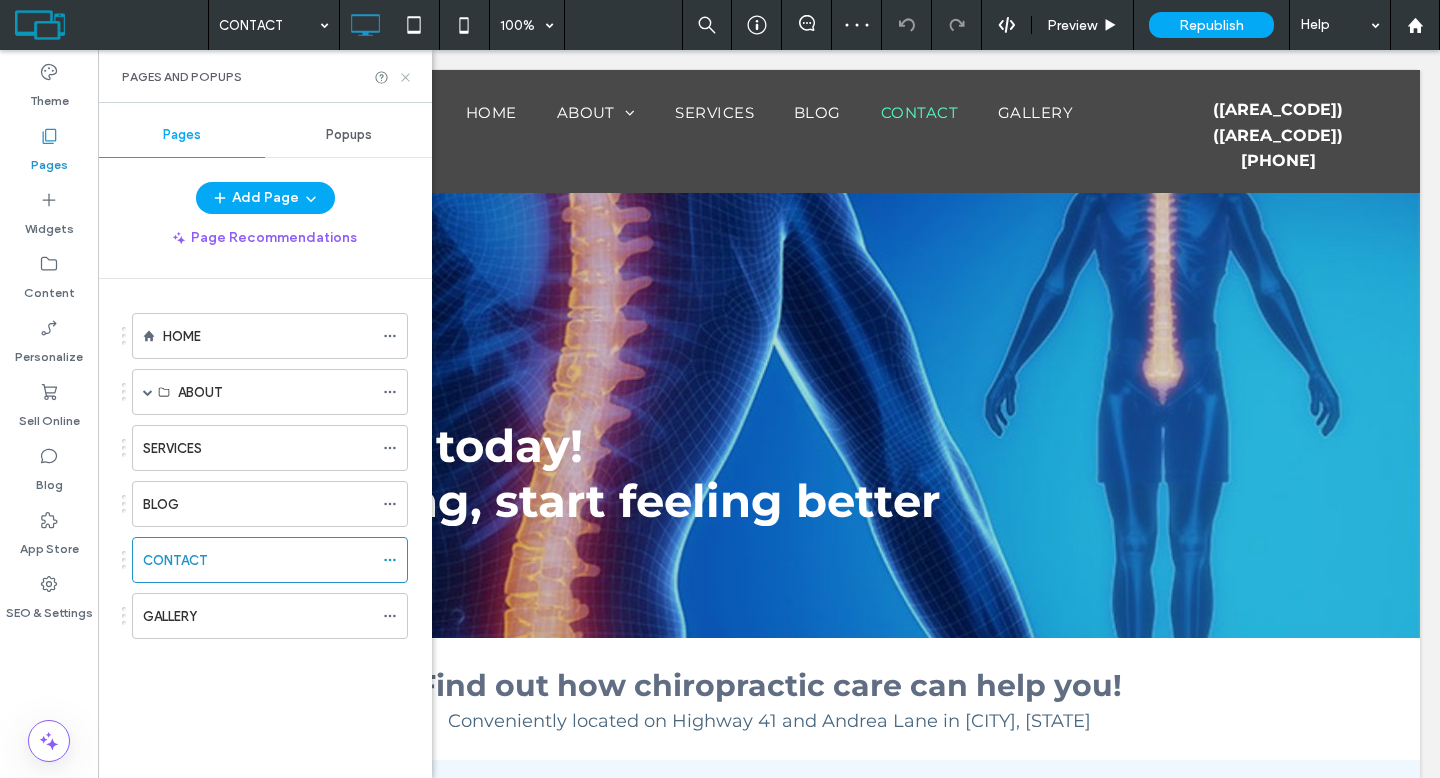 click 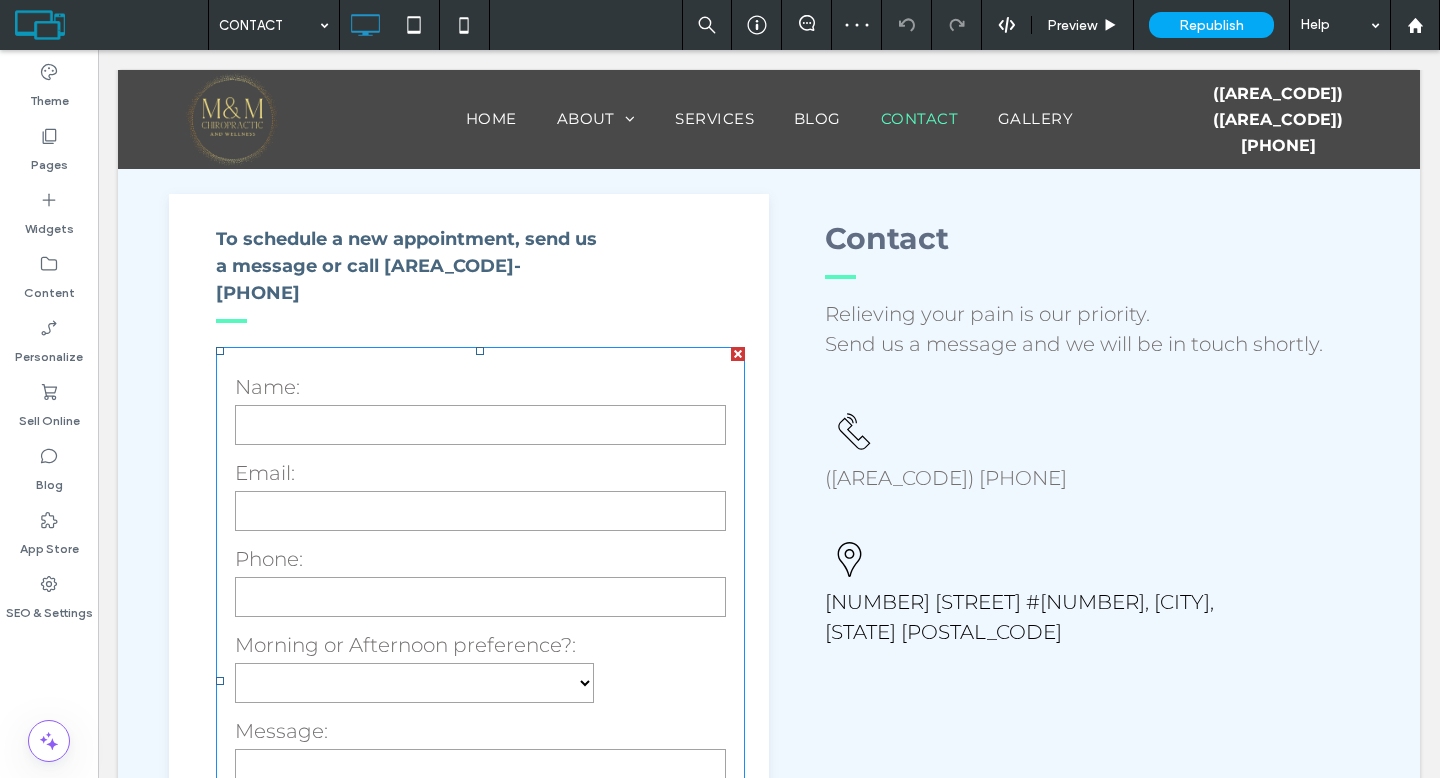 scroll, scrollTop: 708, scrollLeft: 0, axis: vertical 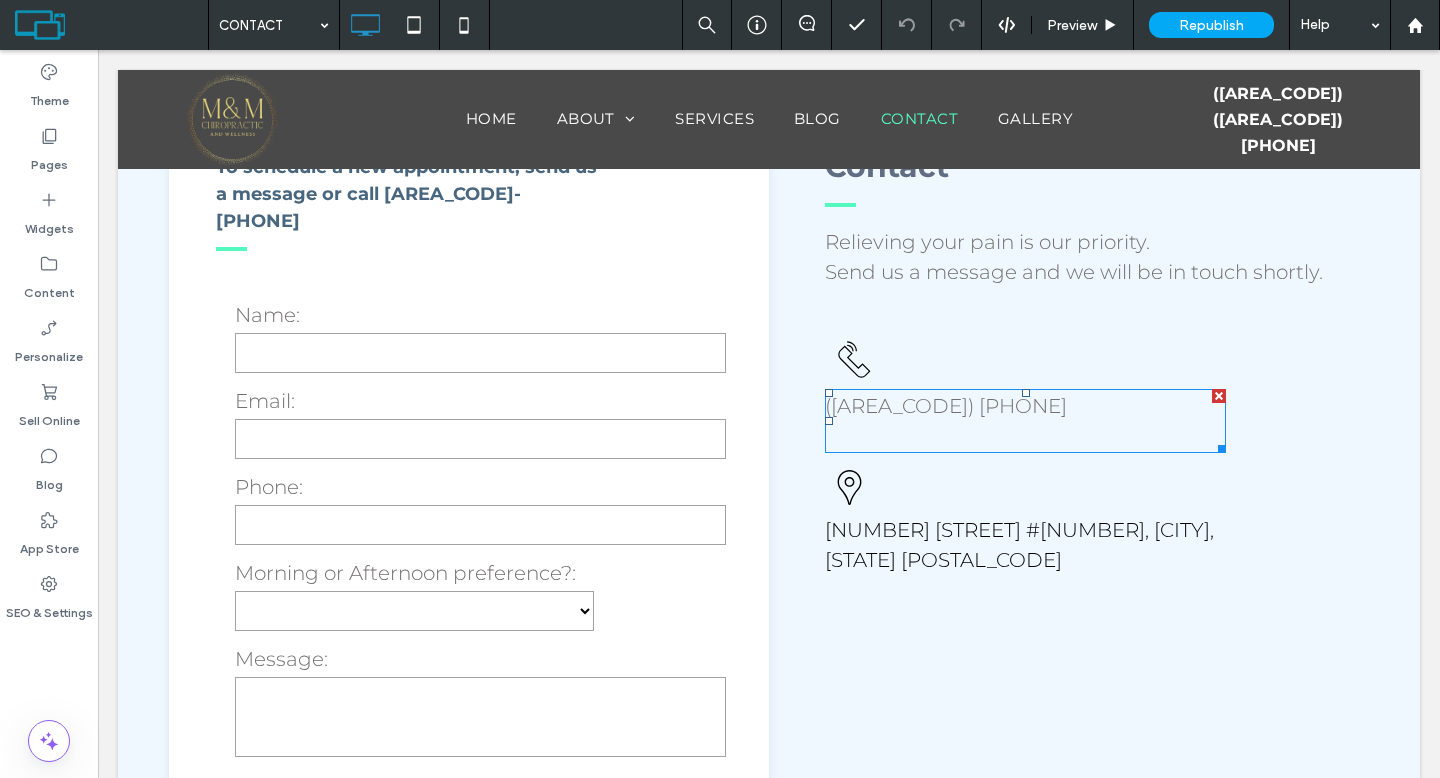 click on "(239) 313-5004" at bounding box center (946, 406) 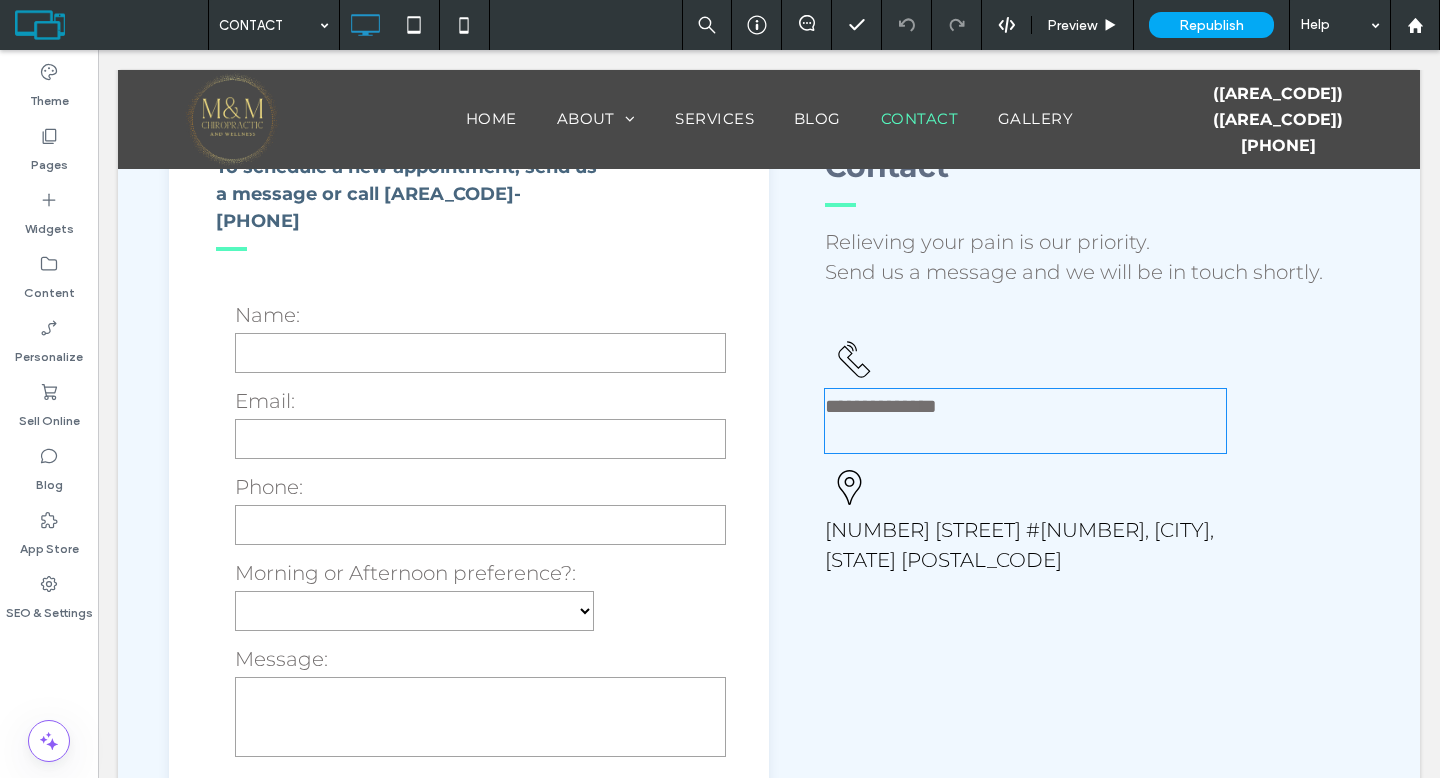 type on "**********" 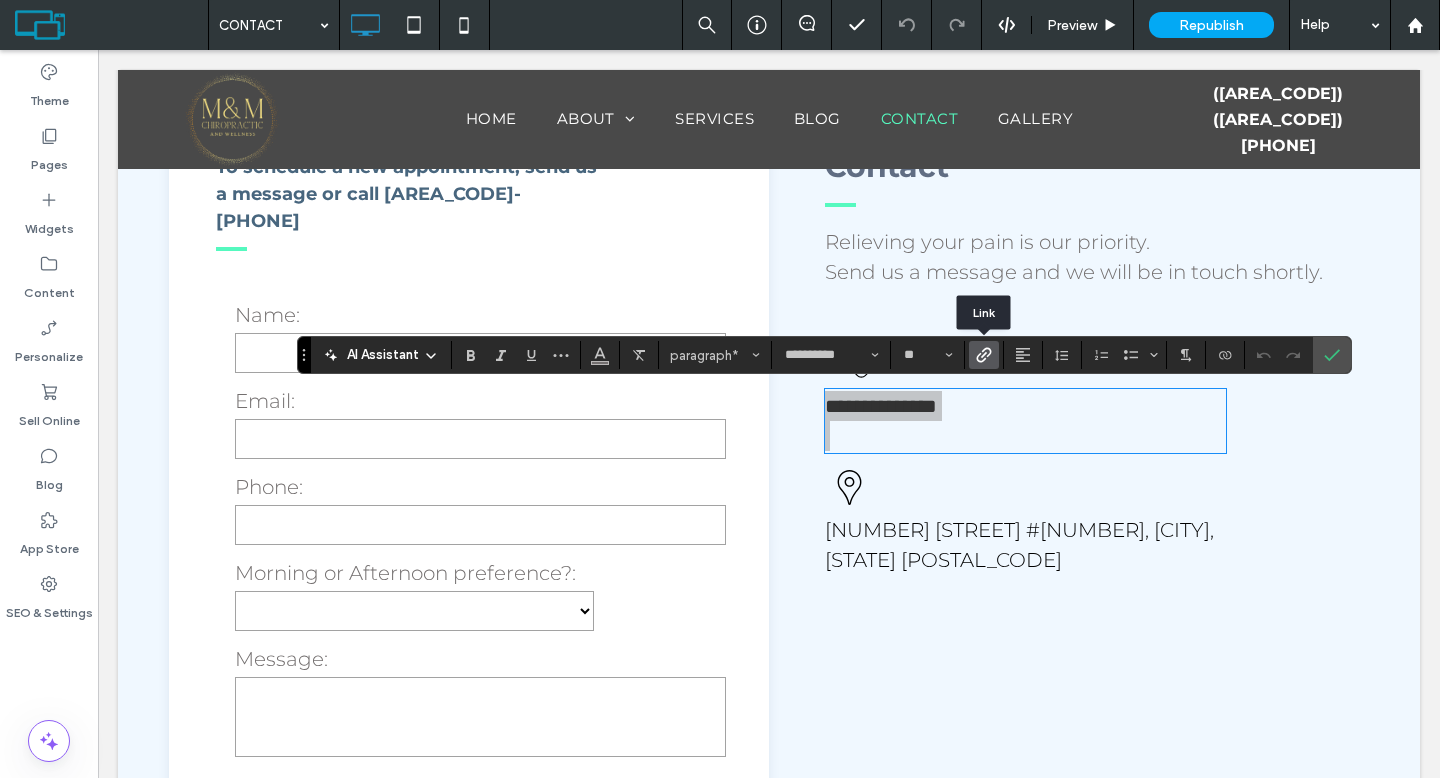 click 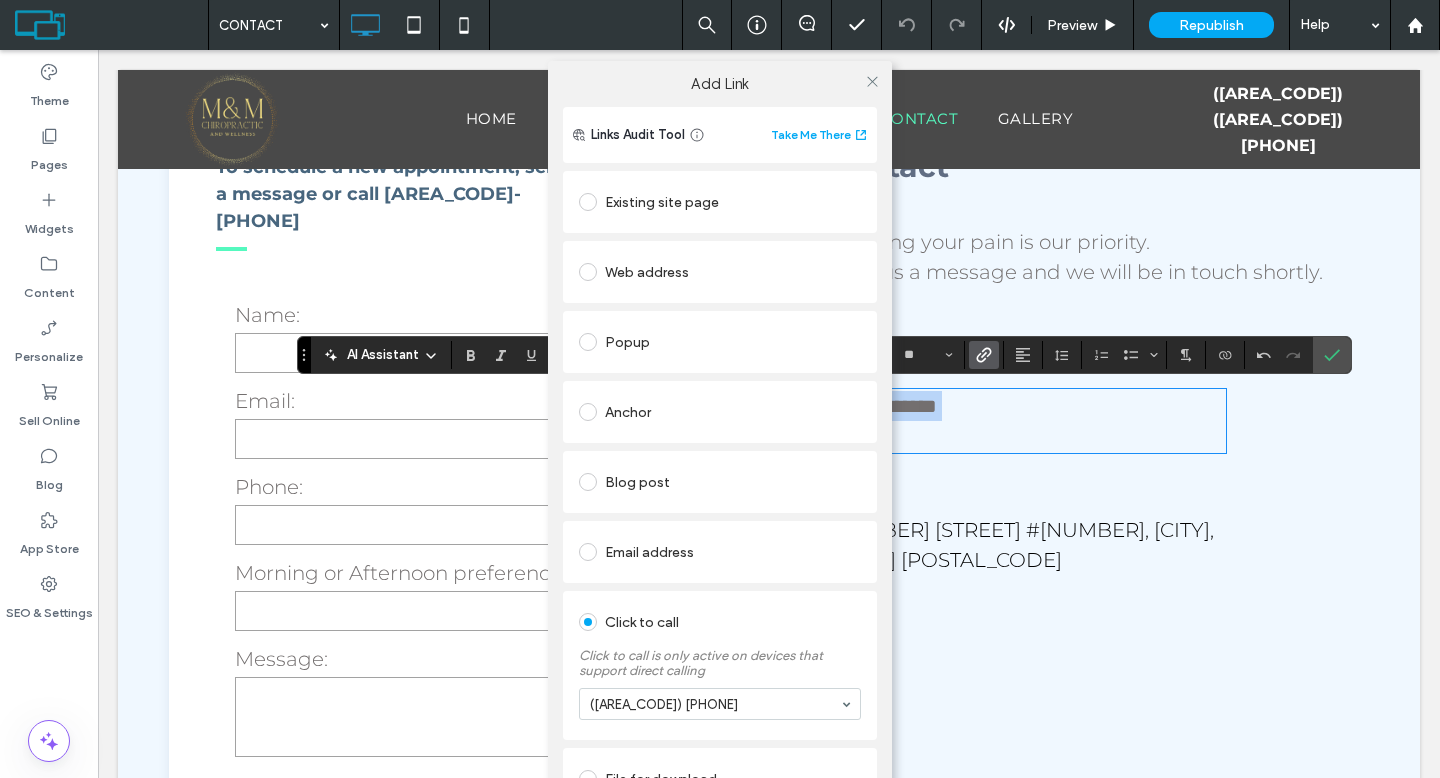 scroll, scrollTop: 44, scrollLeft: 0, axis: vertical 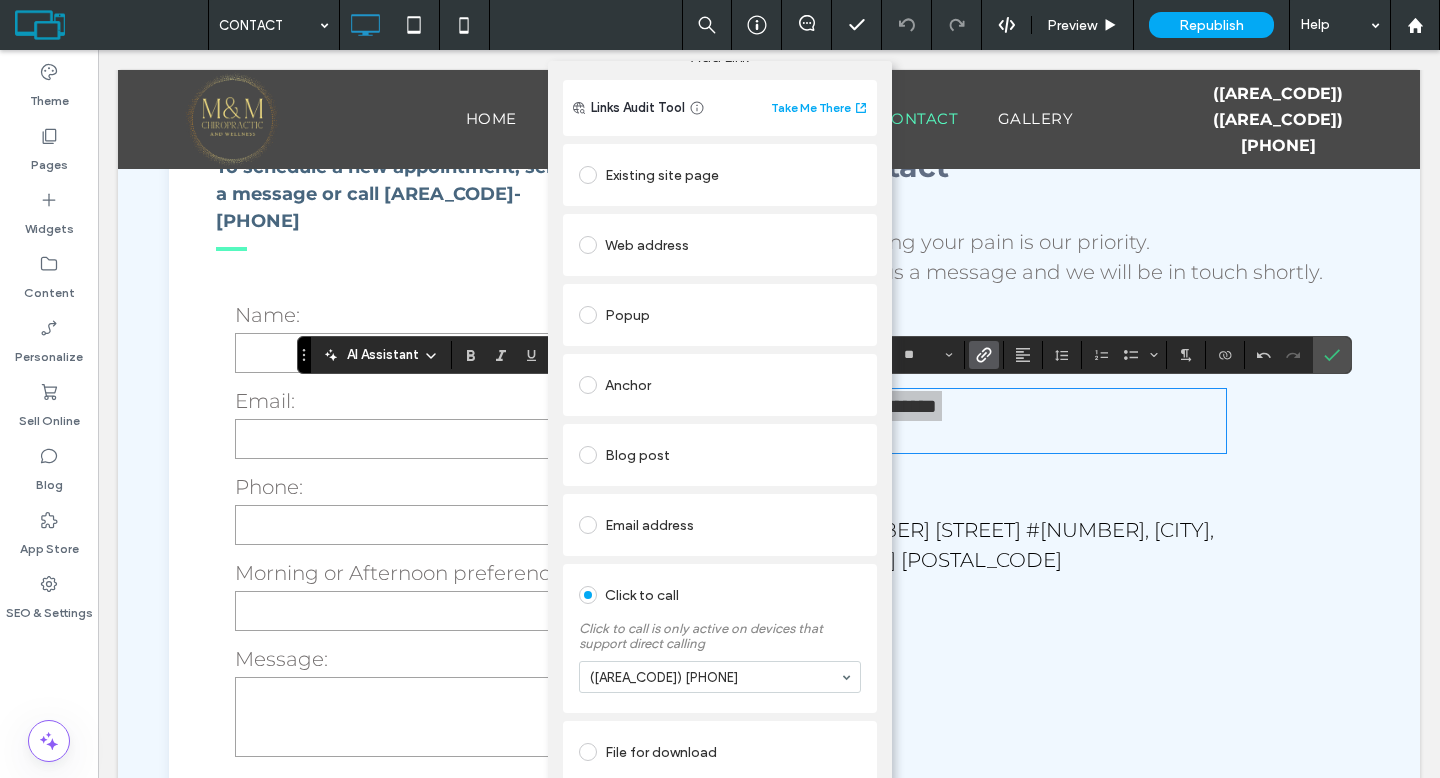 drag, startPoint x: 301, startPoint y: 362, endPoint x: 306, endPoint y: 340, distance: 22.561028 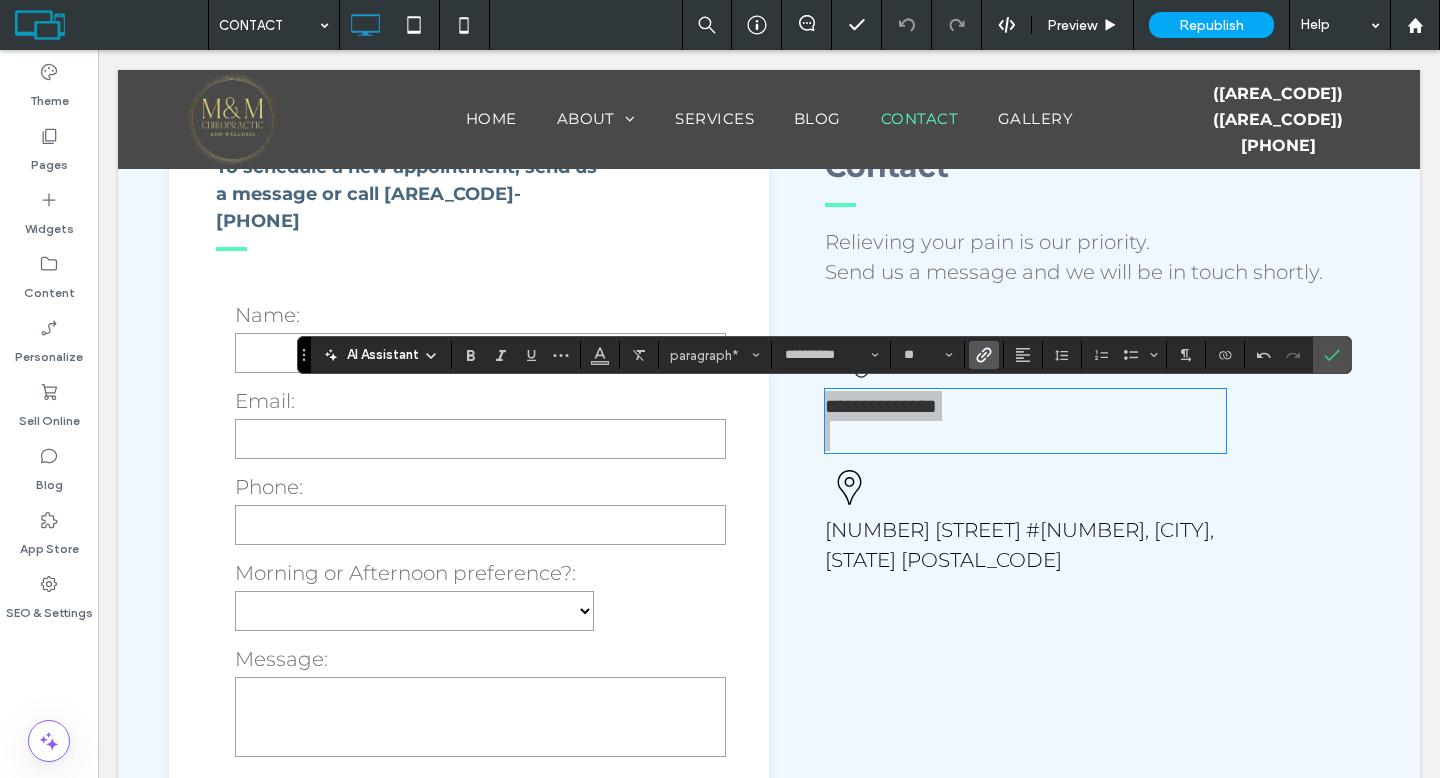 click 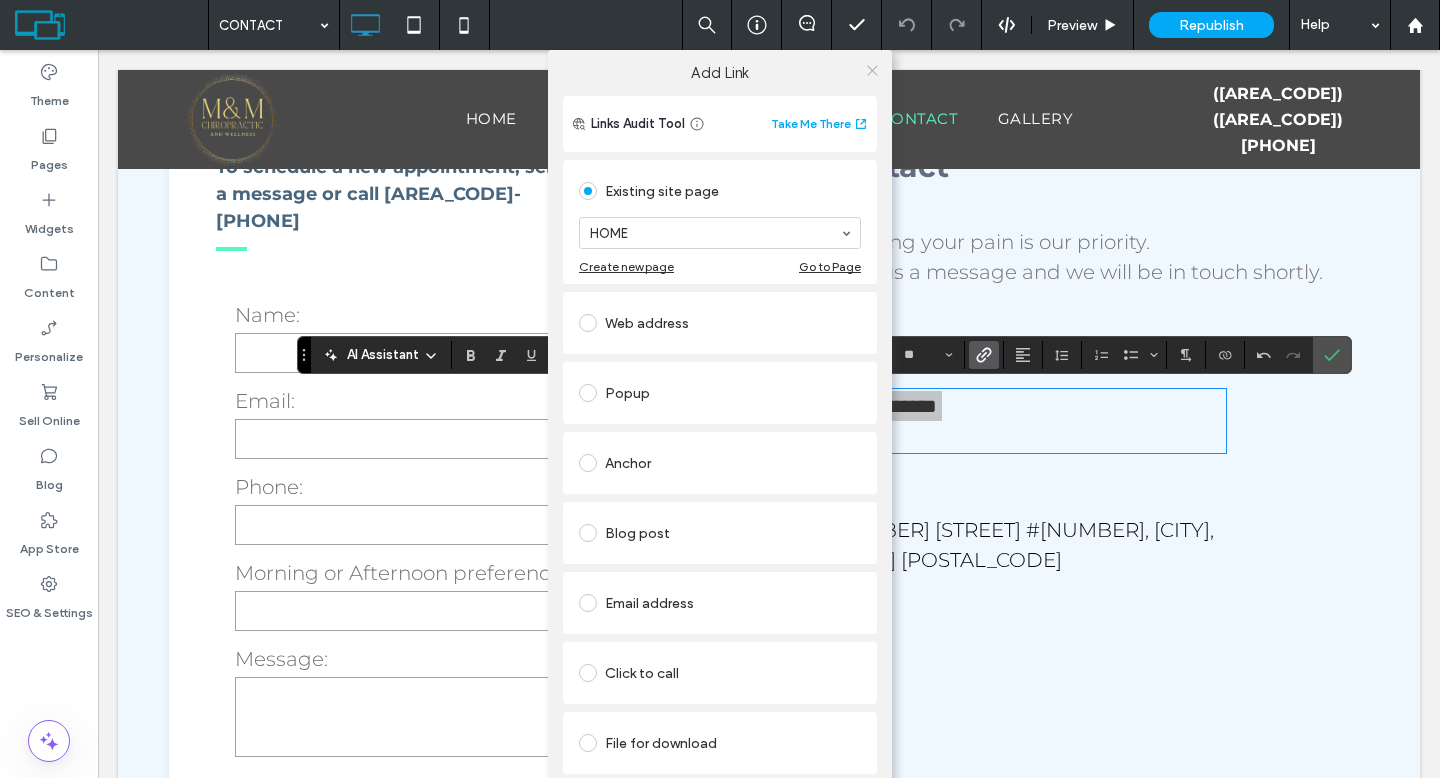 click 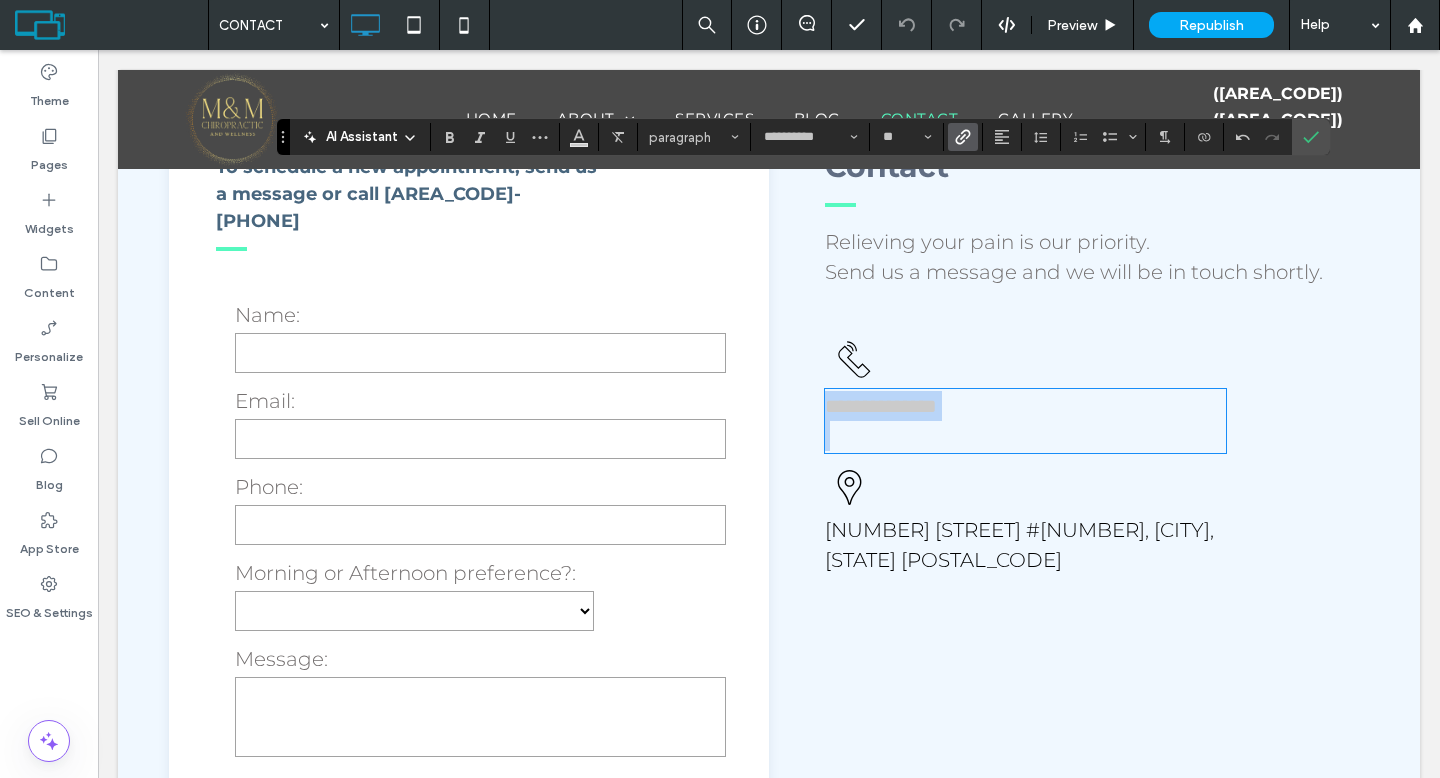 drag, startPoint x: 303, startPoint y: 363, endPoint x: 281, endPoint y: 144, distance: 220.10225 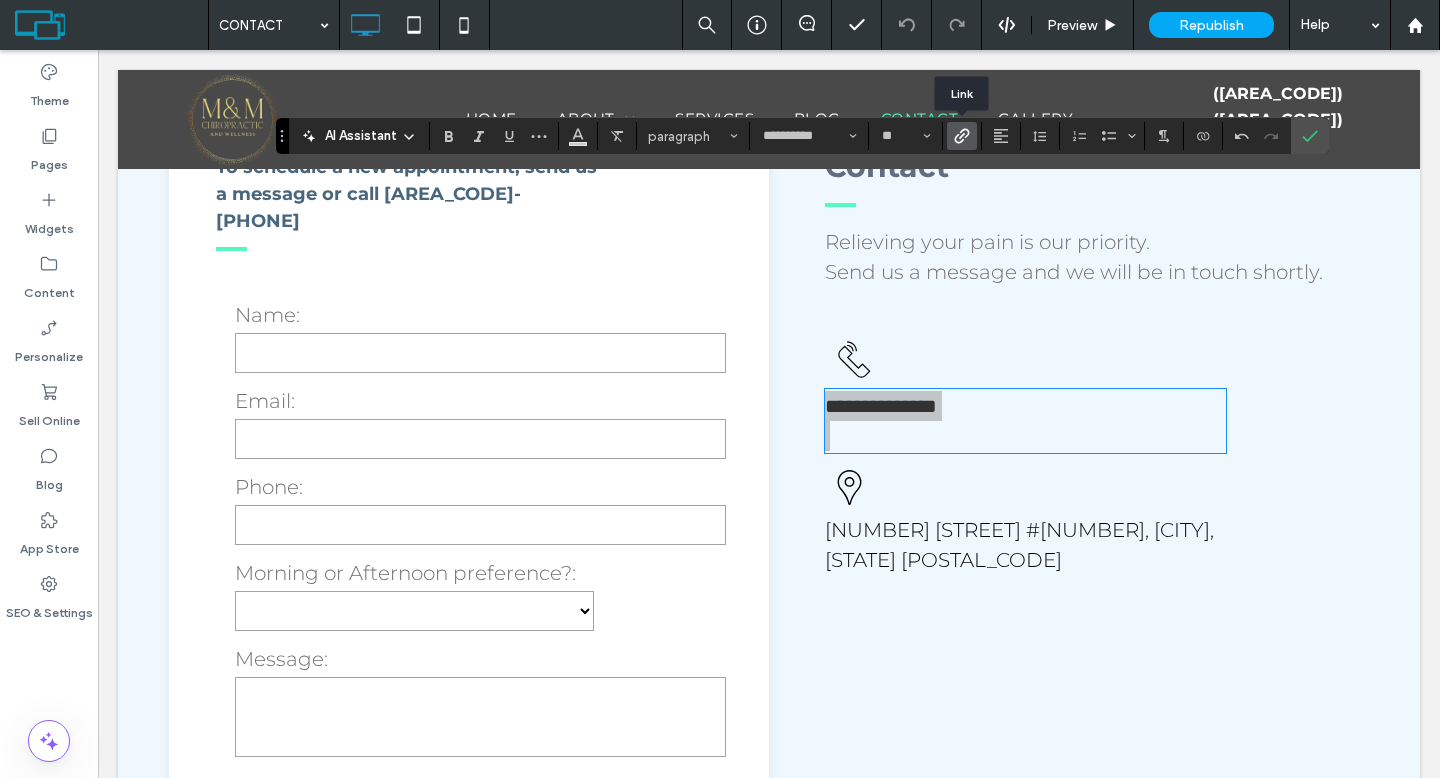 click 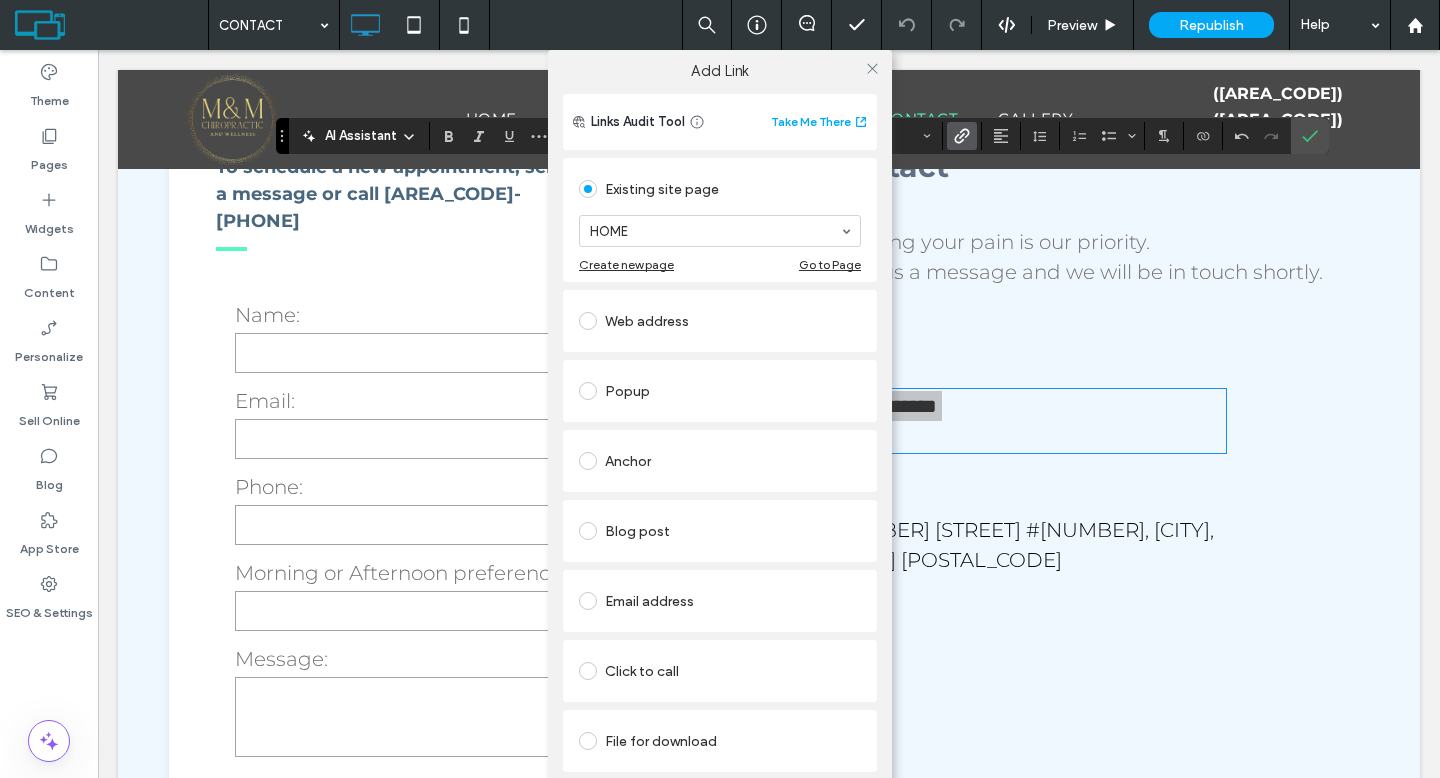 scroll, scrollTop: 17, scrollLeft: 0, axis: vertical 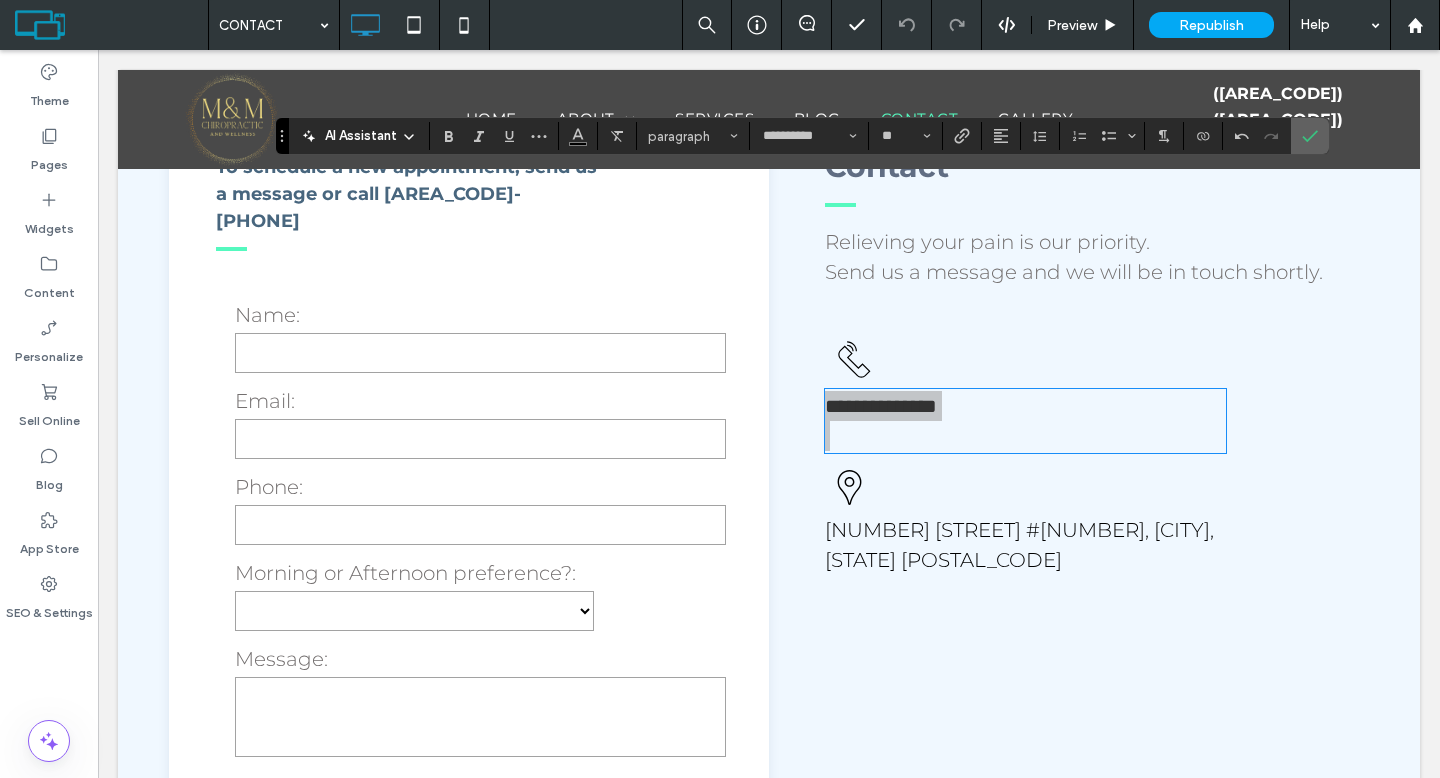 click 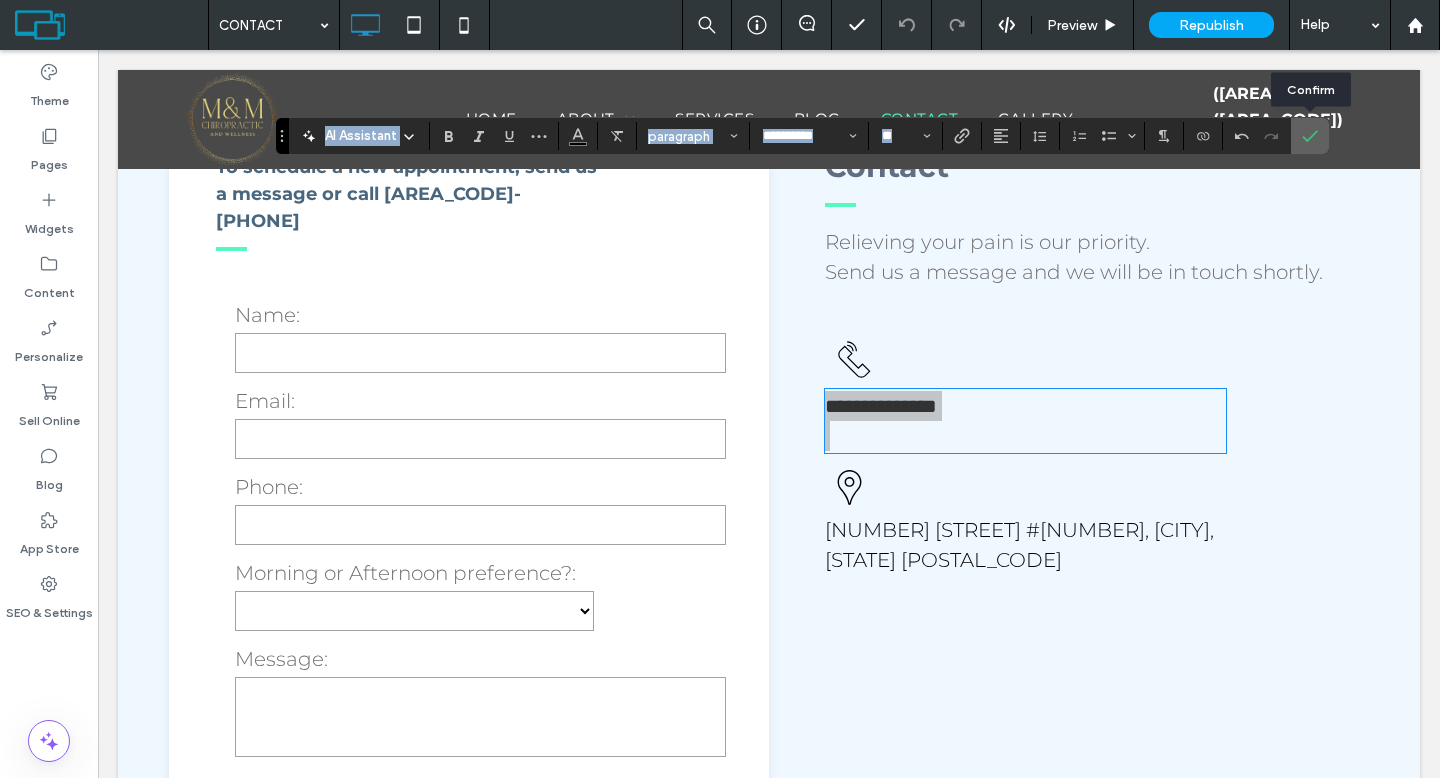 drag, startPoint x: 1309, startPoint y: 132, endPoint x: 1211, endPoint y: 82, distance: 110.01818 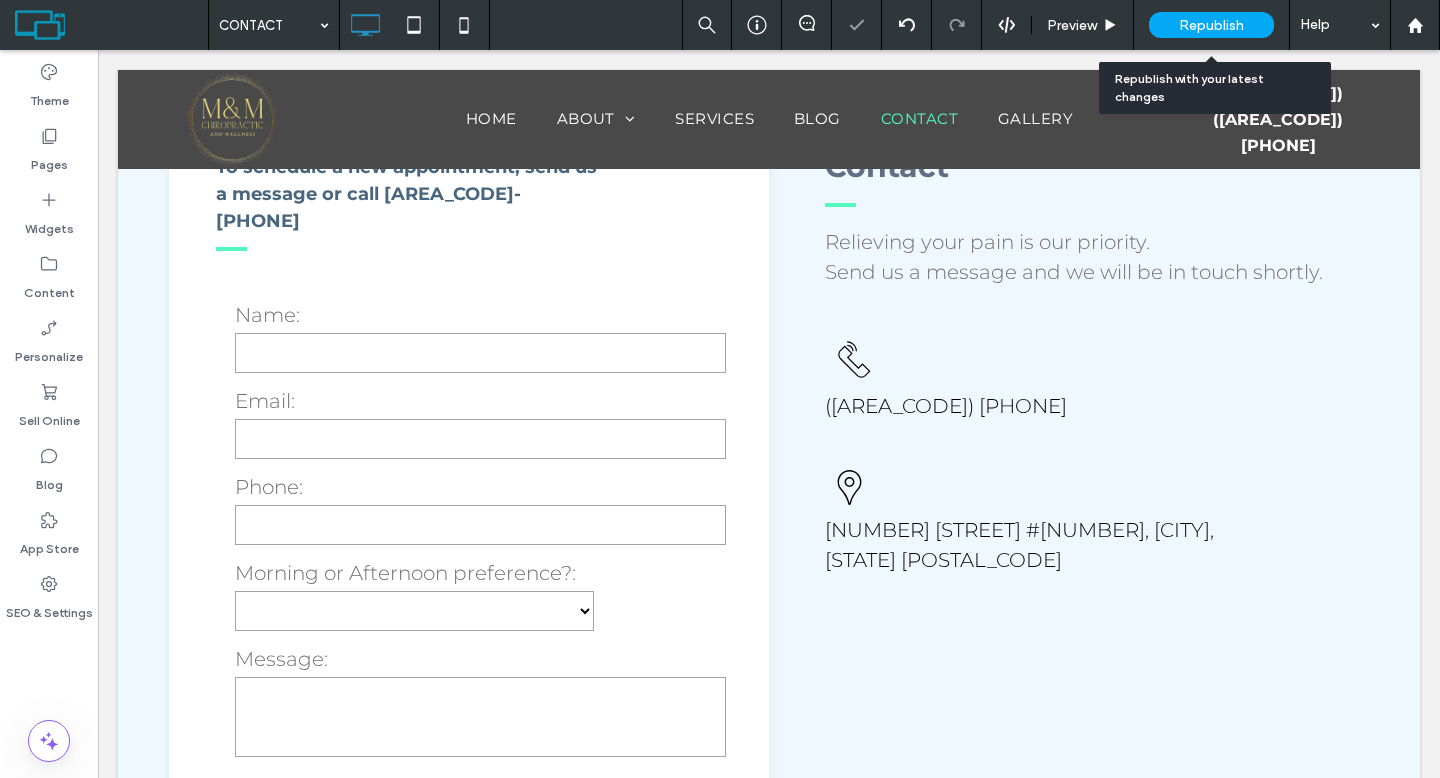 click on "Republish" at bounding box center (1211, 25) 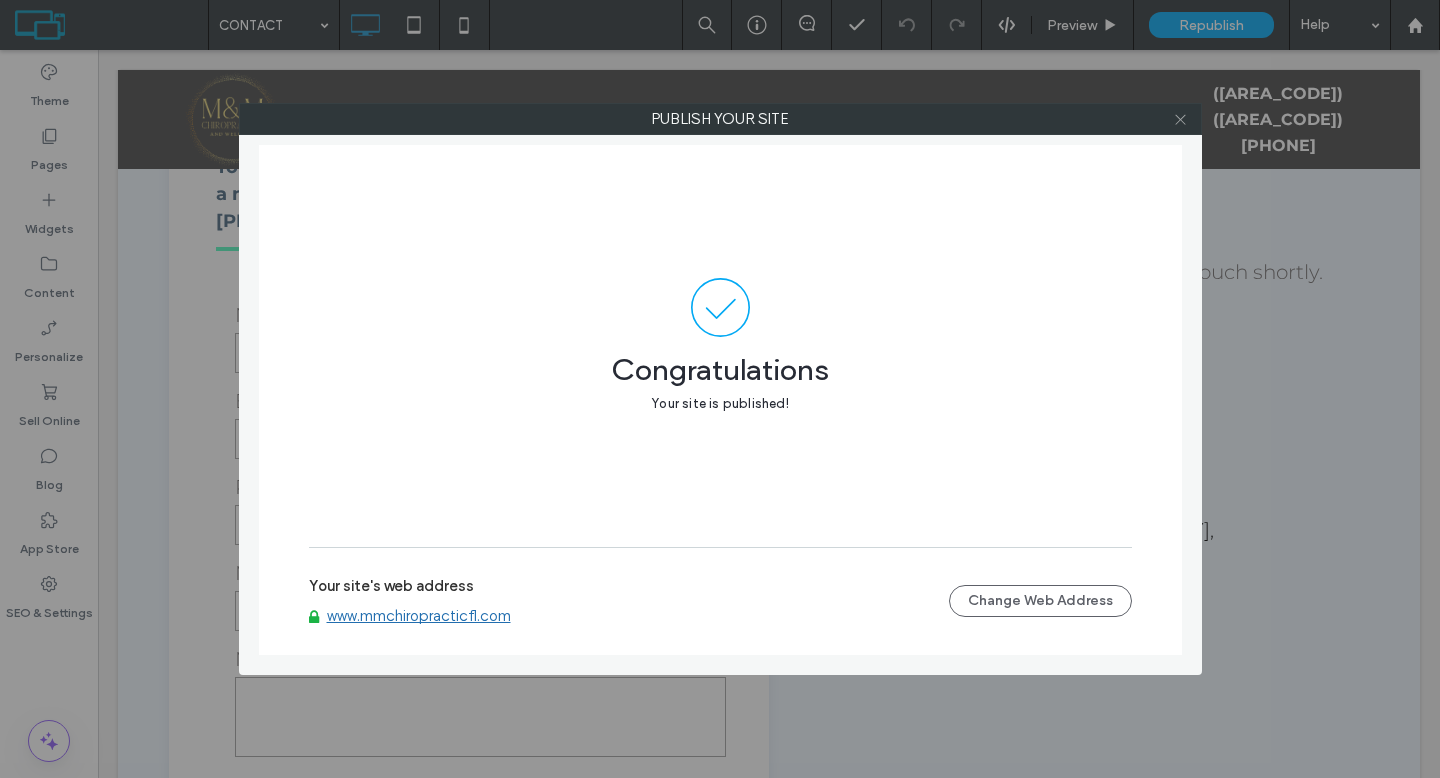 click 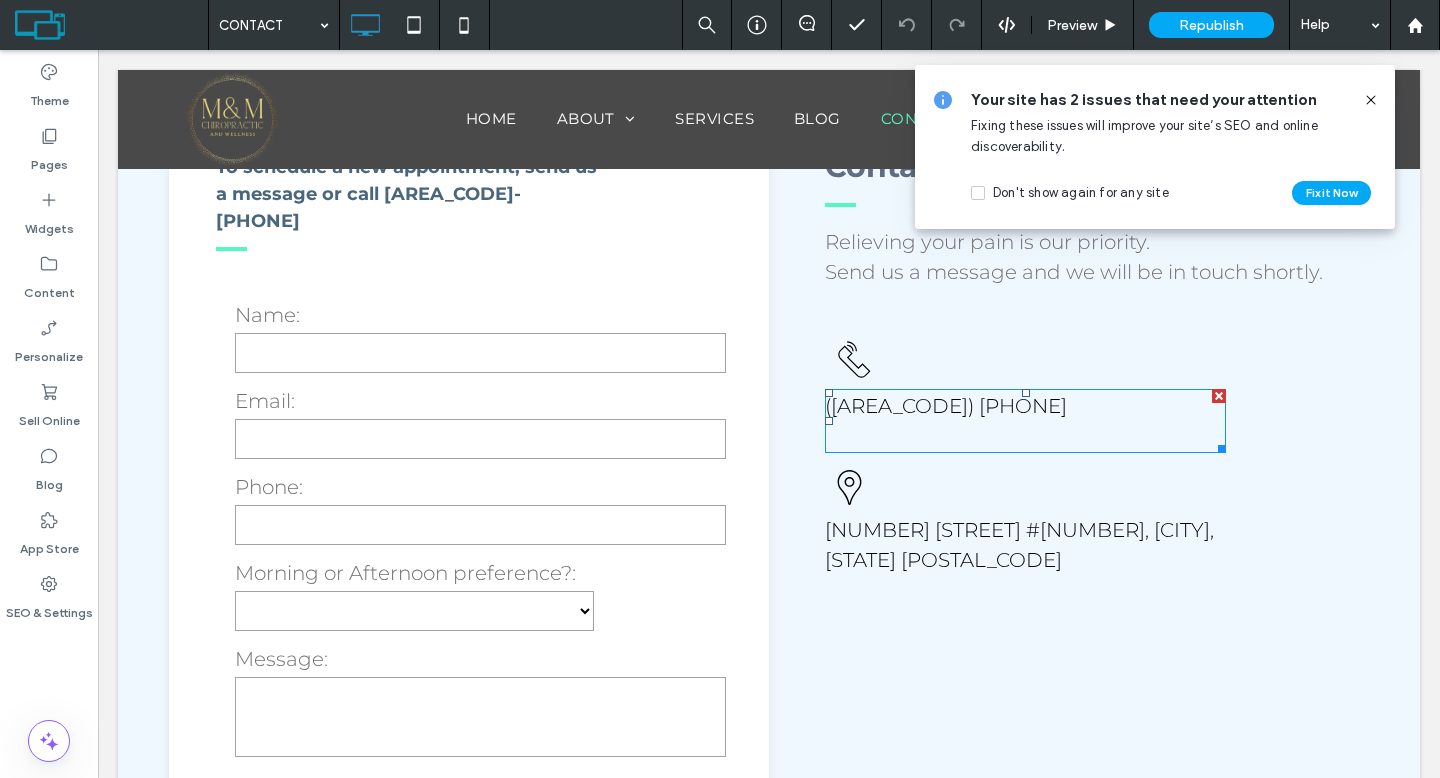 click on "[PHONE]" at bounding box center (946, 406) 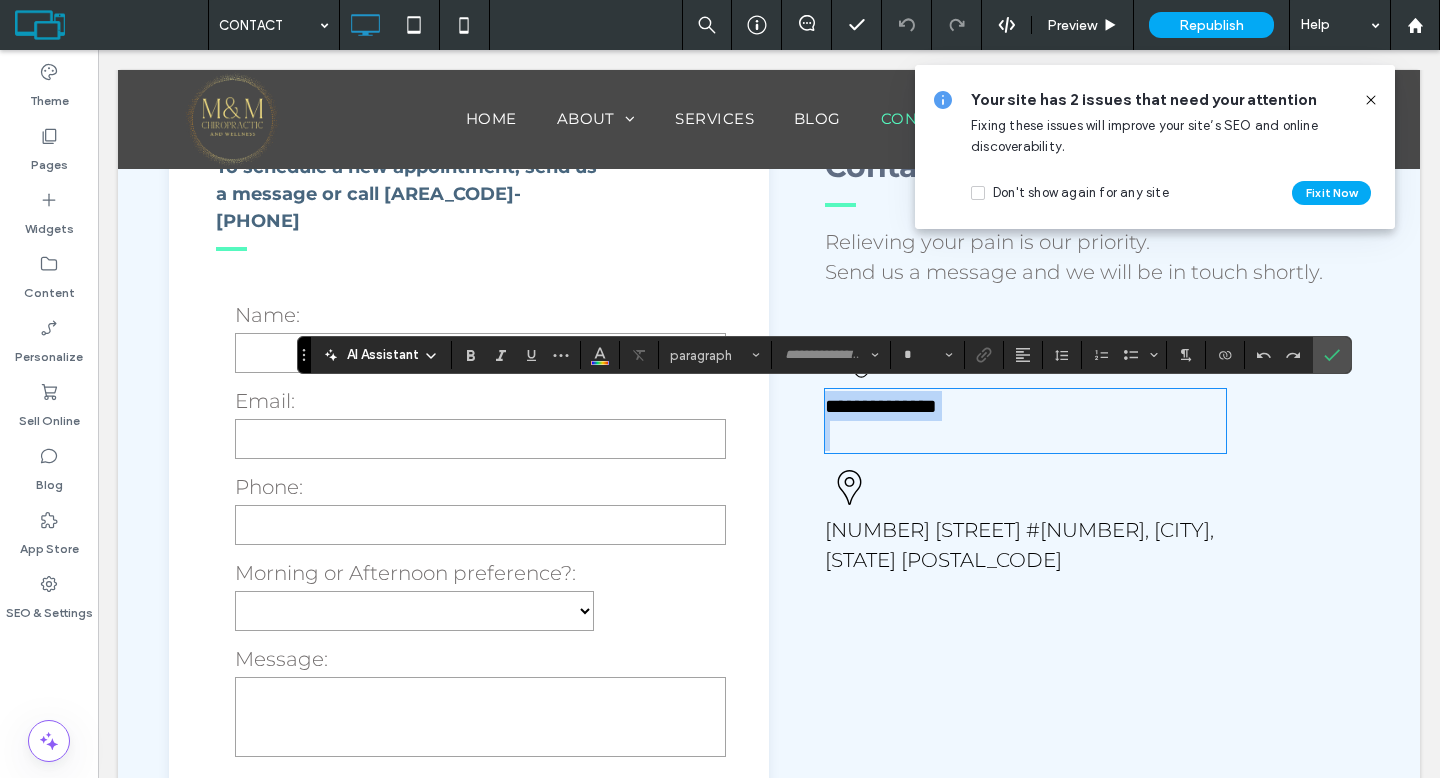 type on "**********" 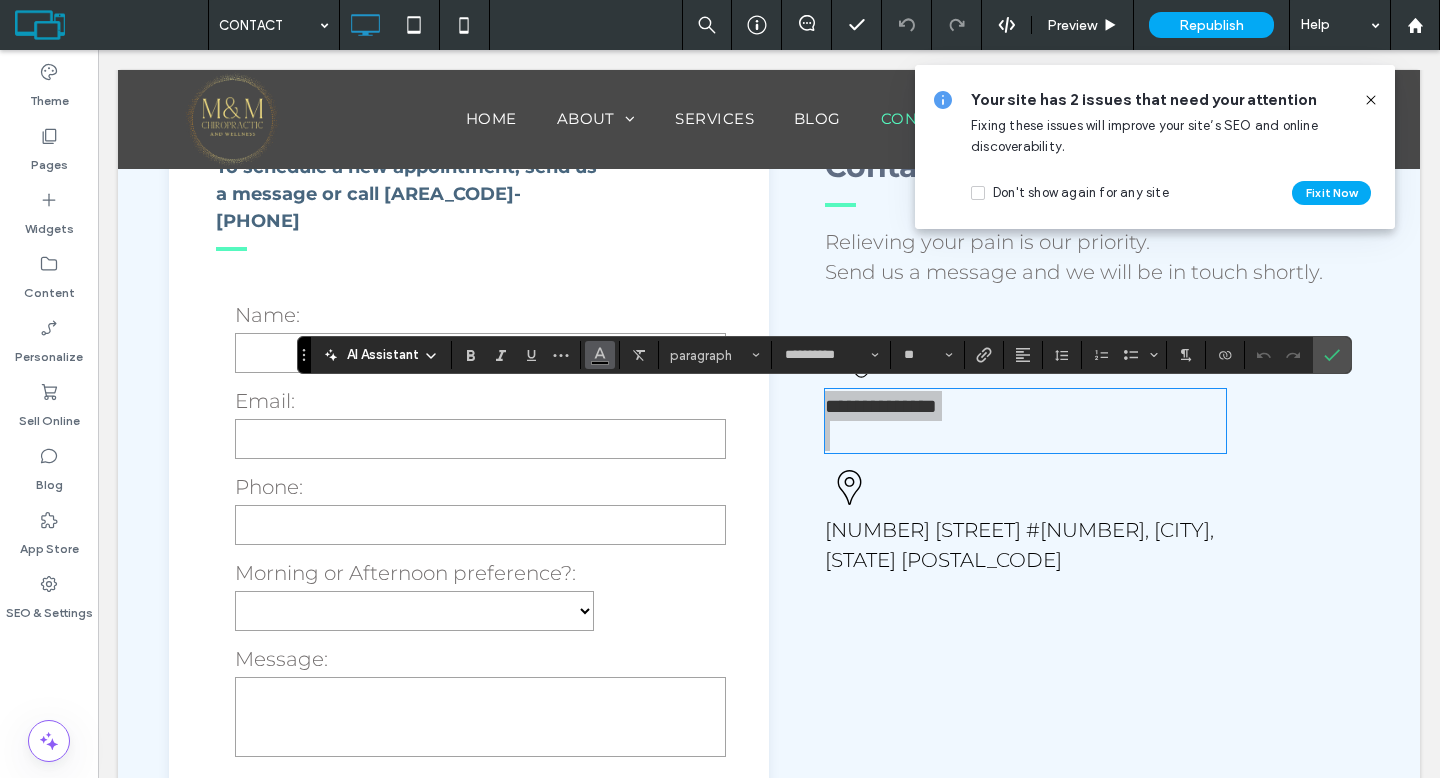 click 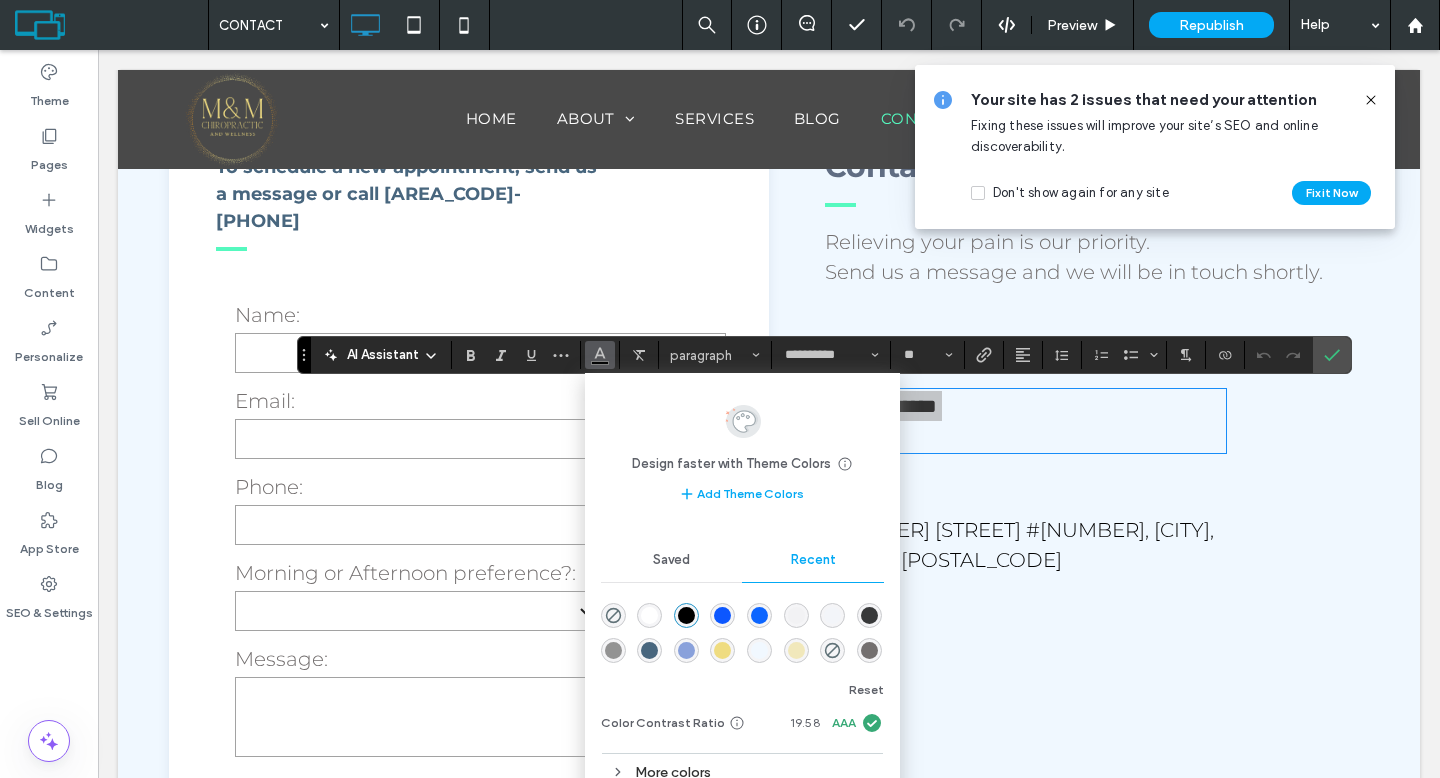 click at bounding box center [686, 615] 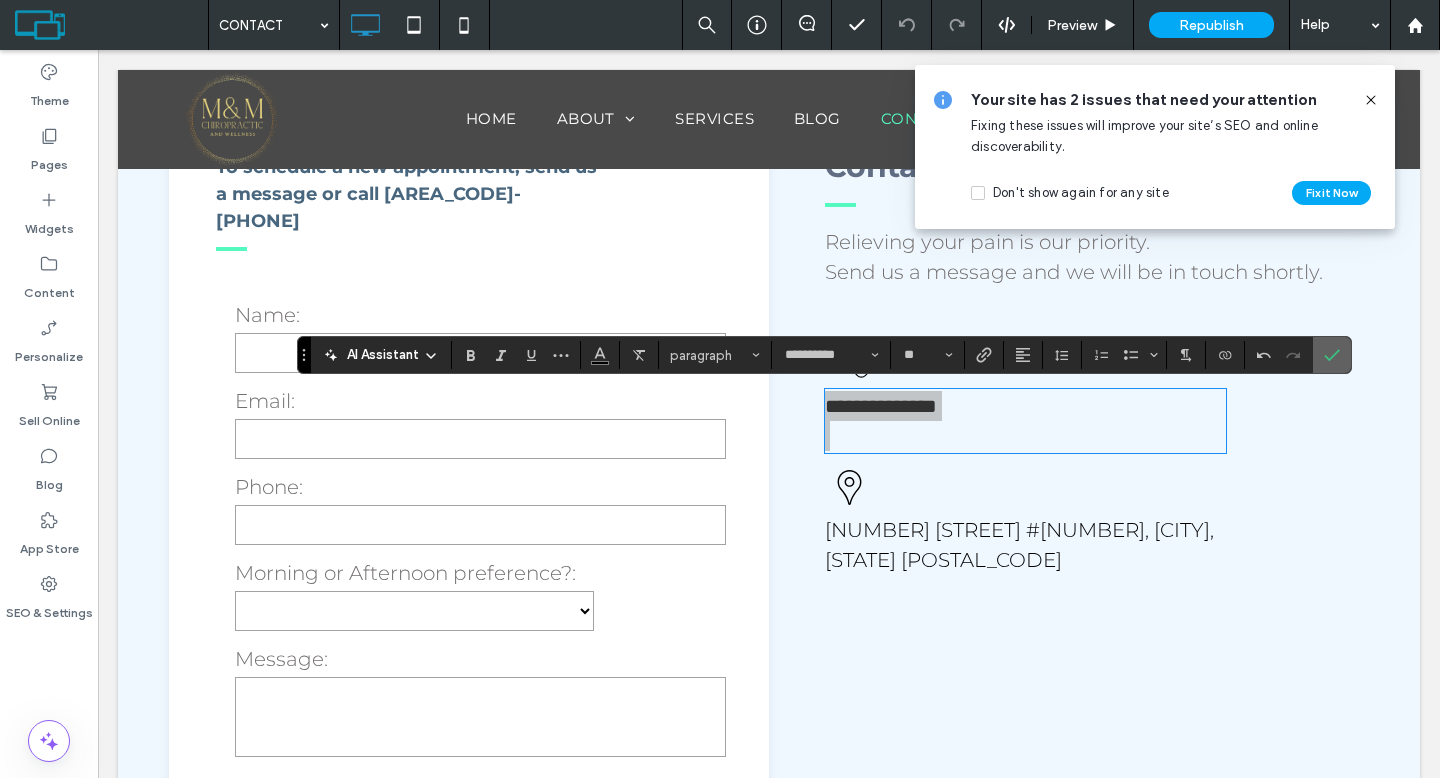 click 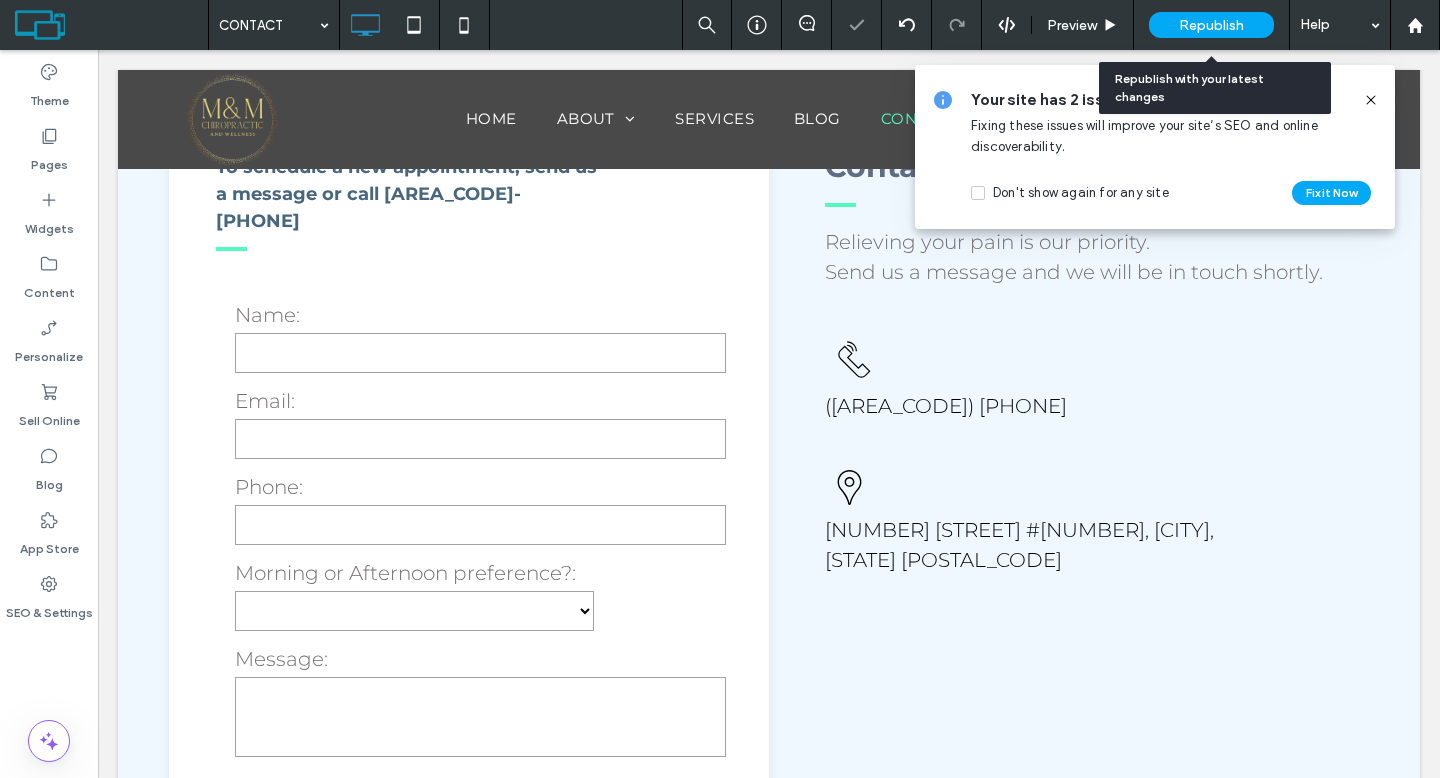 click on "Republish" at bounding box center [1211, 25] 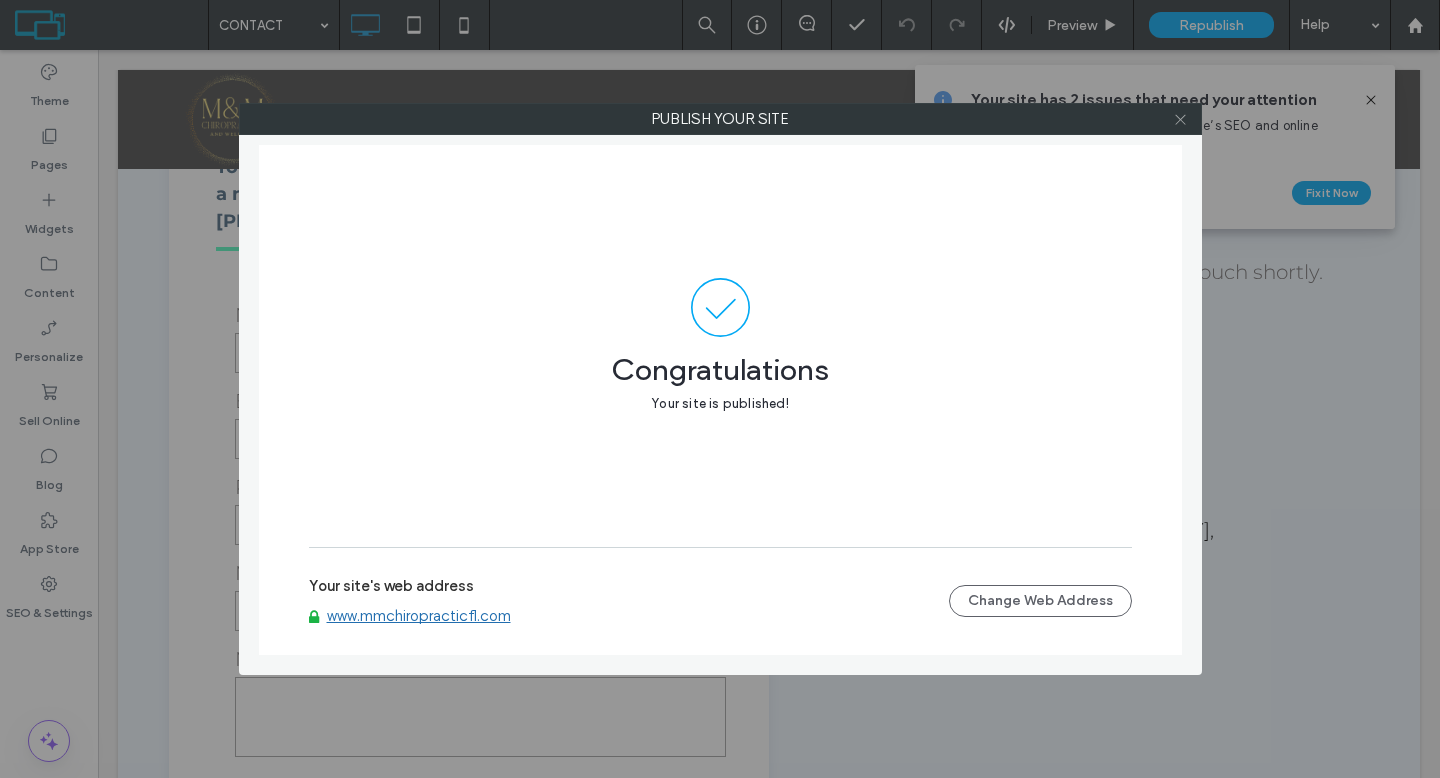 click 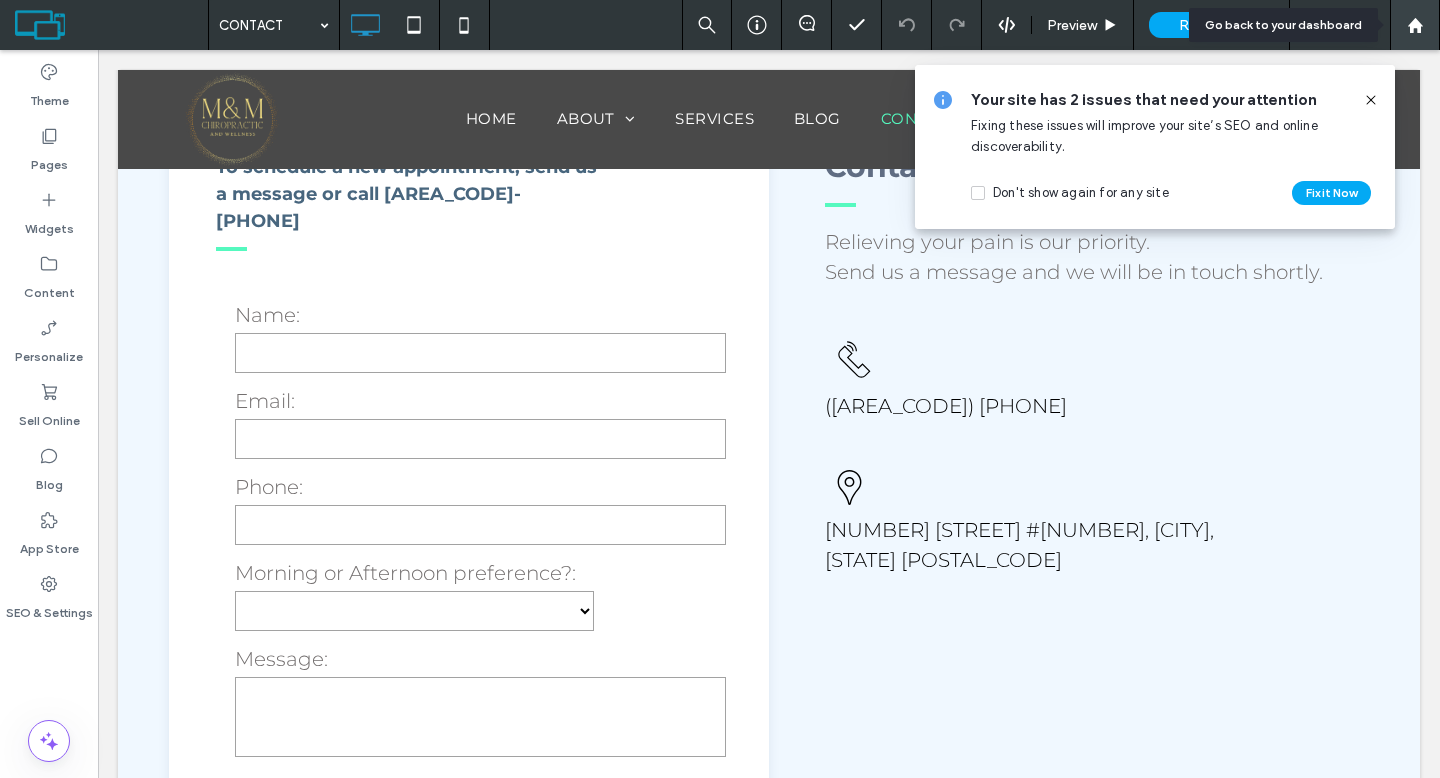 click 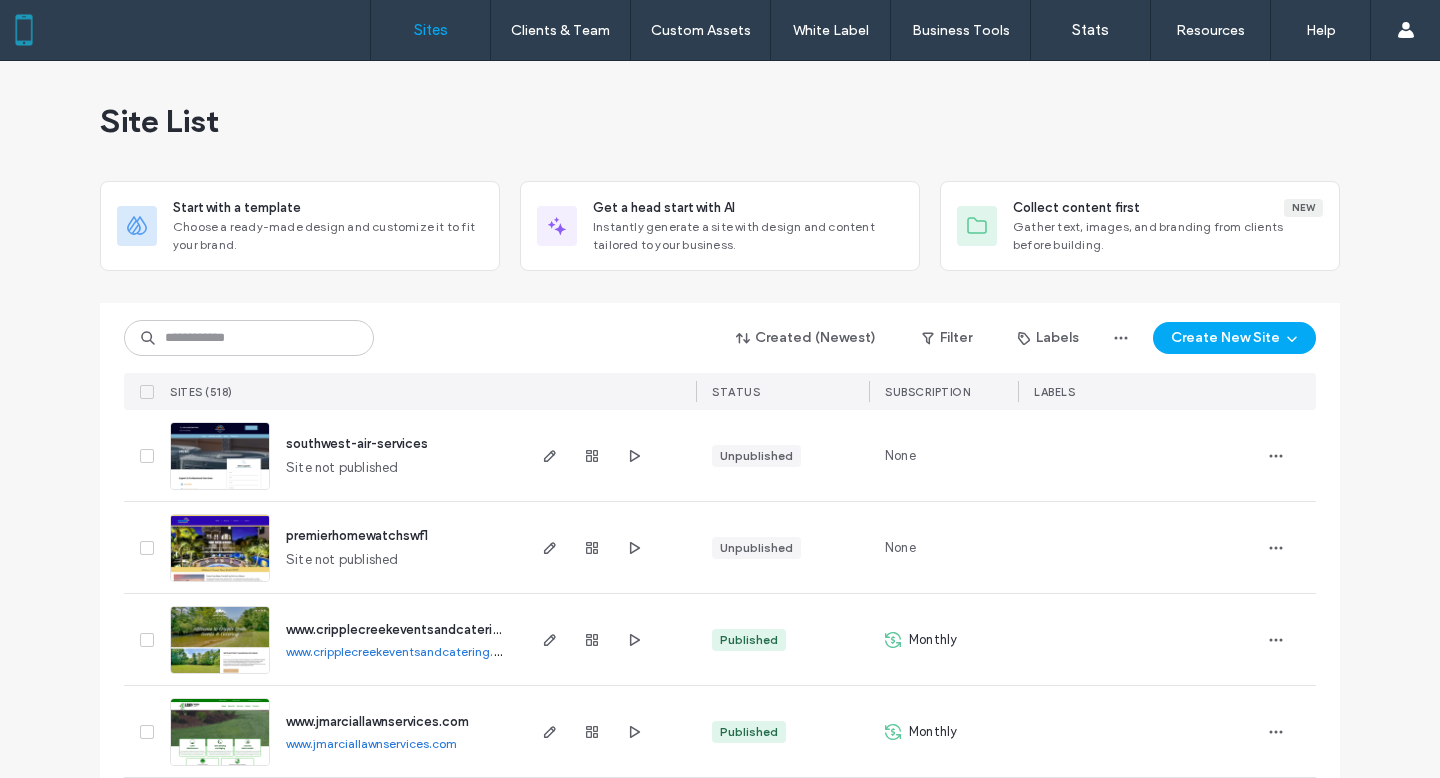 scroll, scrollTop: 0, scrollLeft: 0, axis: both 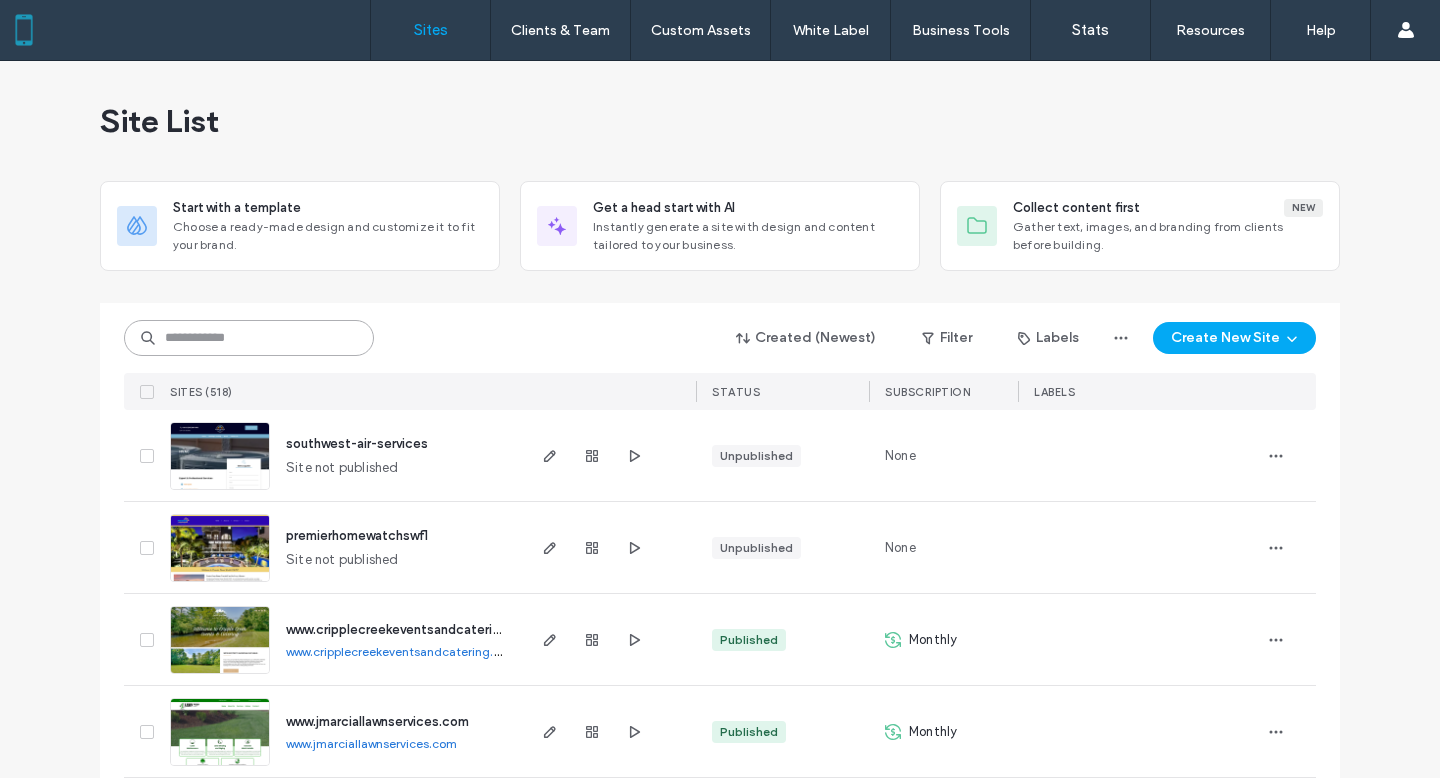 click at bounding box center (249, 338) 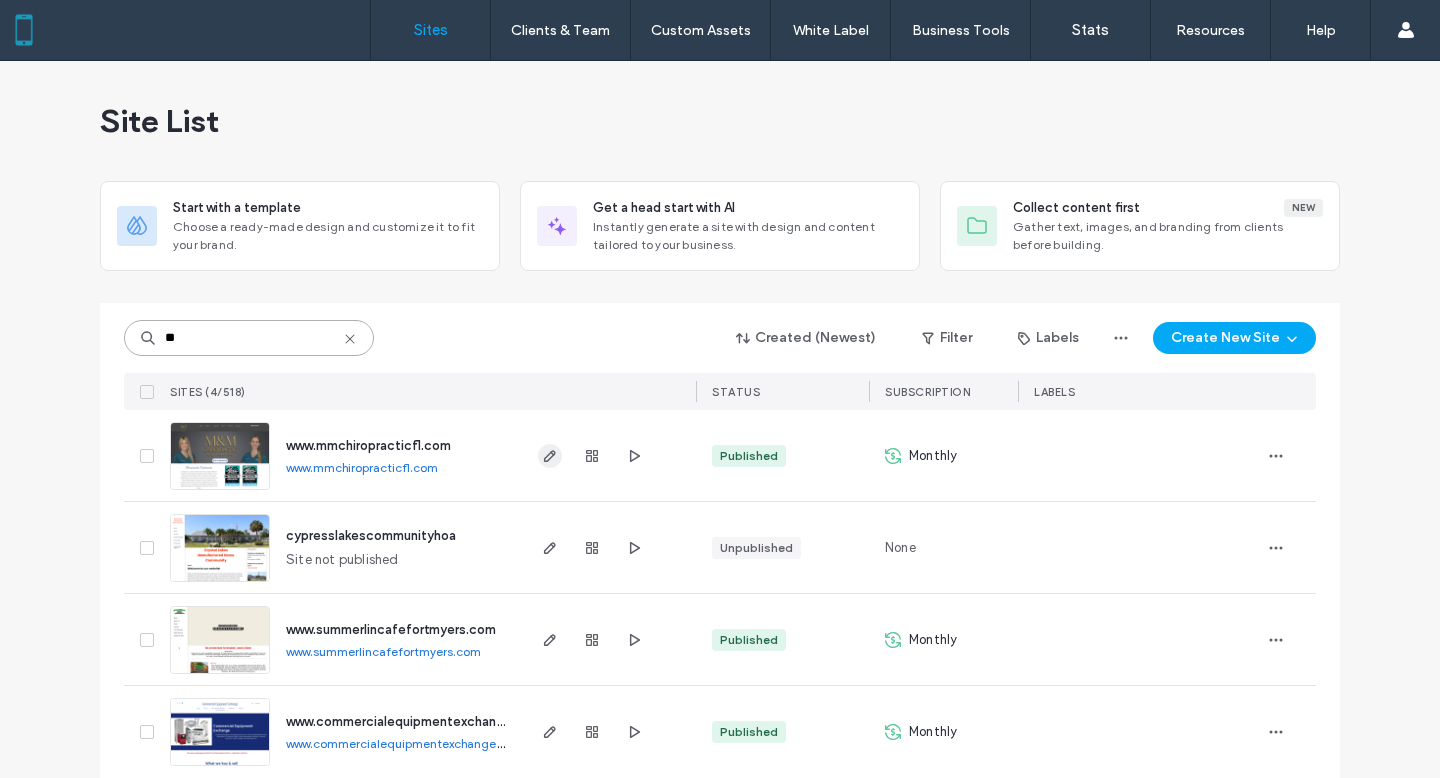 type on "**" 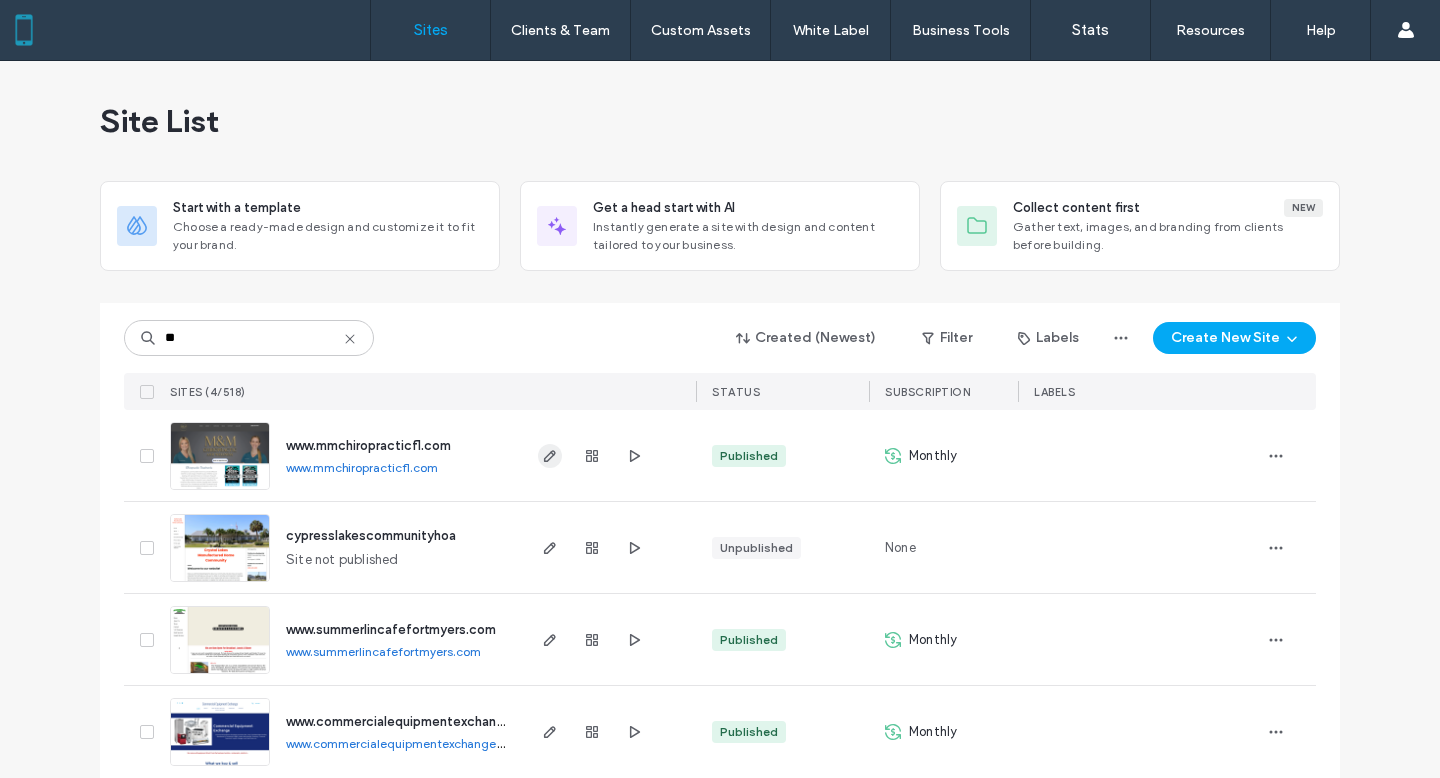 click 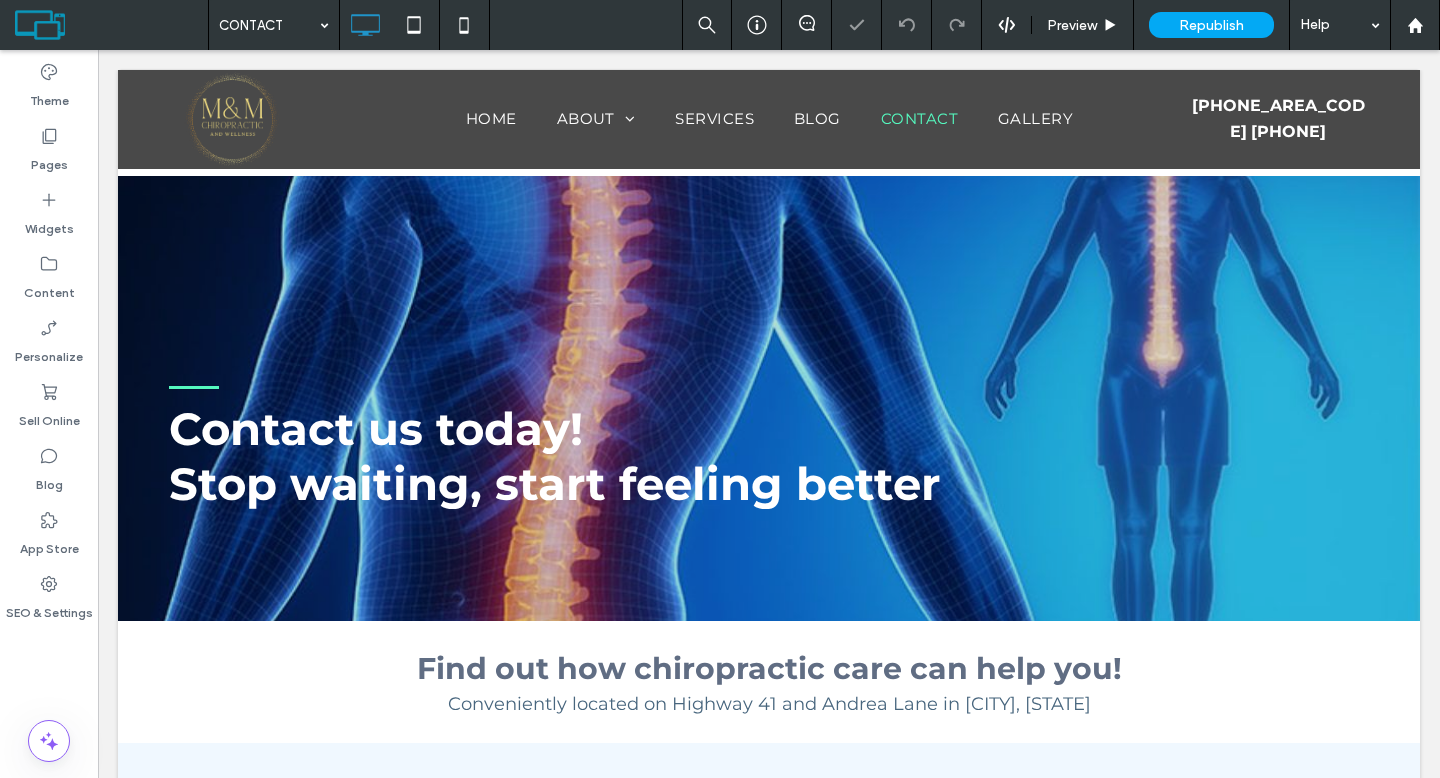scroll, scrollTop: 619, scrollLeft: 0, axis: vertical 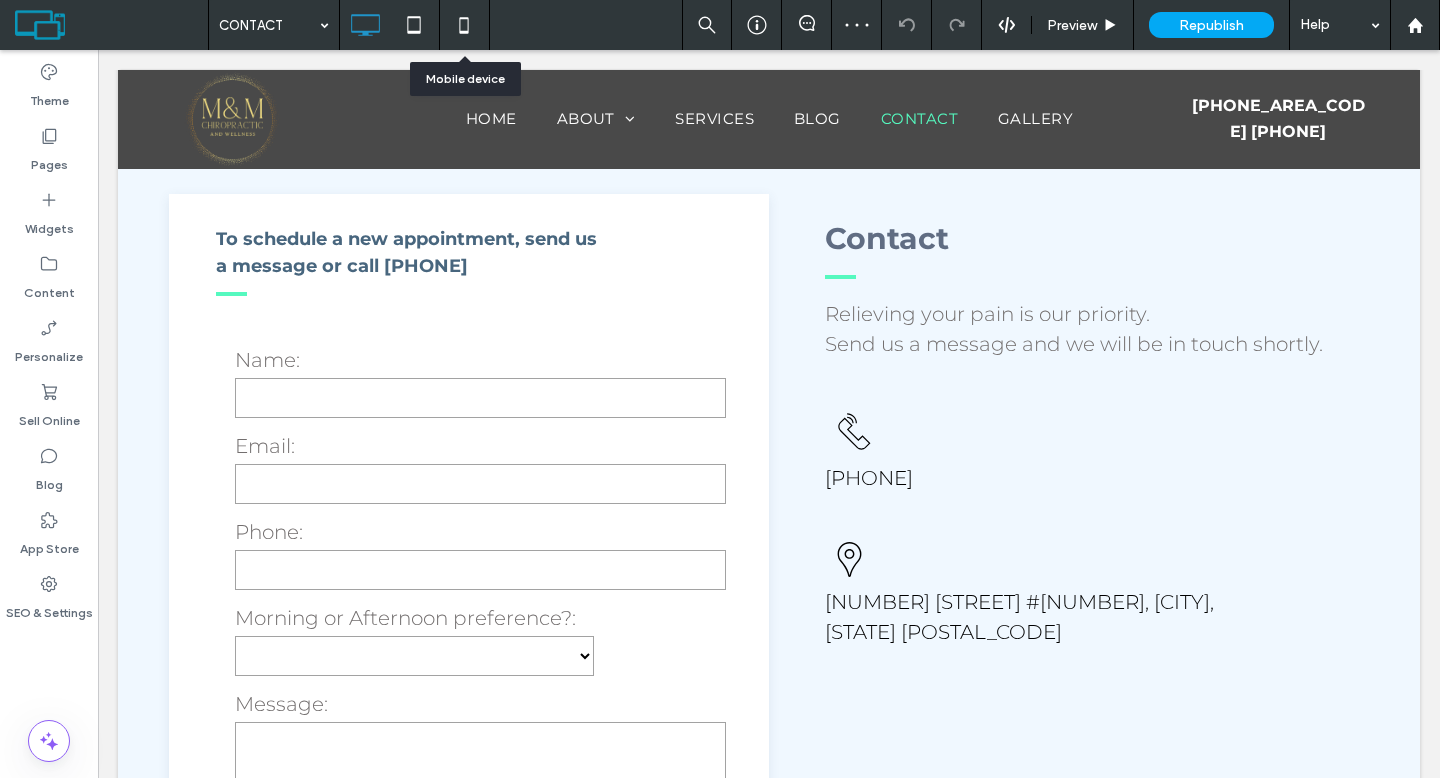 click 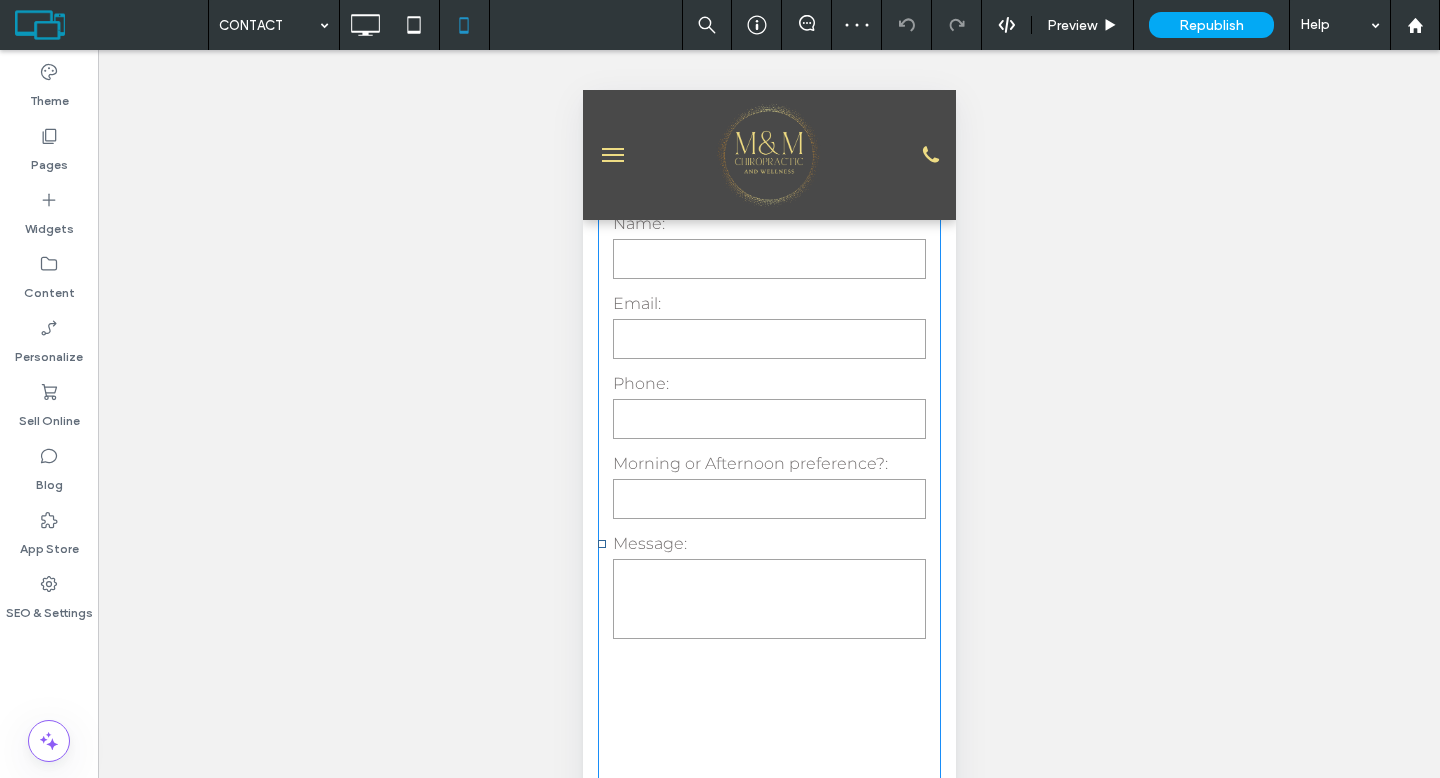 scroll, scrollTop: 1009, scrollLeft: 0, axis: vertical 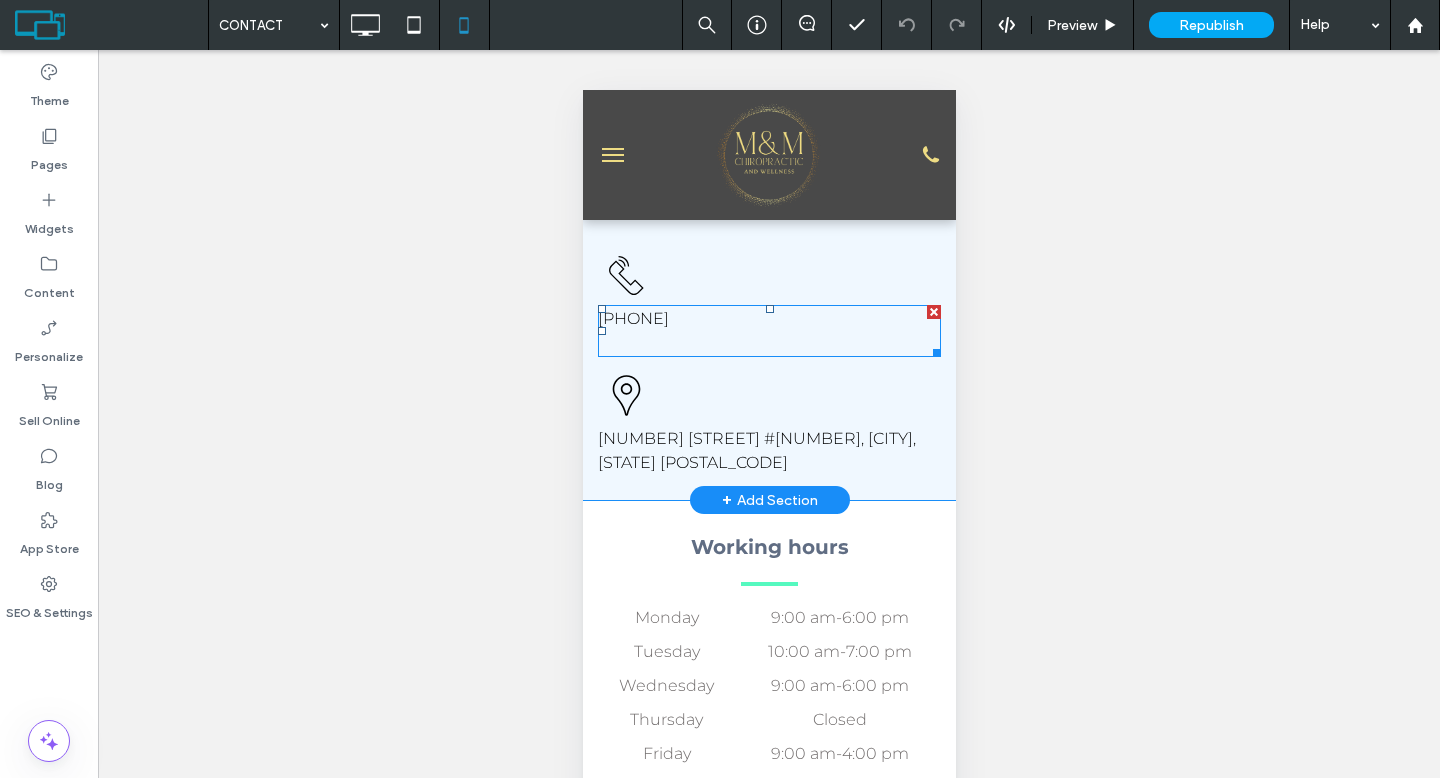 click on "[PHONE]" at bounding box center (768, 319) 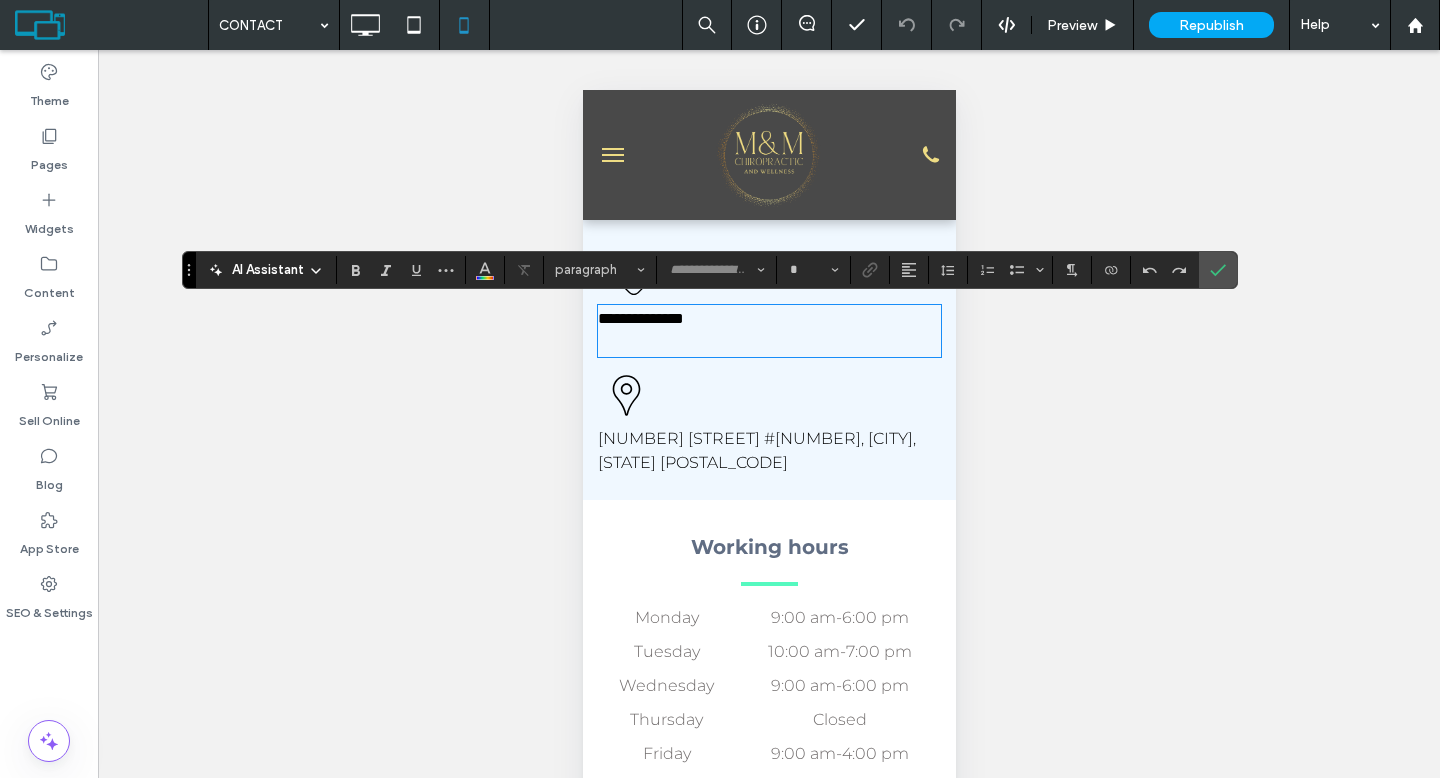 type on "**********" 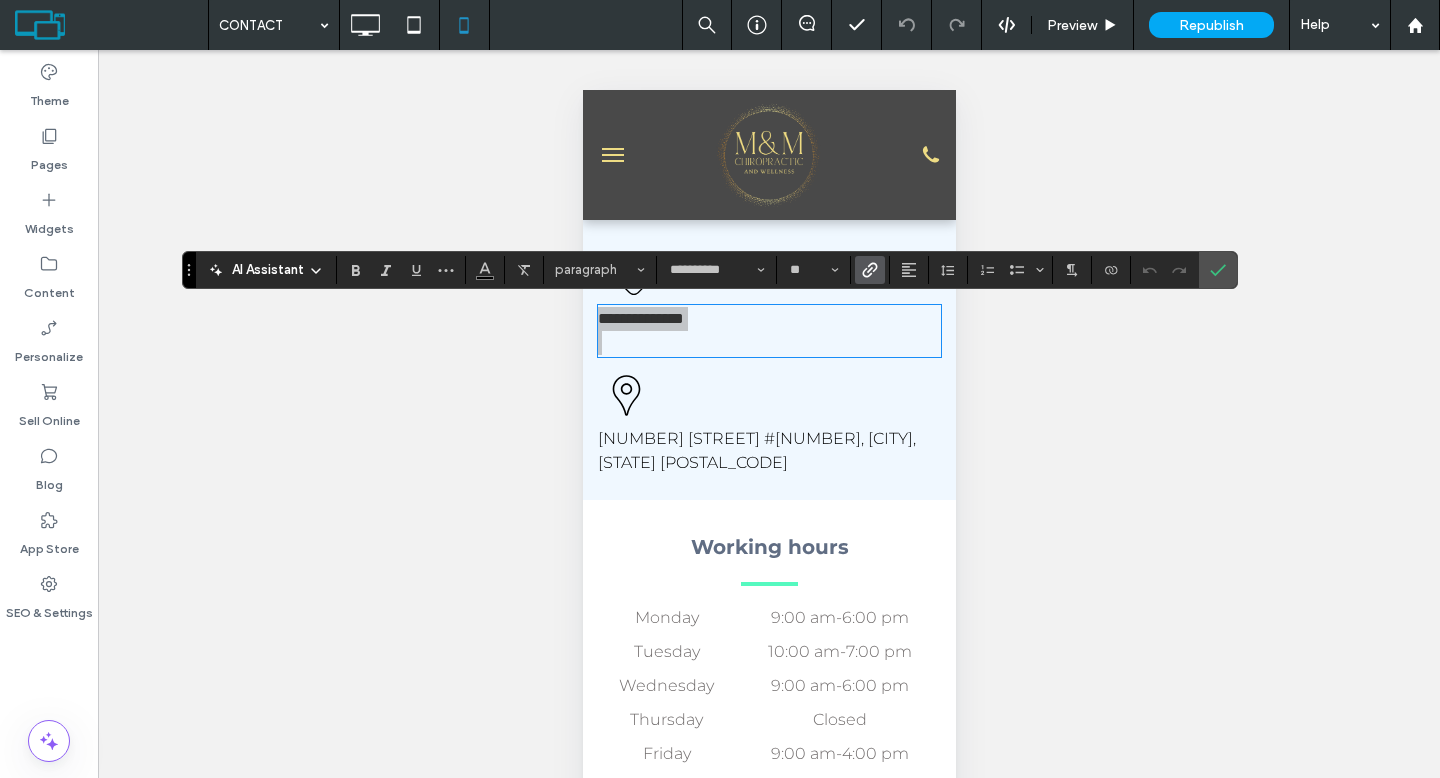 click 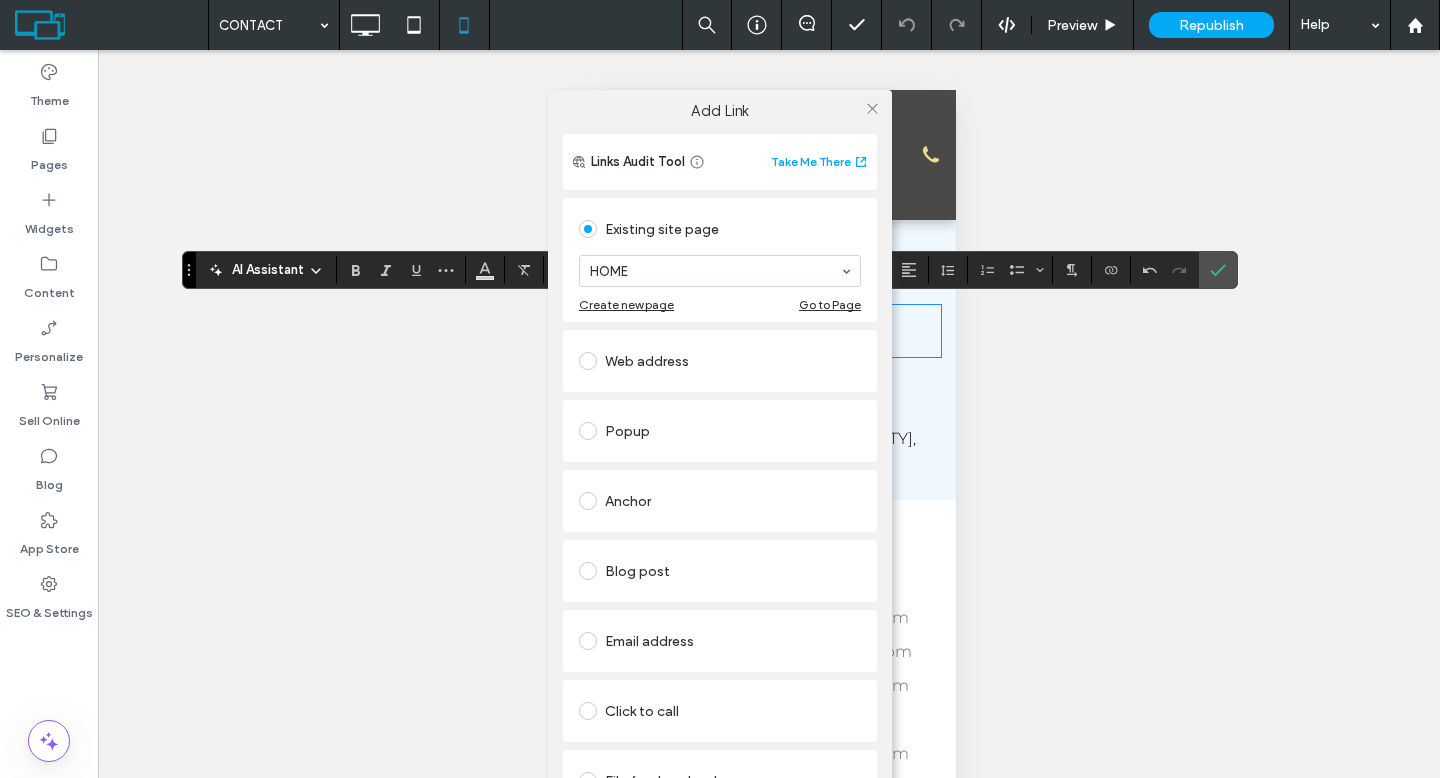 scroll, scrollTop: 17, scrollLeft: 0, axis: vertical 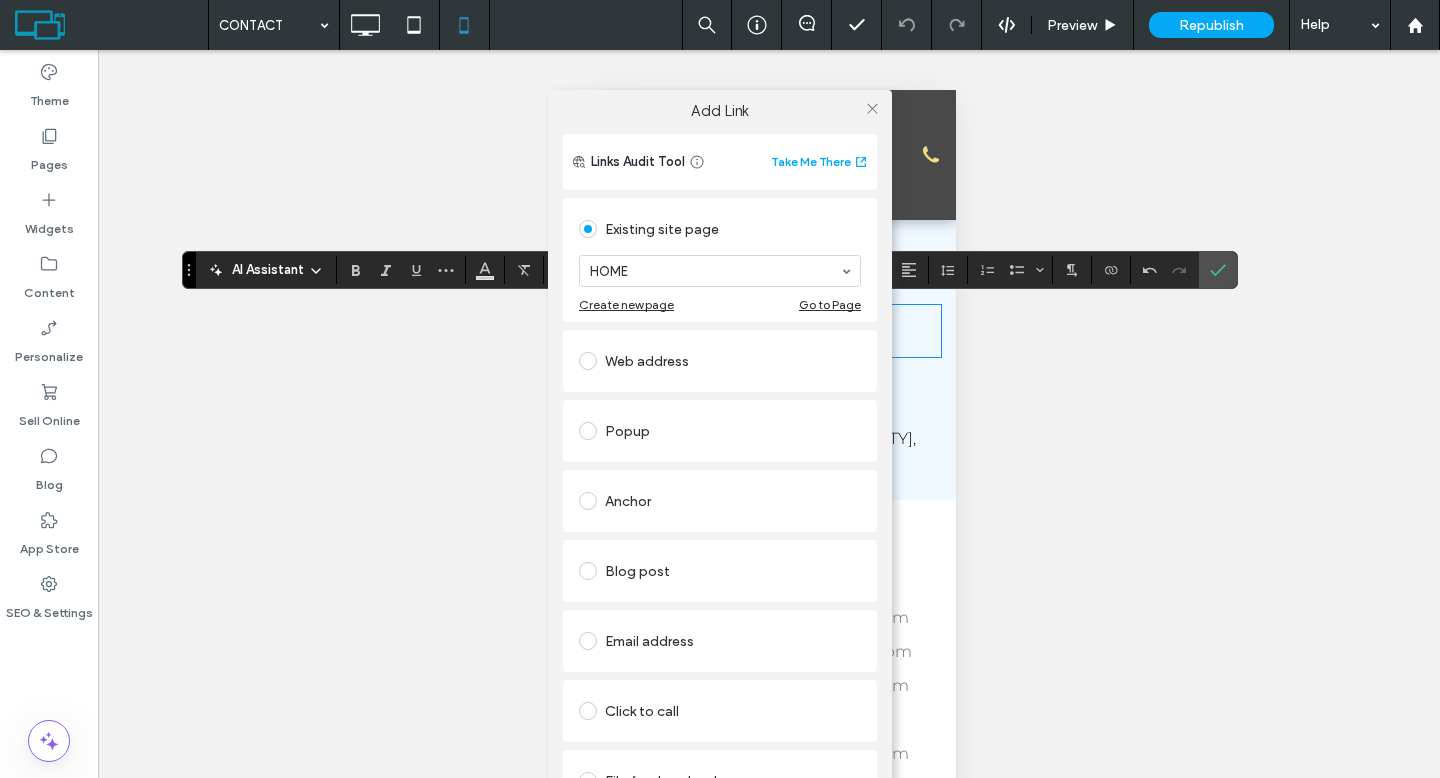 click on "Click to call" at bounding box center (720, 711) 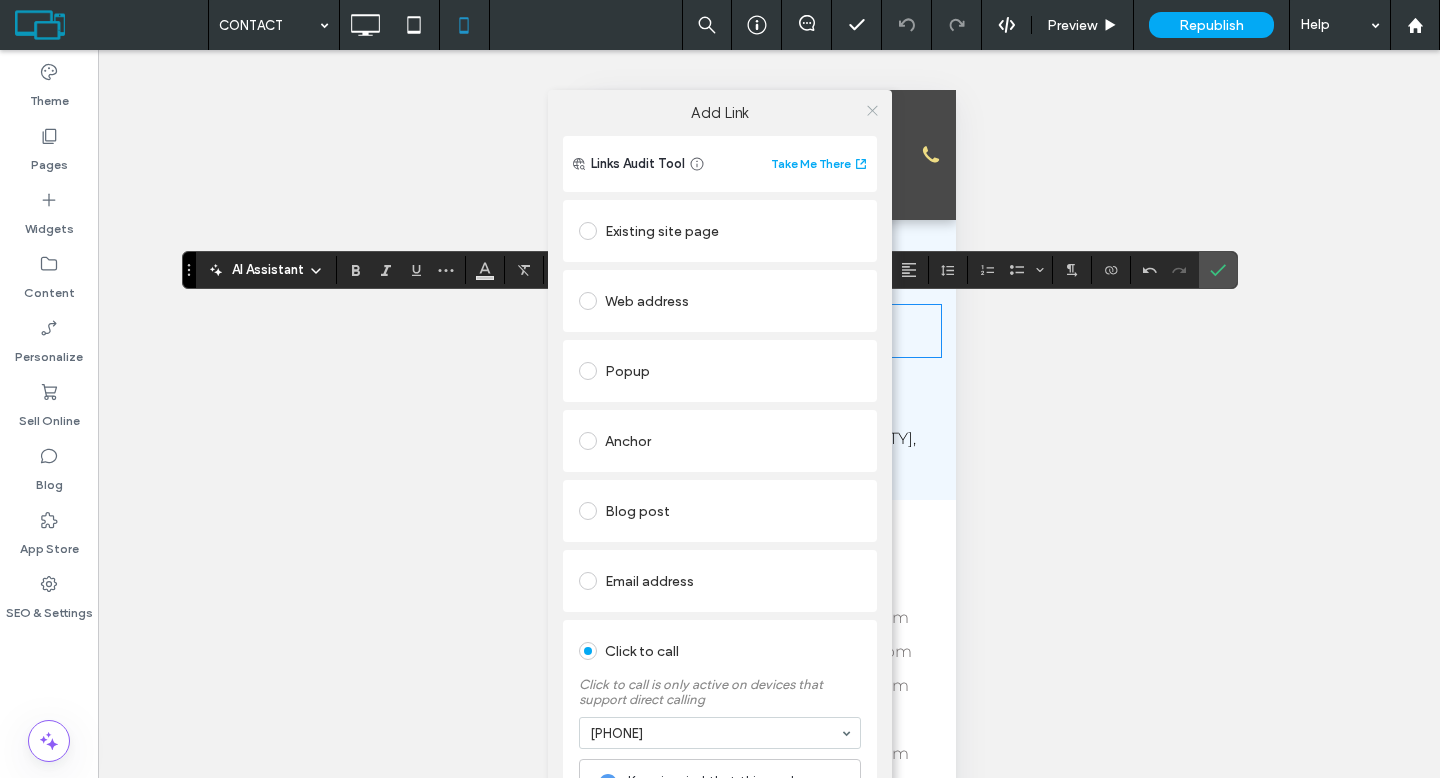 click 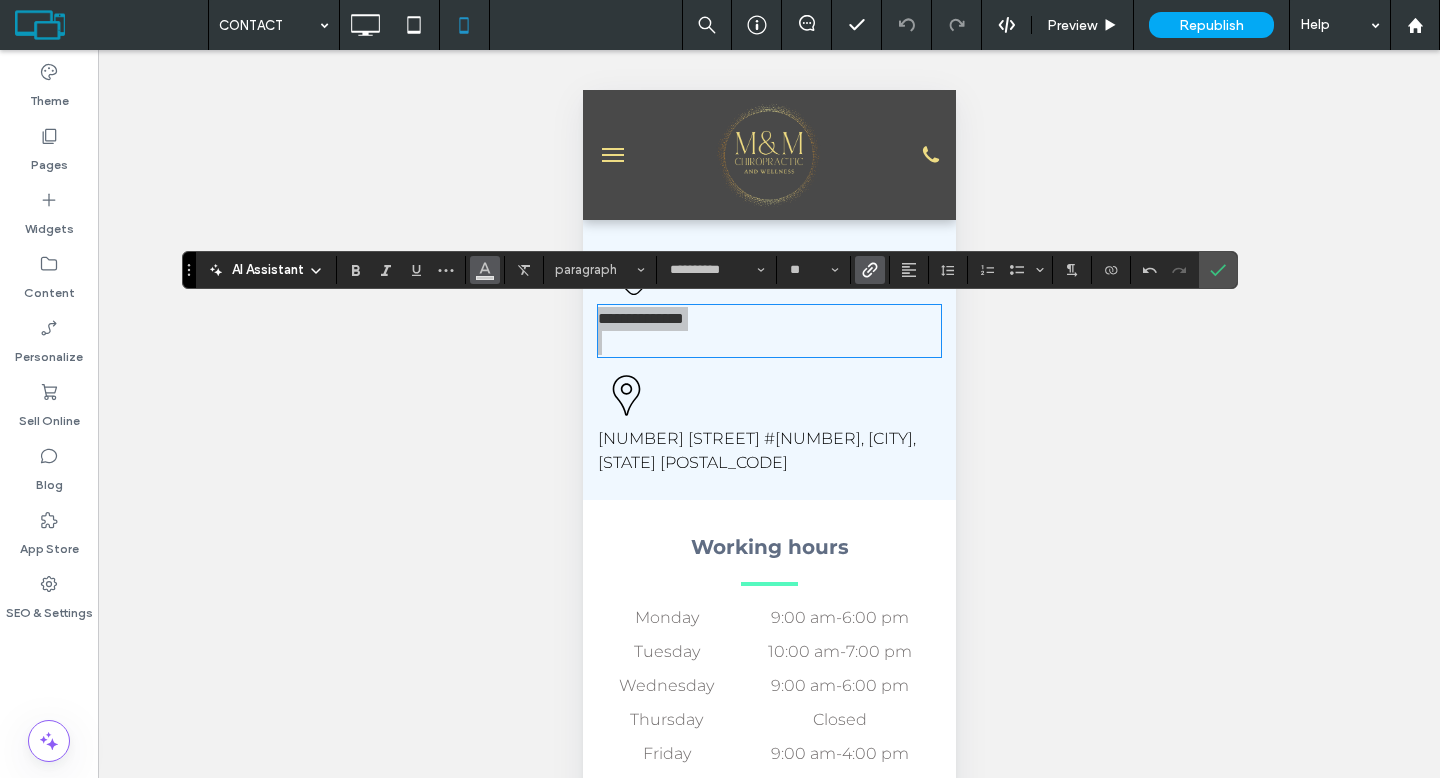 click 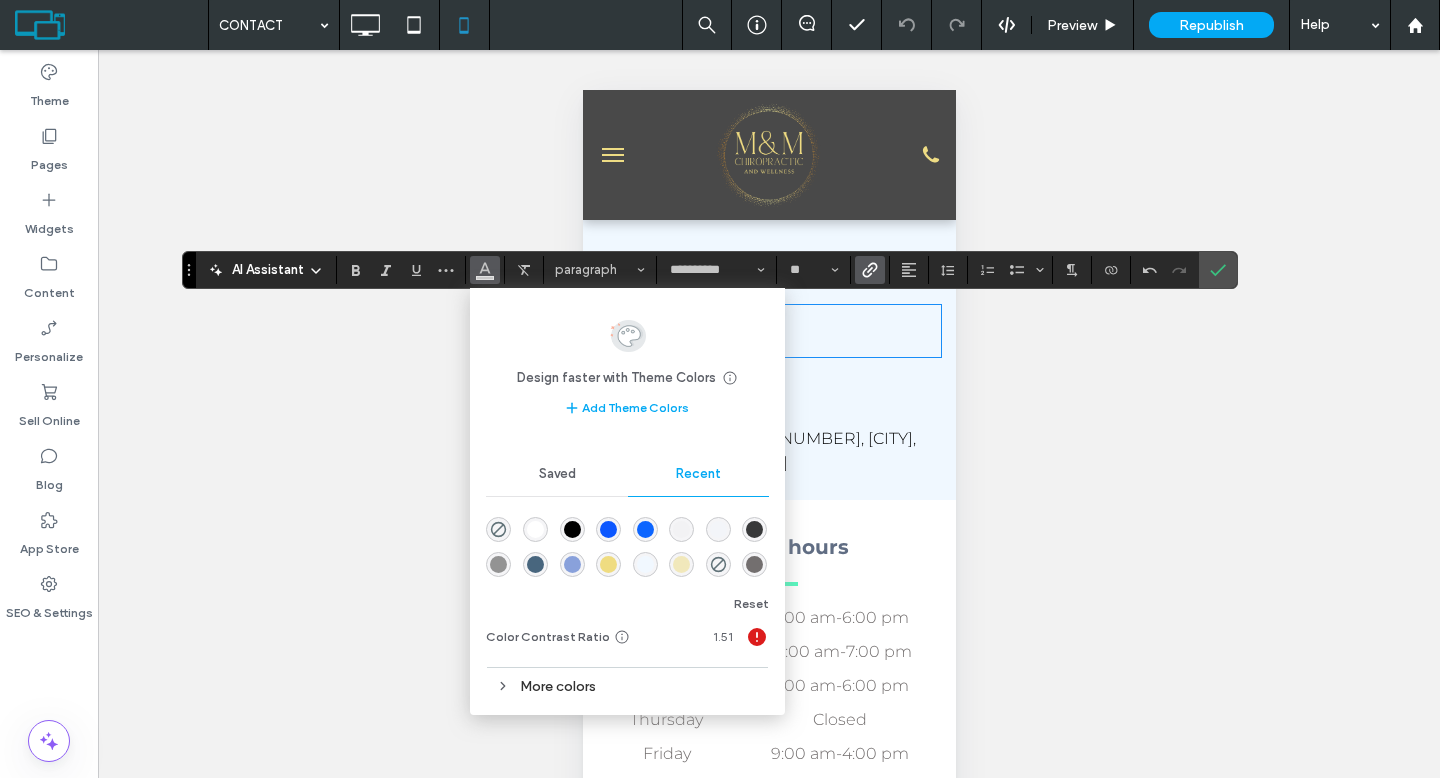 click at bounding box center [572, 529] 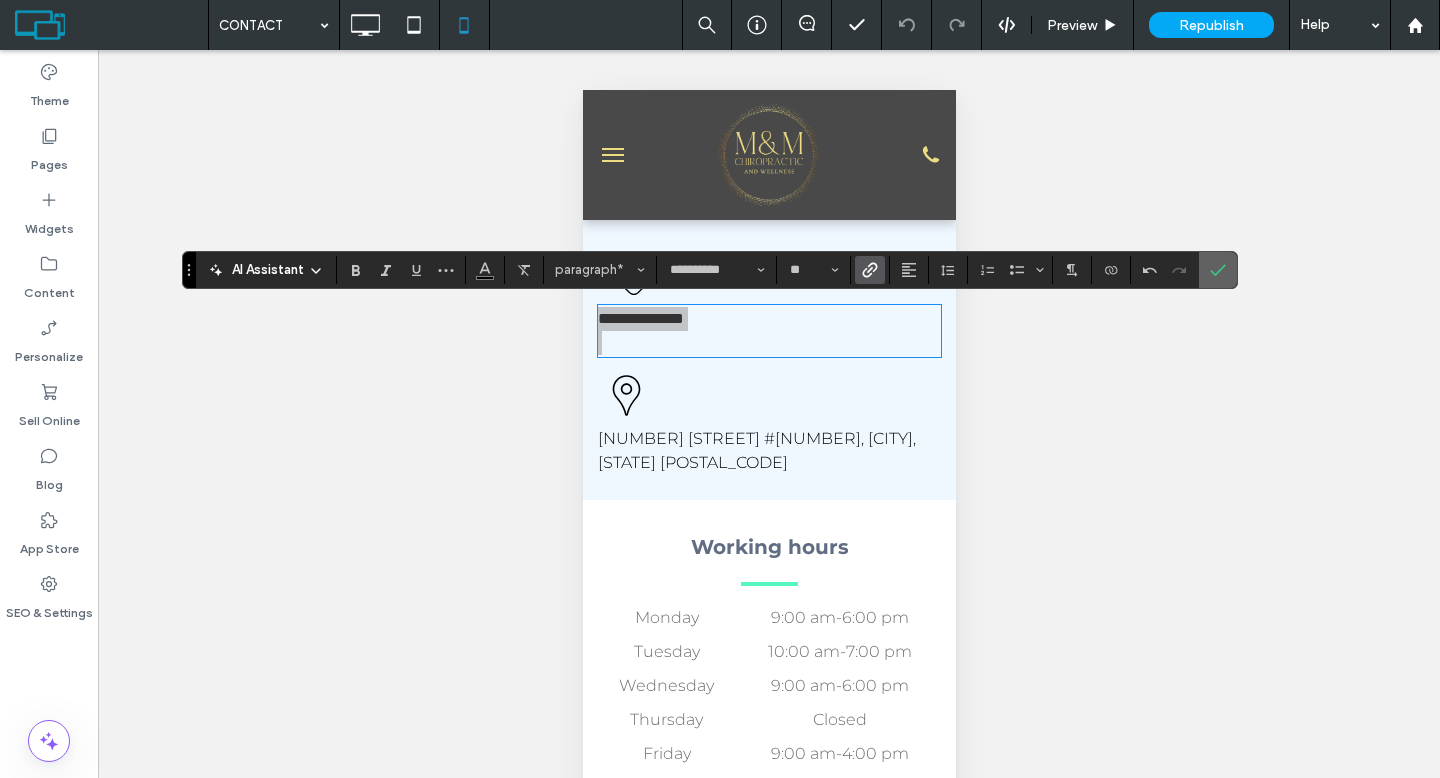 click 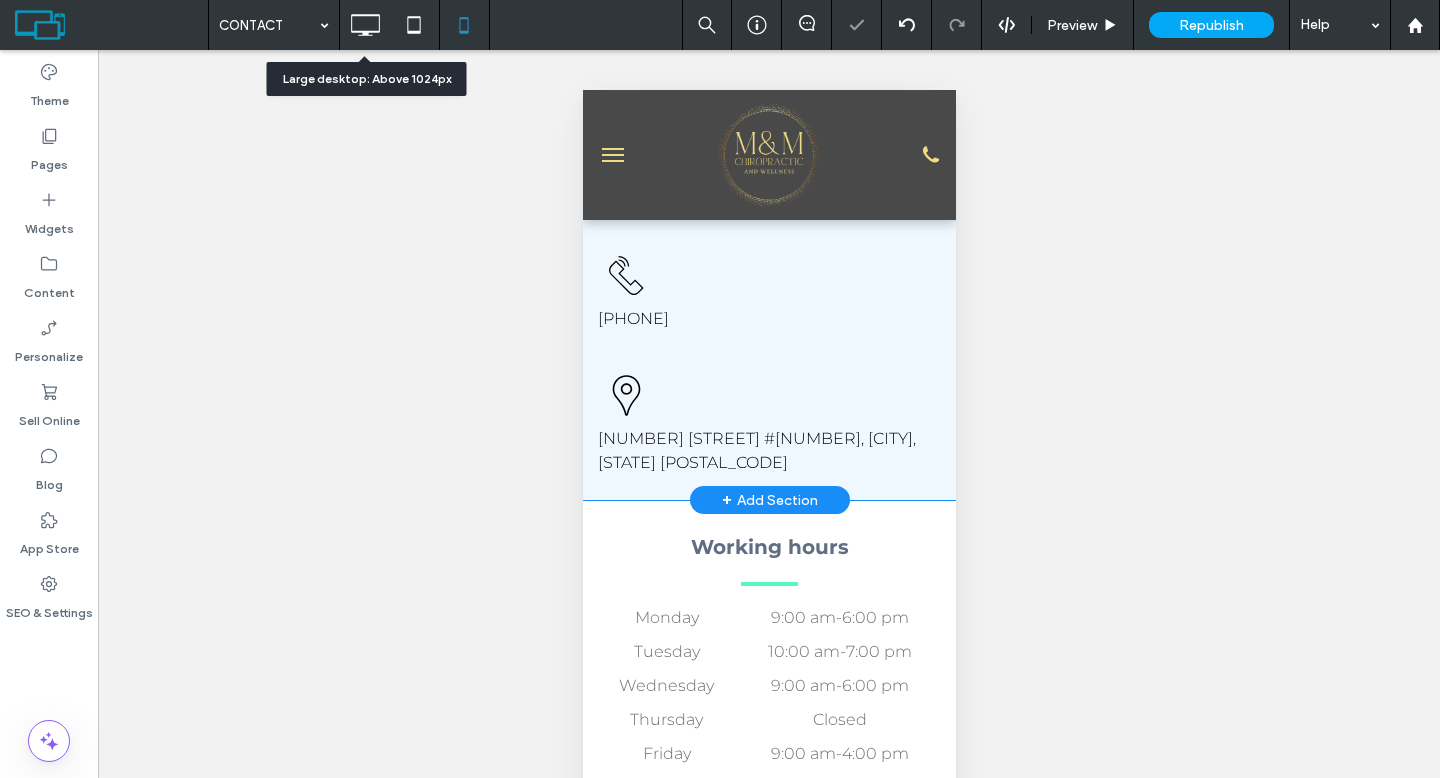 click 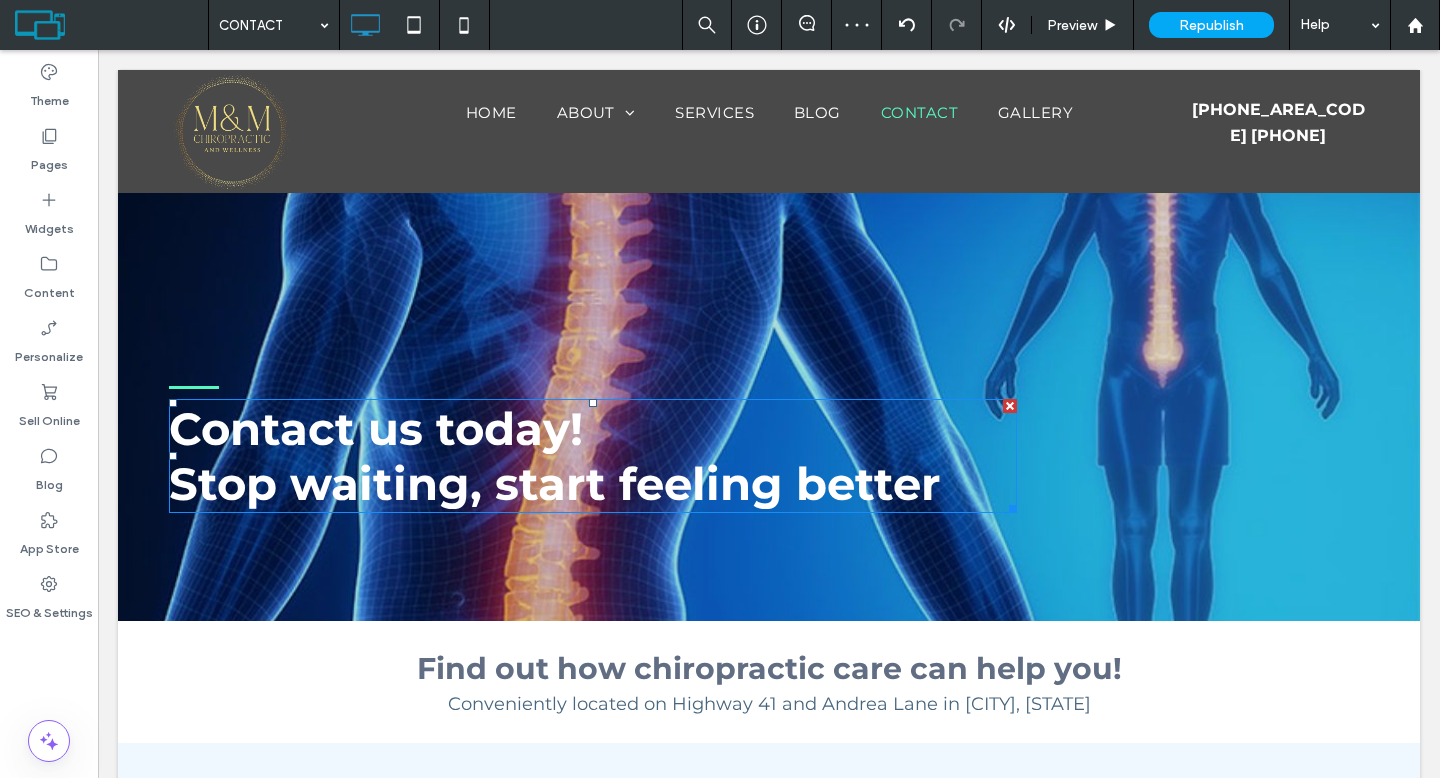 scroll, scrollTop: 0, scrollLeft: 0, axis: both 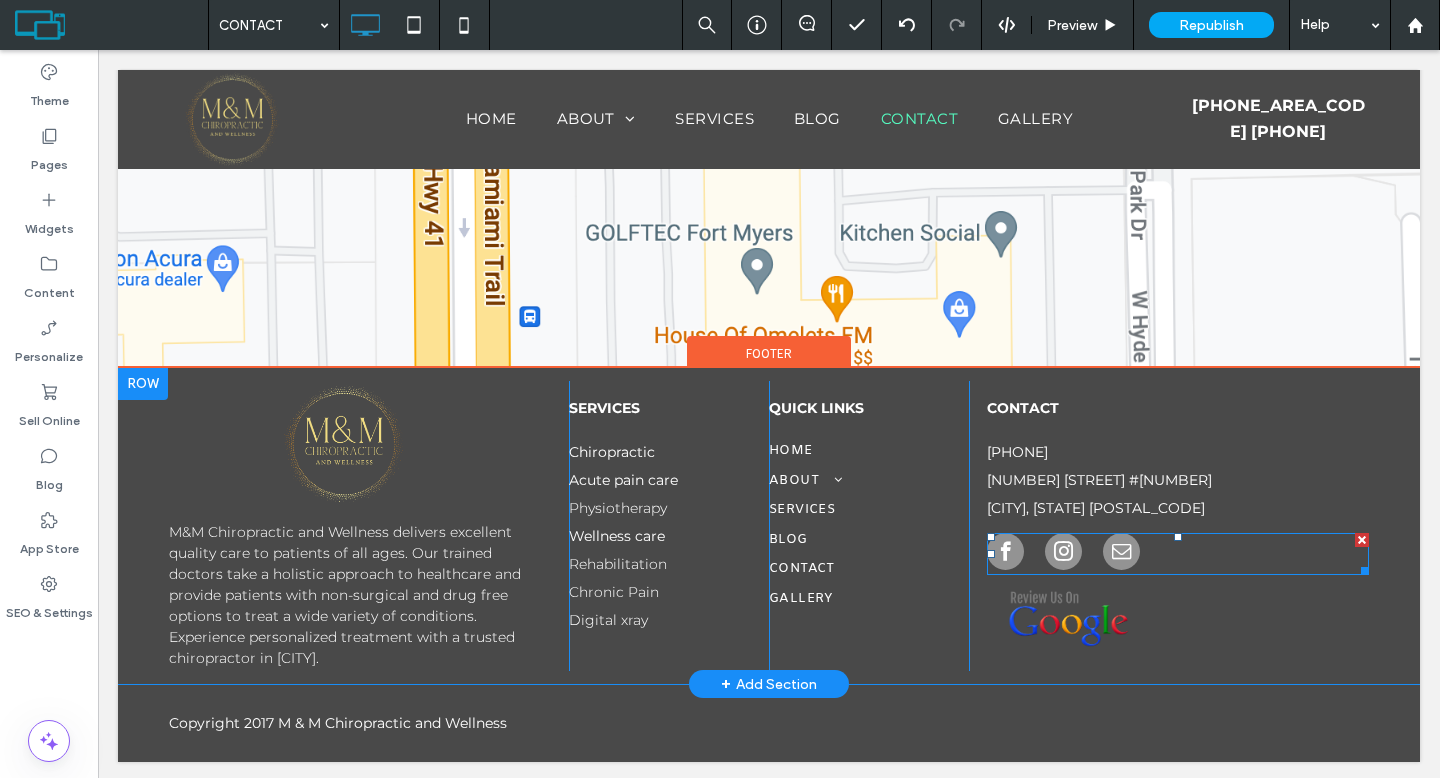 click at bounding box center (1063, 551) 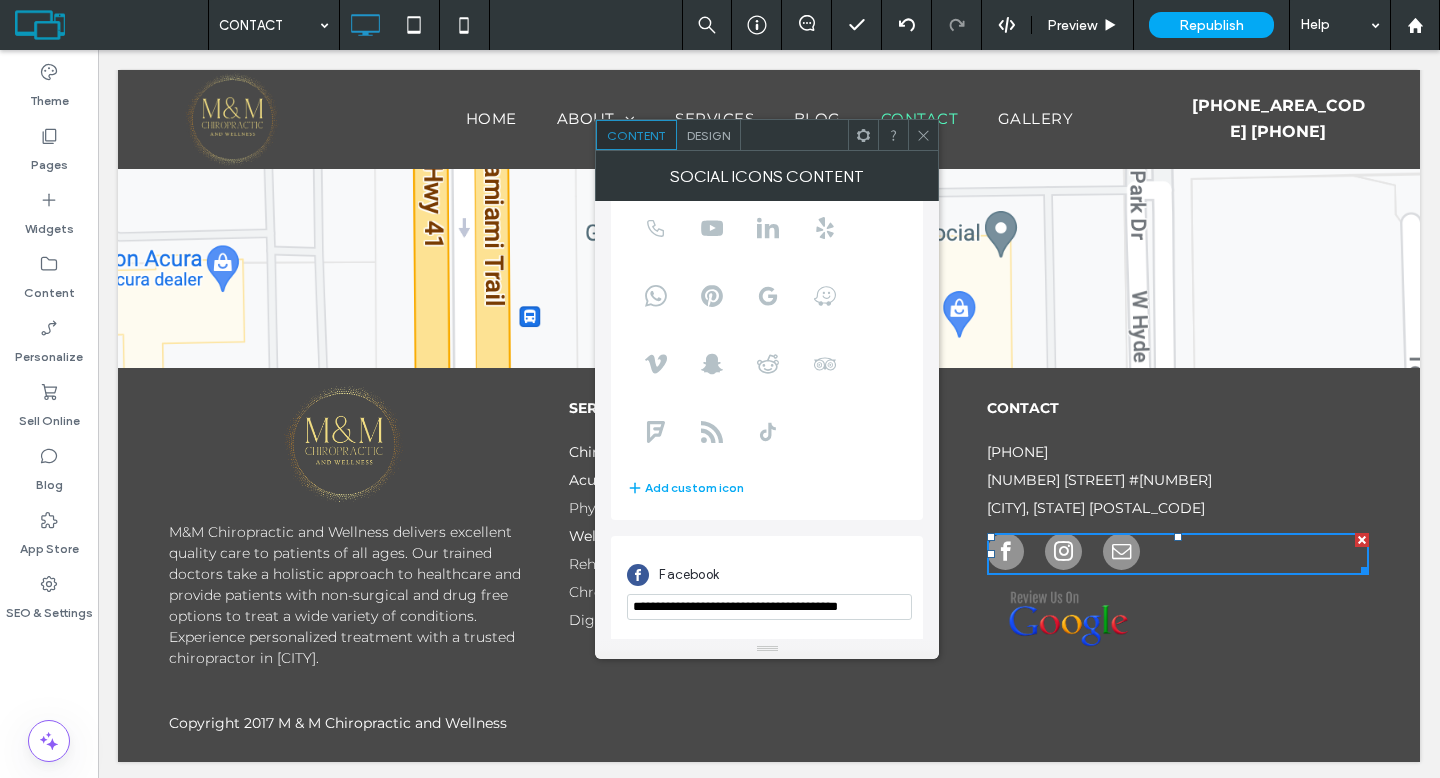 scroll, scrollTop: 0, scrollLeft: 0, axis: both 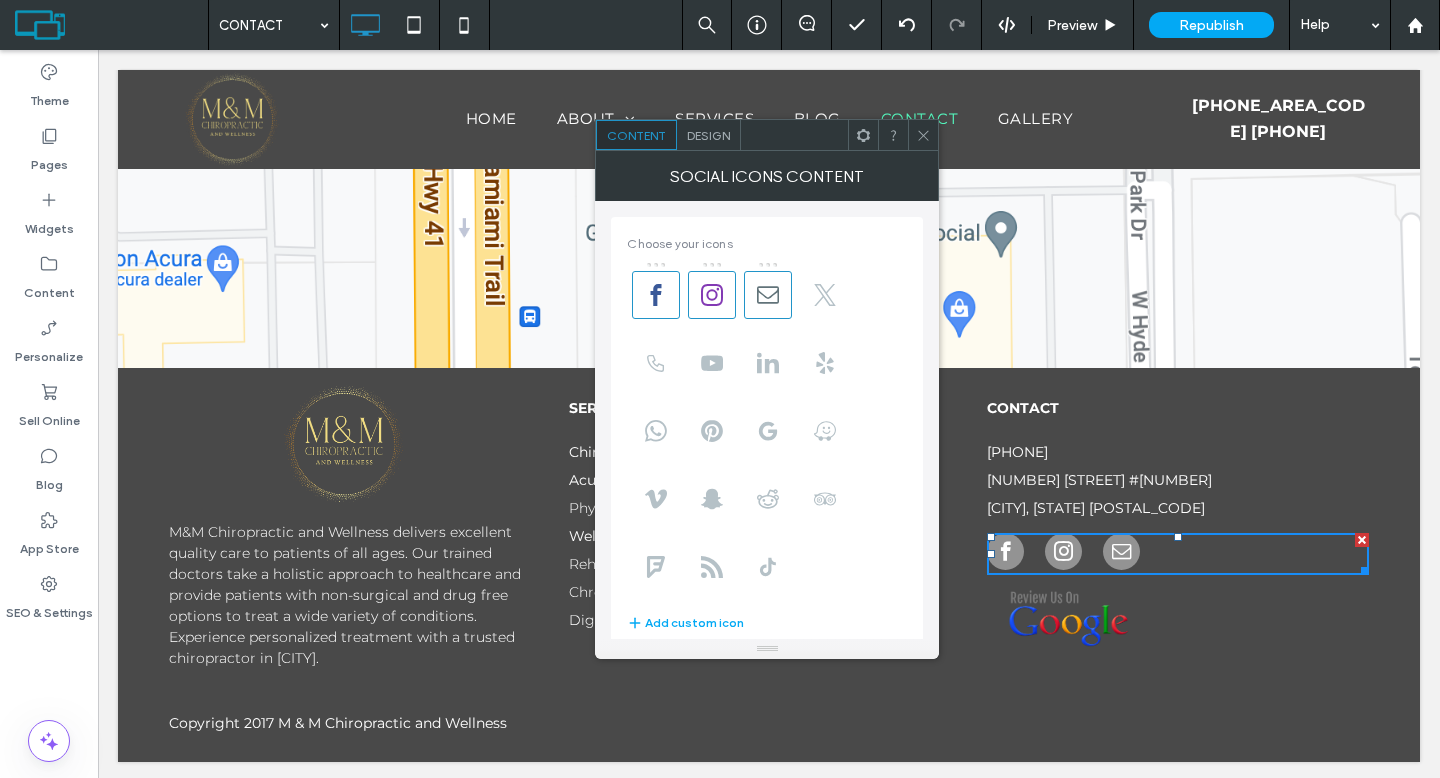 click 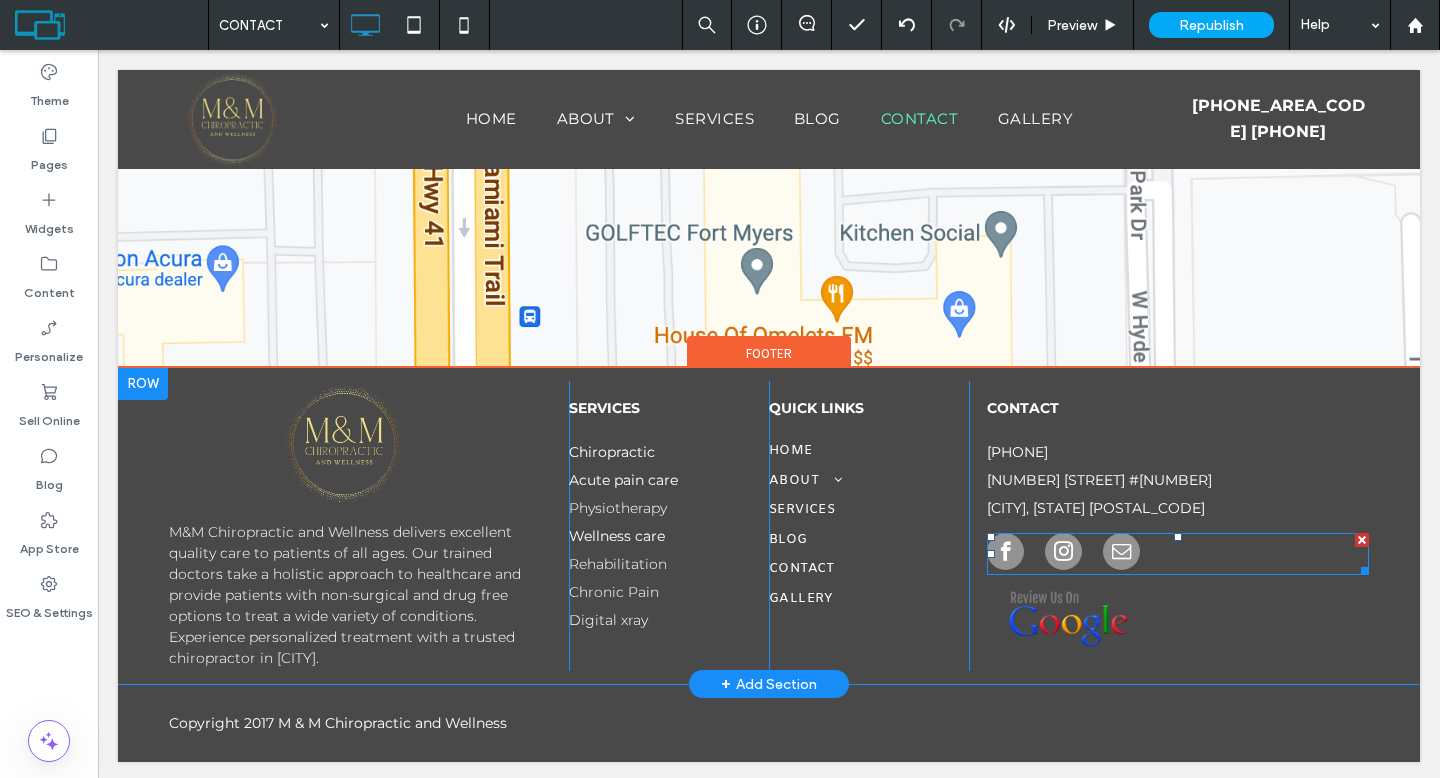 click at bounding box center [1063, 554] 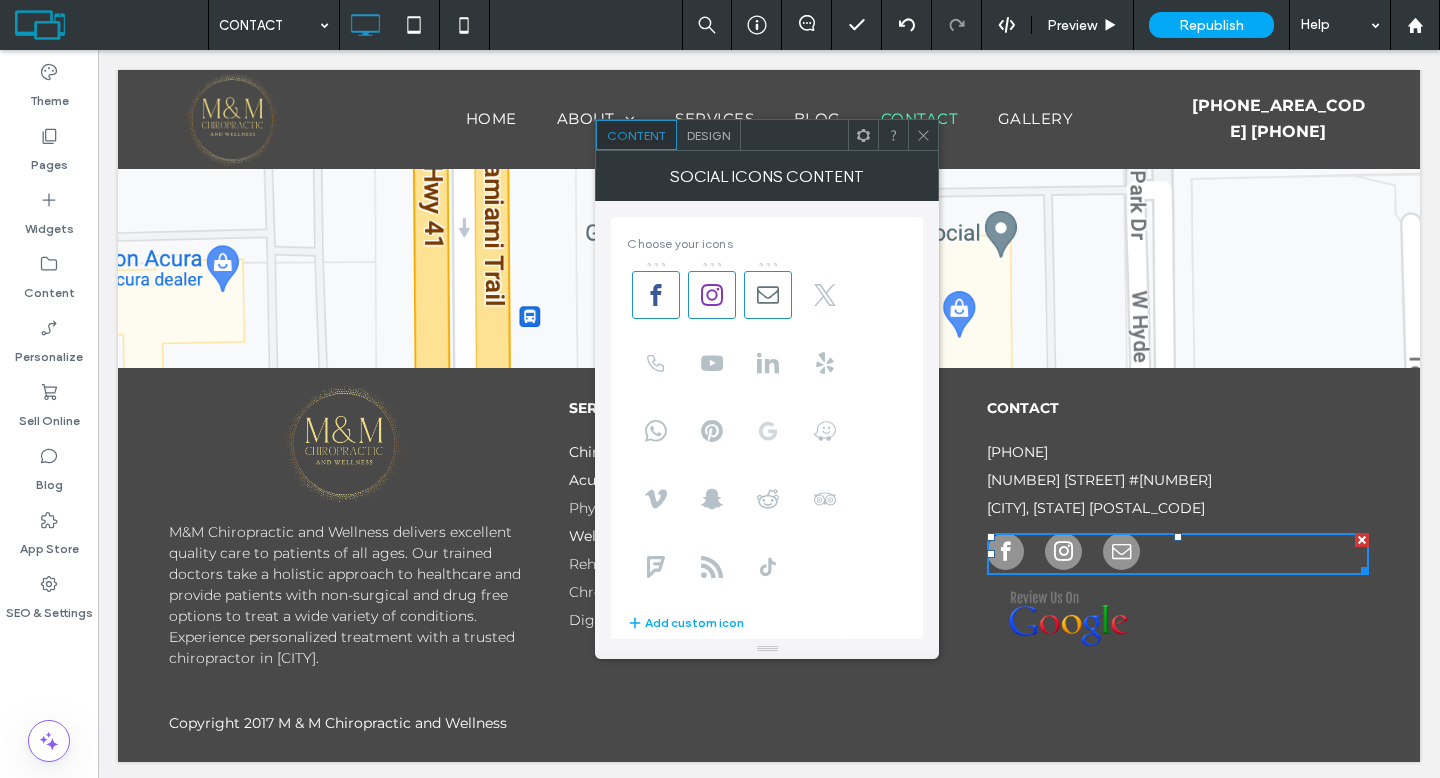 click 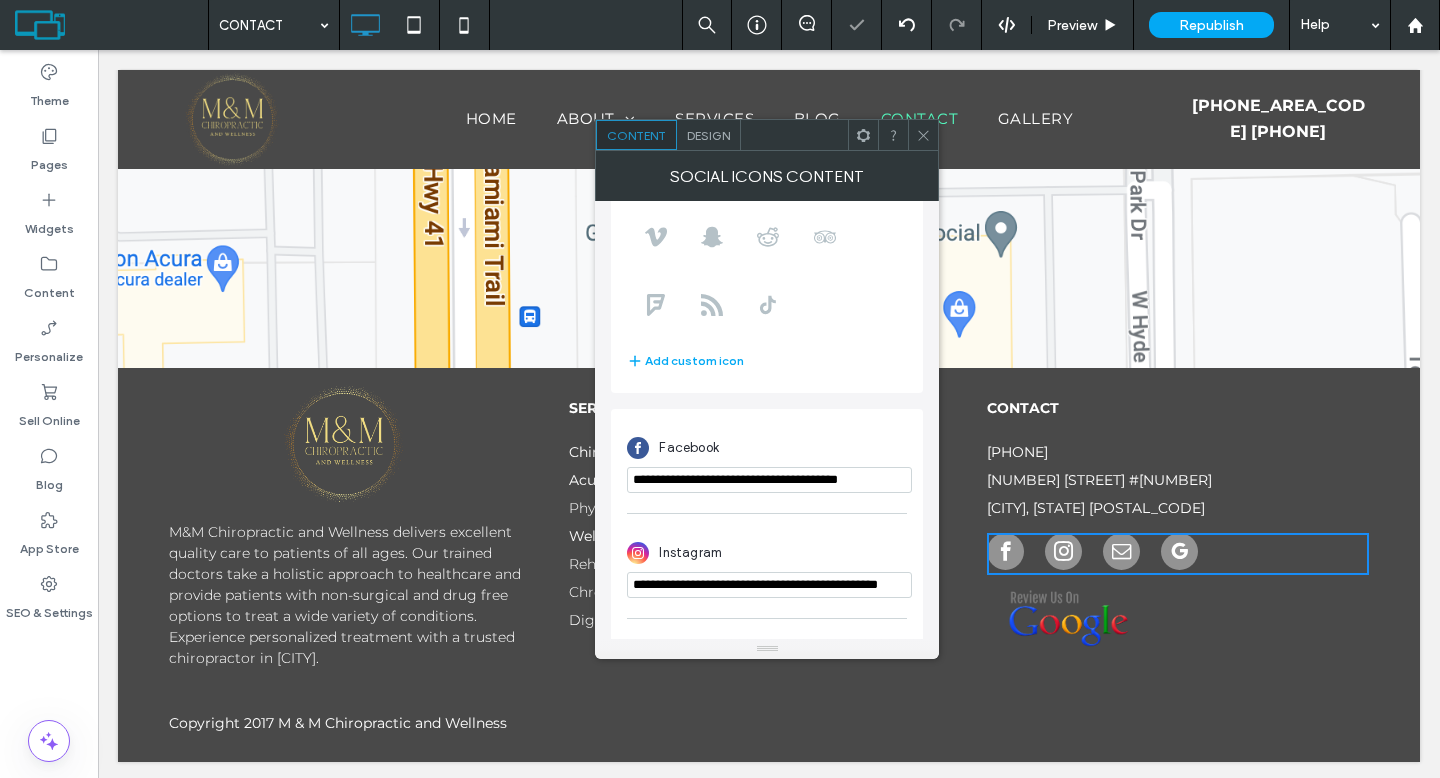 scroll, scrollTop: 463, scrollLeft: 0, axis: vertical 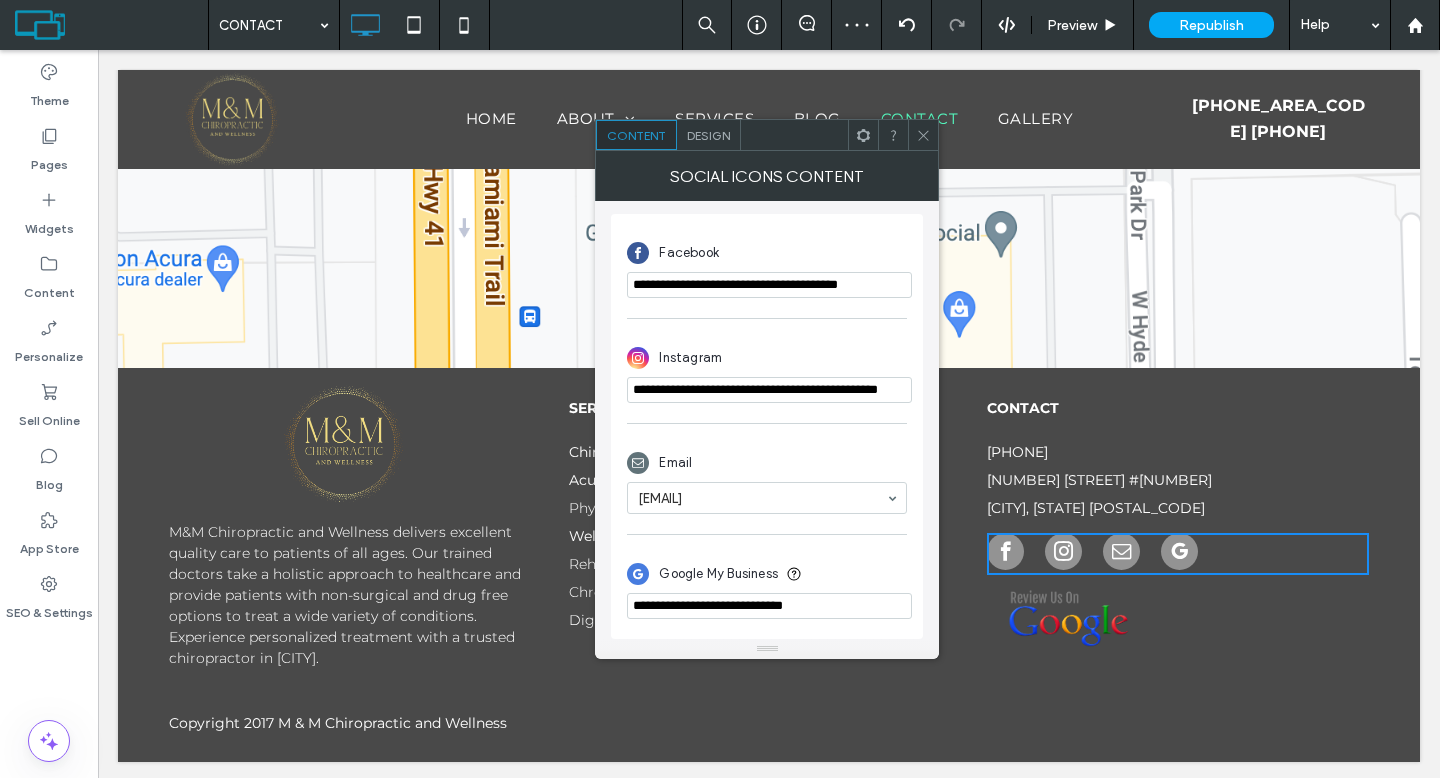 drag, startPoint x: 941, startPoint y: 655, endPoint x: 592, endPoint y: 604, distance: 352.70667 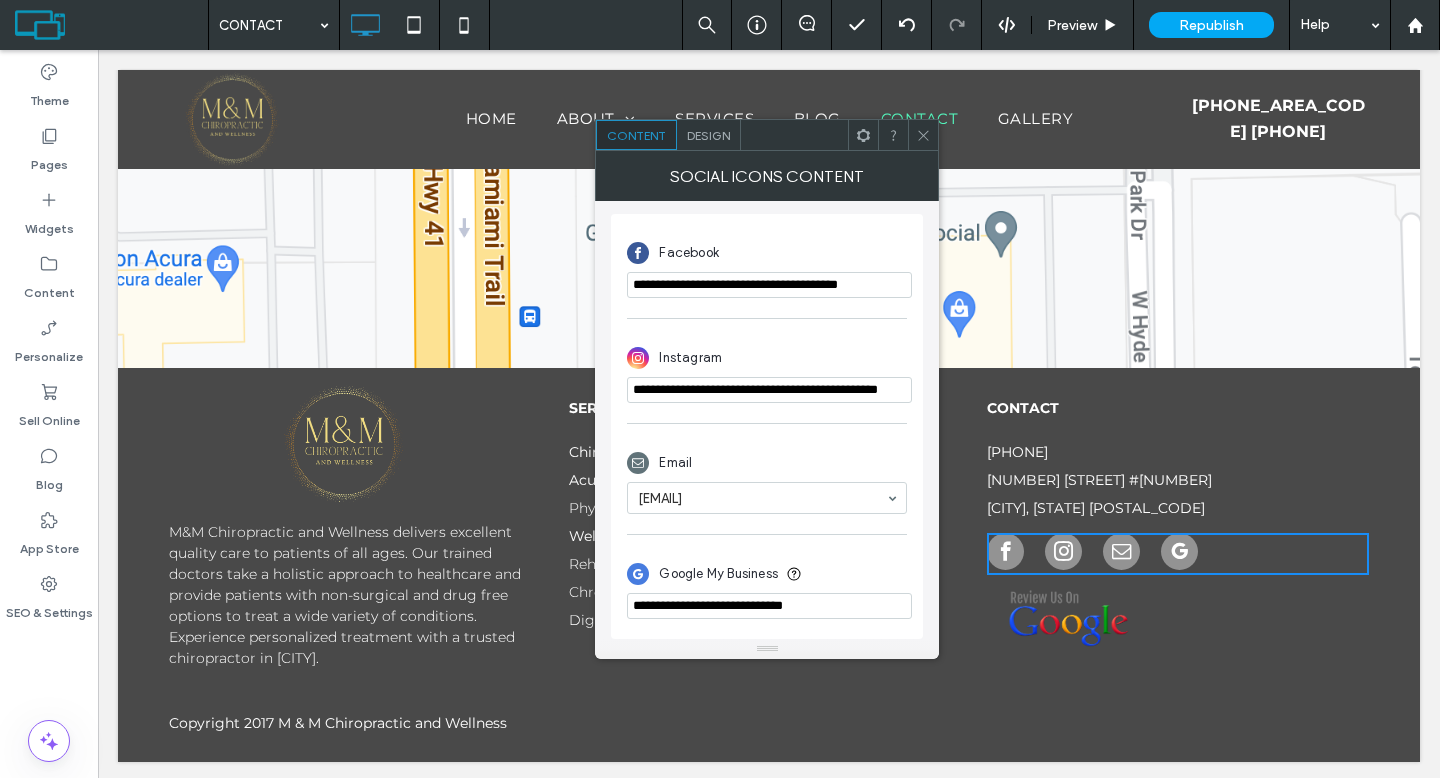 paste on "**********" 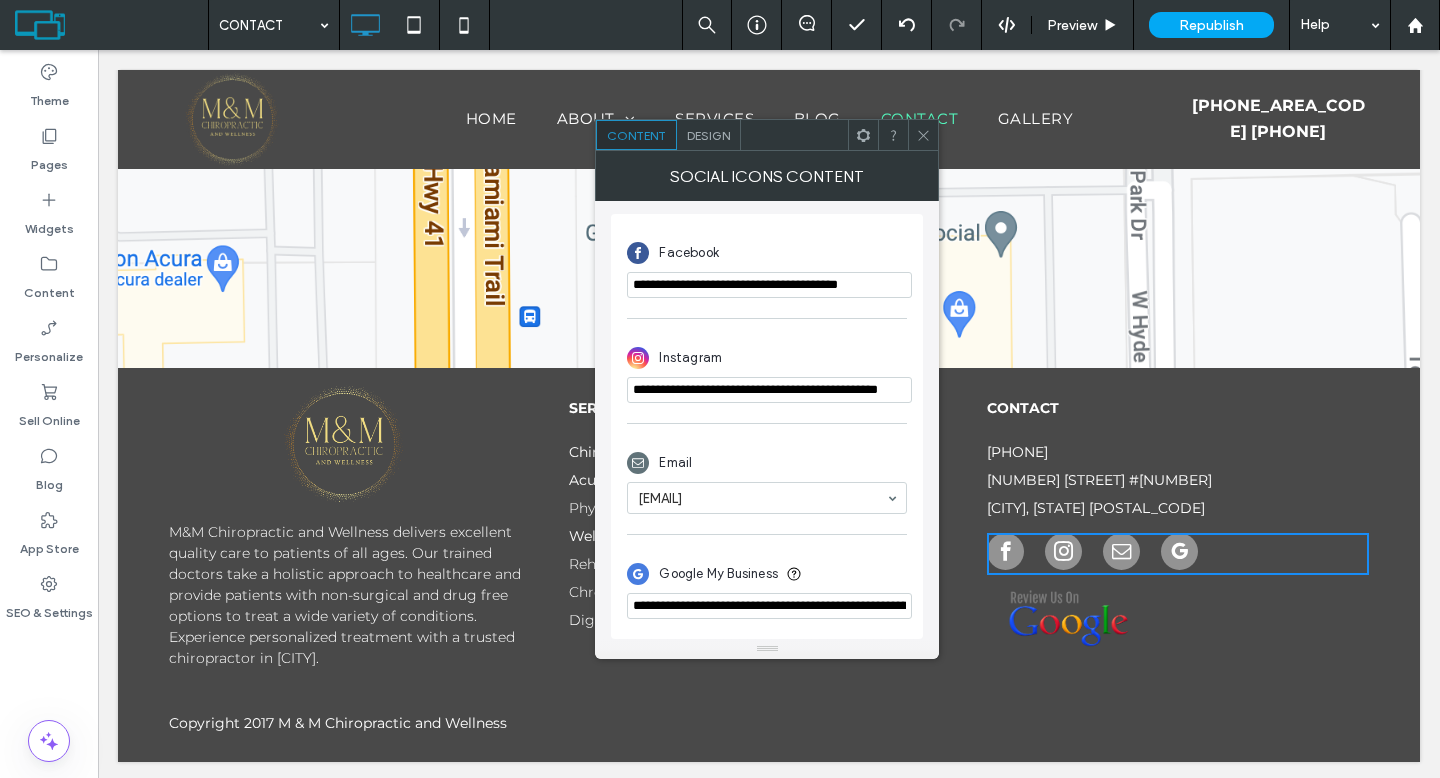 scroll, scrollTop: 0, scrollLeft: 1600, axis: horizontal 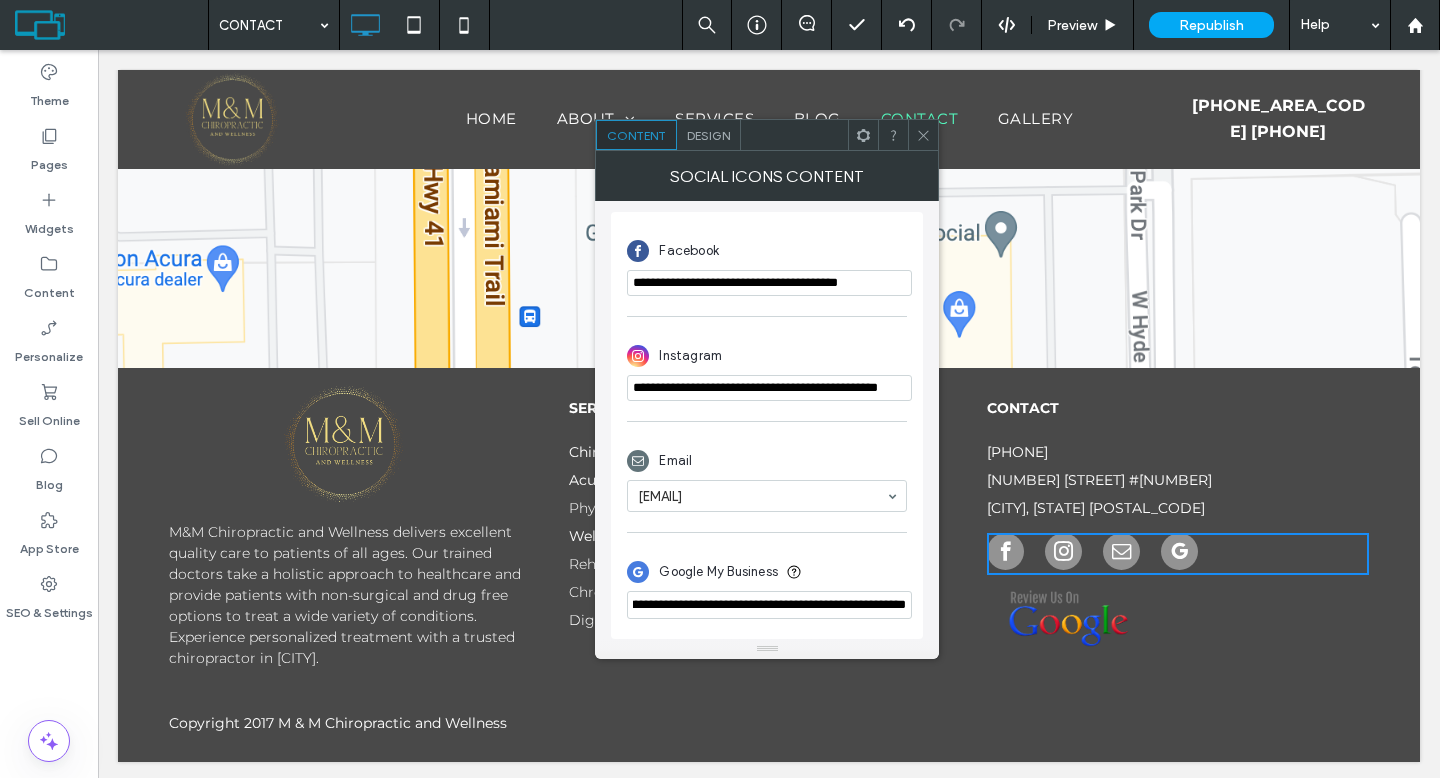 type on "**********" 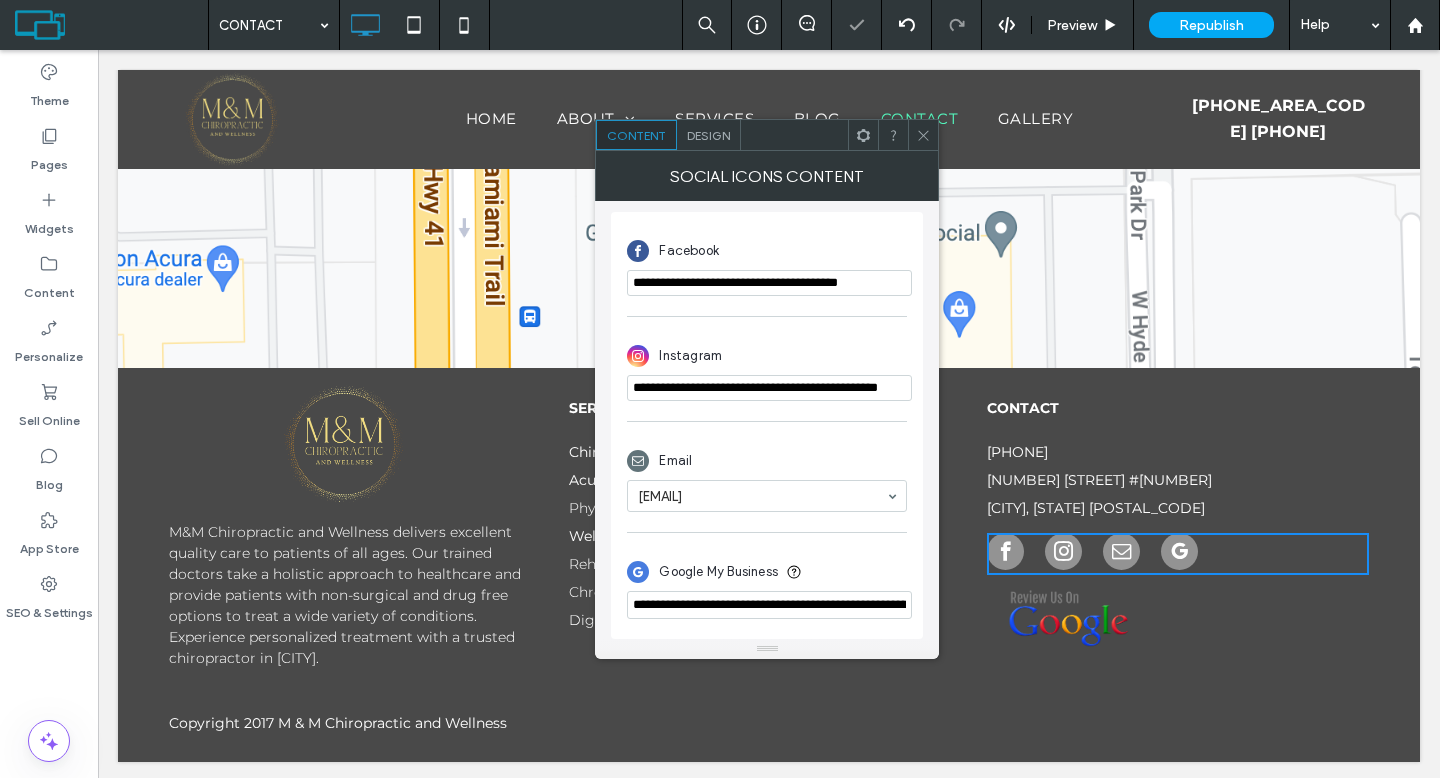 click at bounding box center [923, 135] 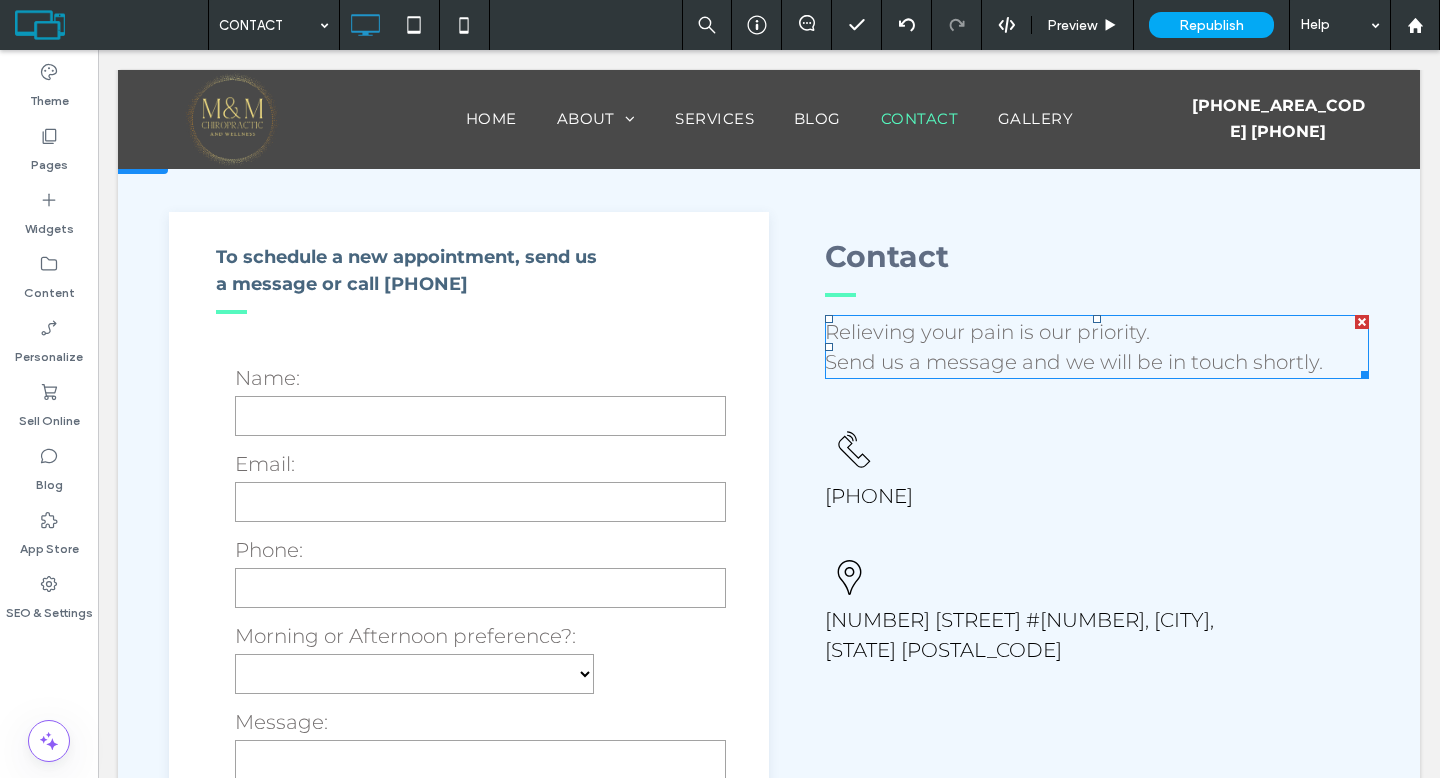 scroll, scrollTop: 632, scrollLeft: 0, axis: vertical 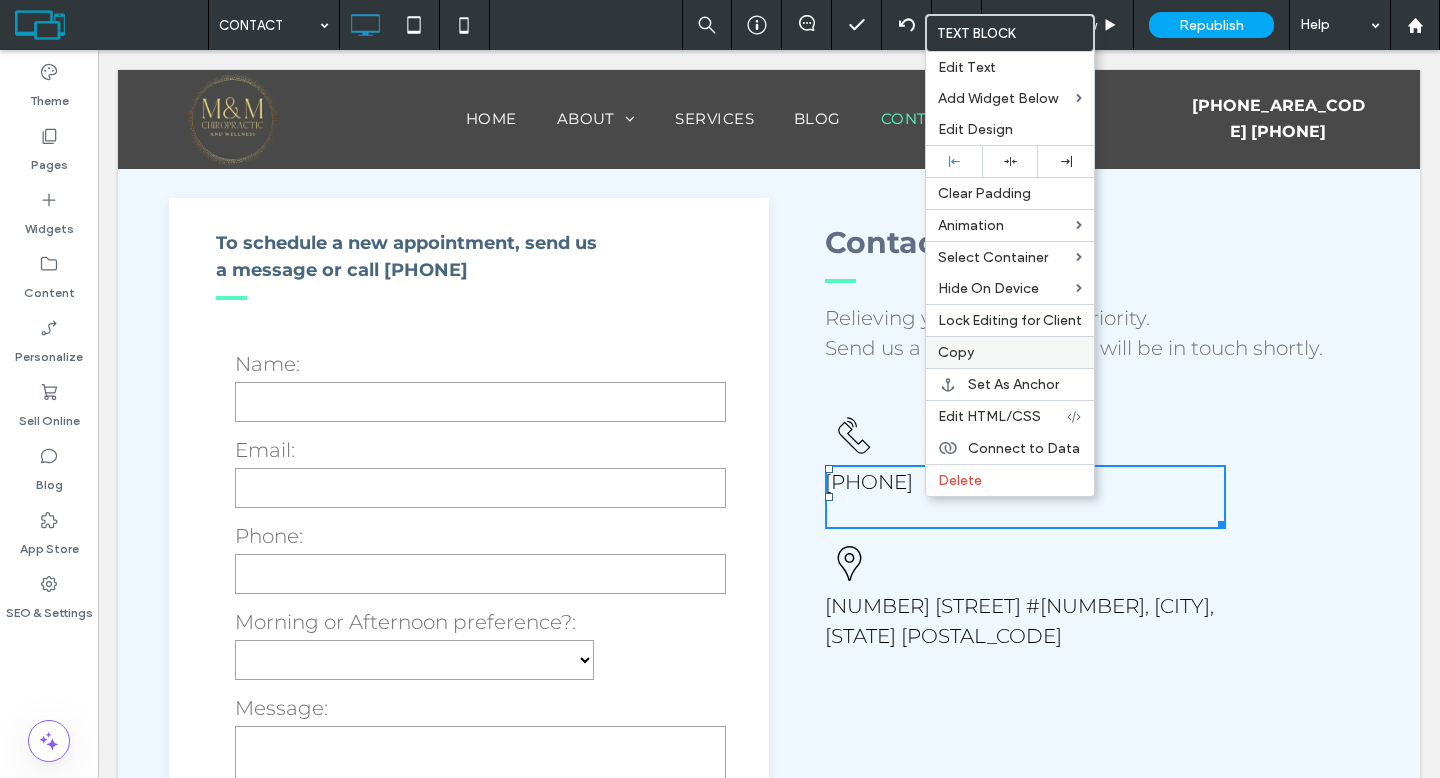 click on "Copy" at bounding box center [956, 352] 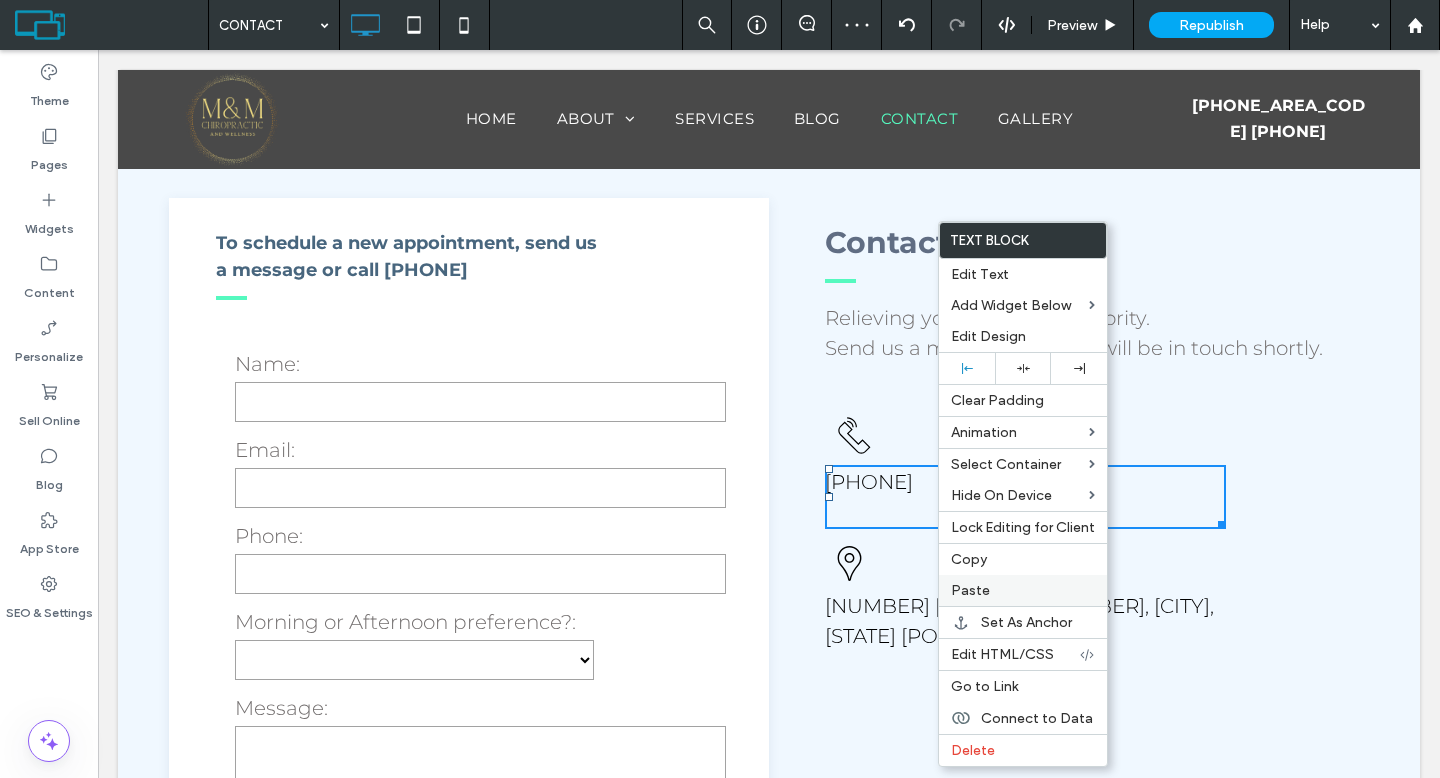 click on "Paste" at bounding box center (1023, 590) 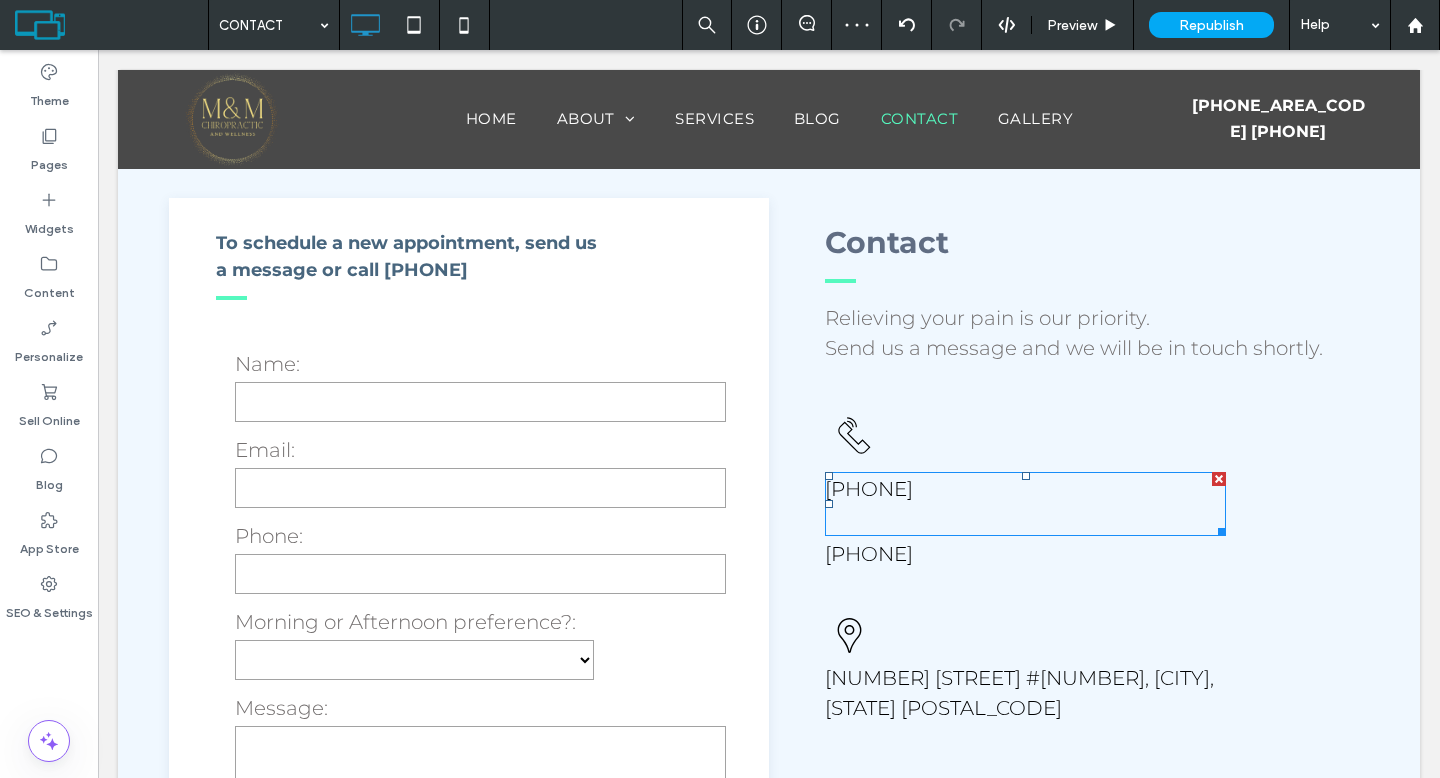 click on "(239) 313-5004" at bounding box center (869, 489) 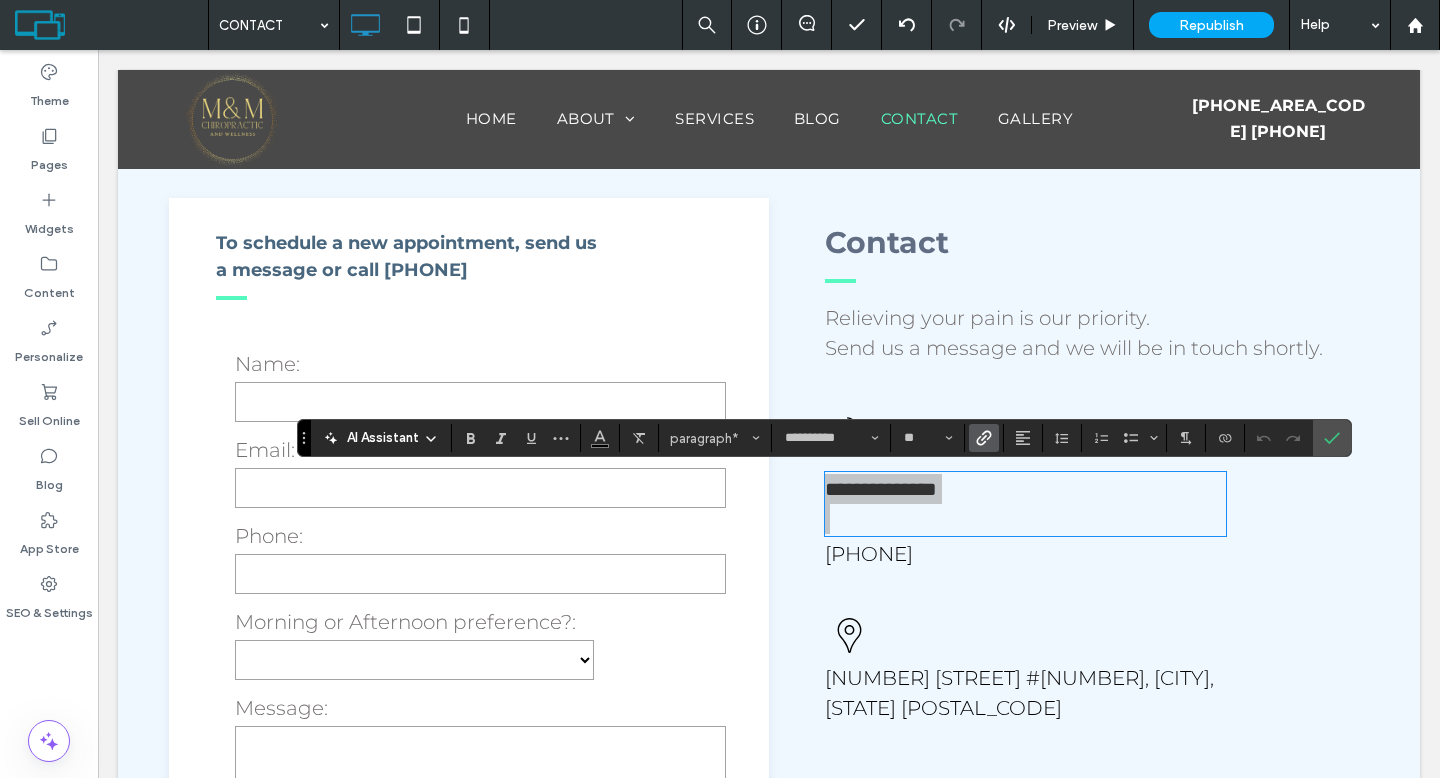 click 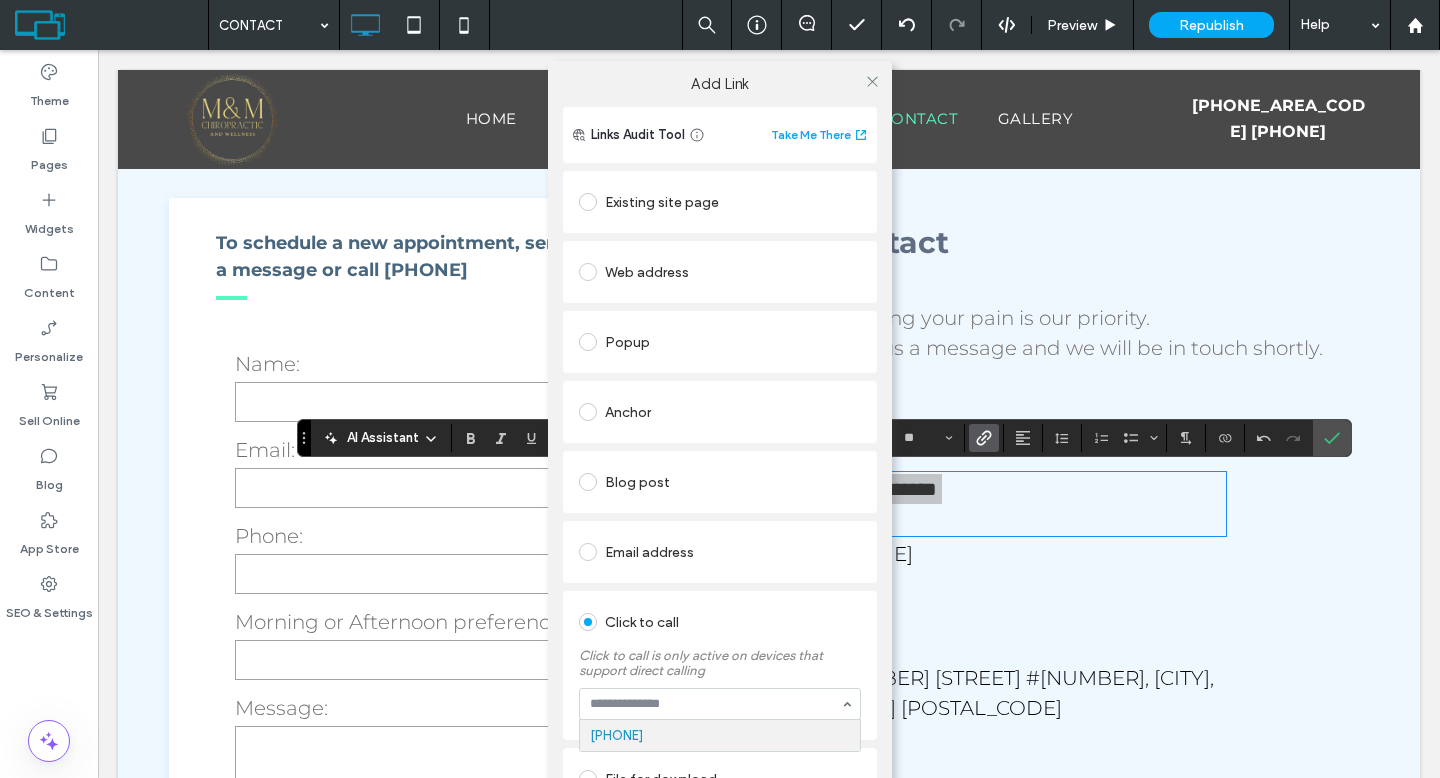 click at bounding box center (588, 272) 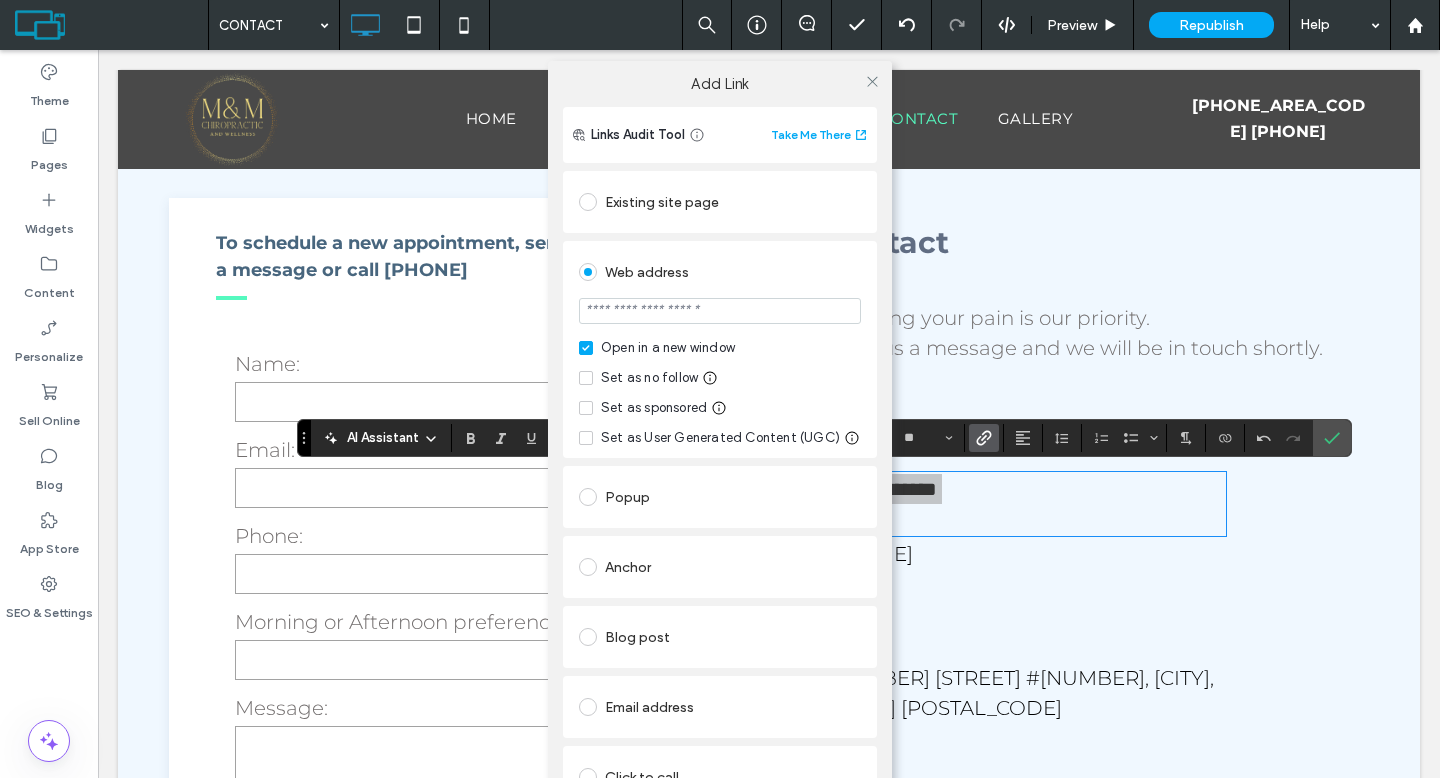 click at bounding box center (720, 311) 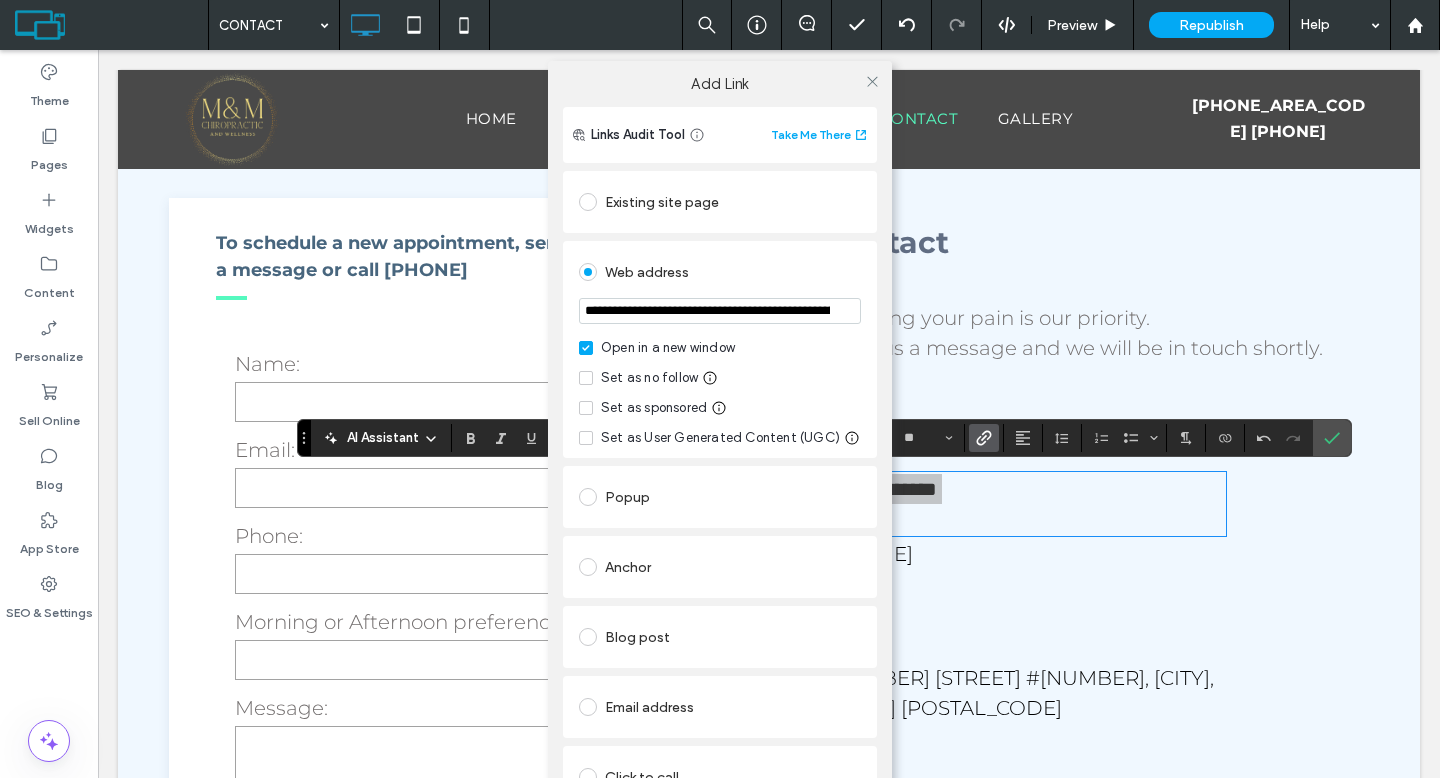 scroll, scrollTop: 0, scrollLeft: 1628, axis: horizontal 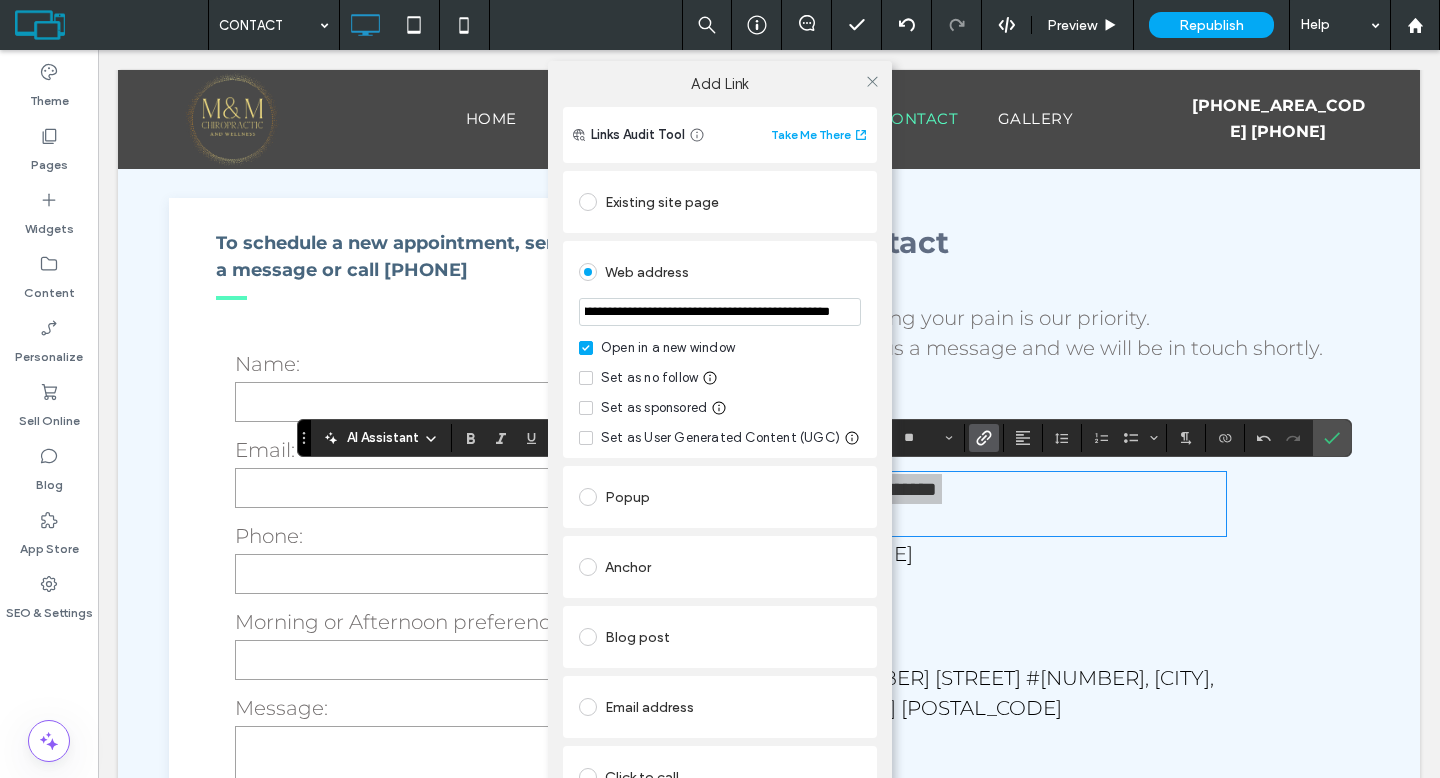 type on "**********" 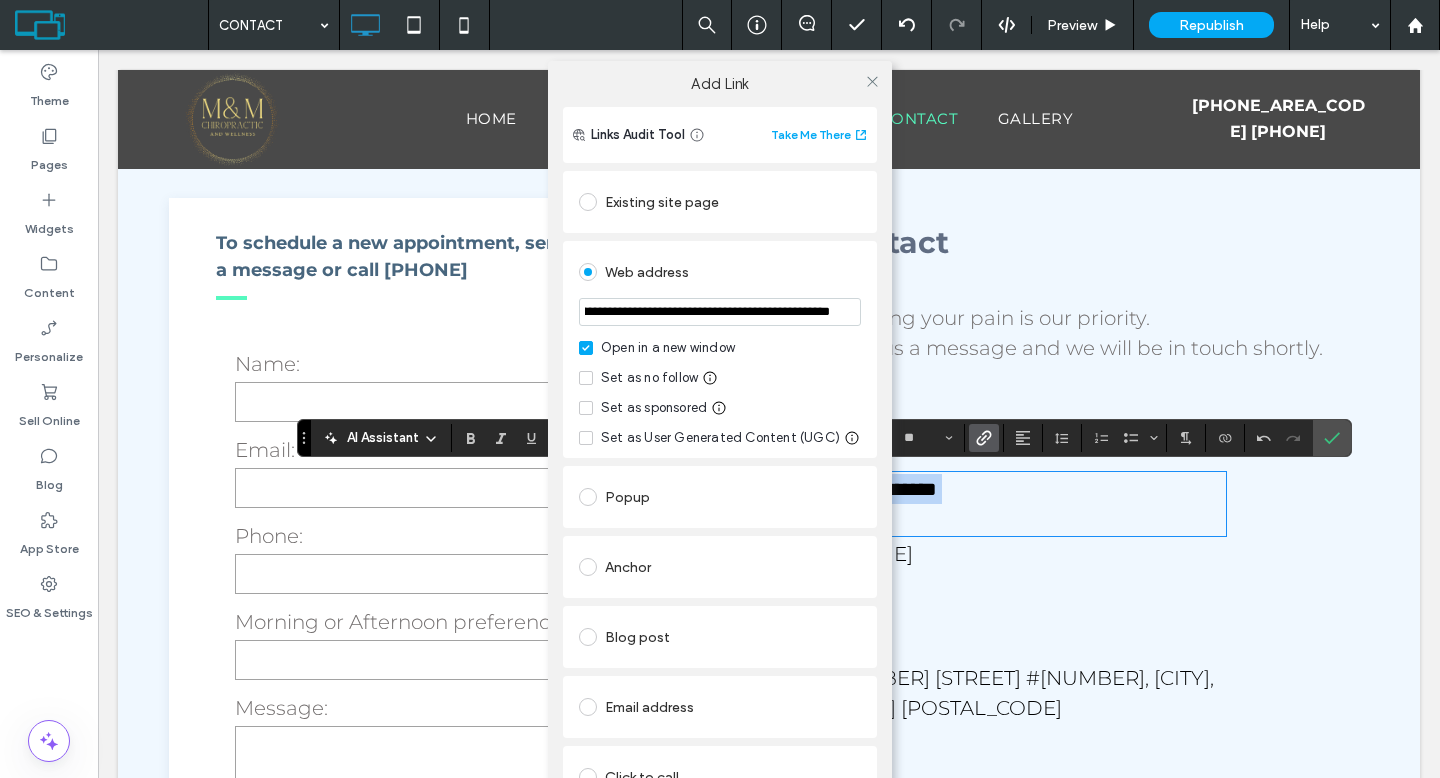 scroll, scrollTop: 0, scrollLeft: 0, axis: both 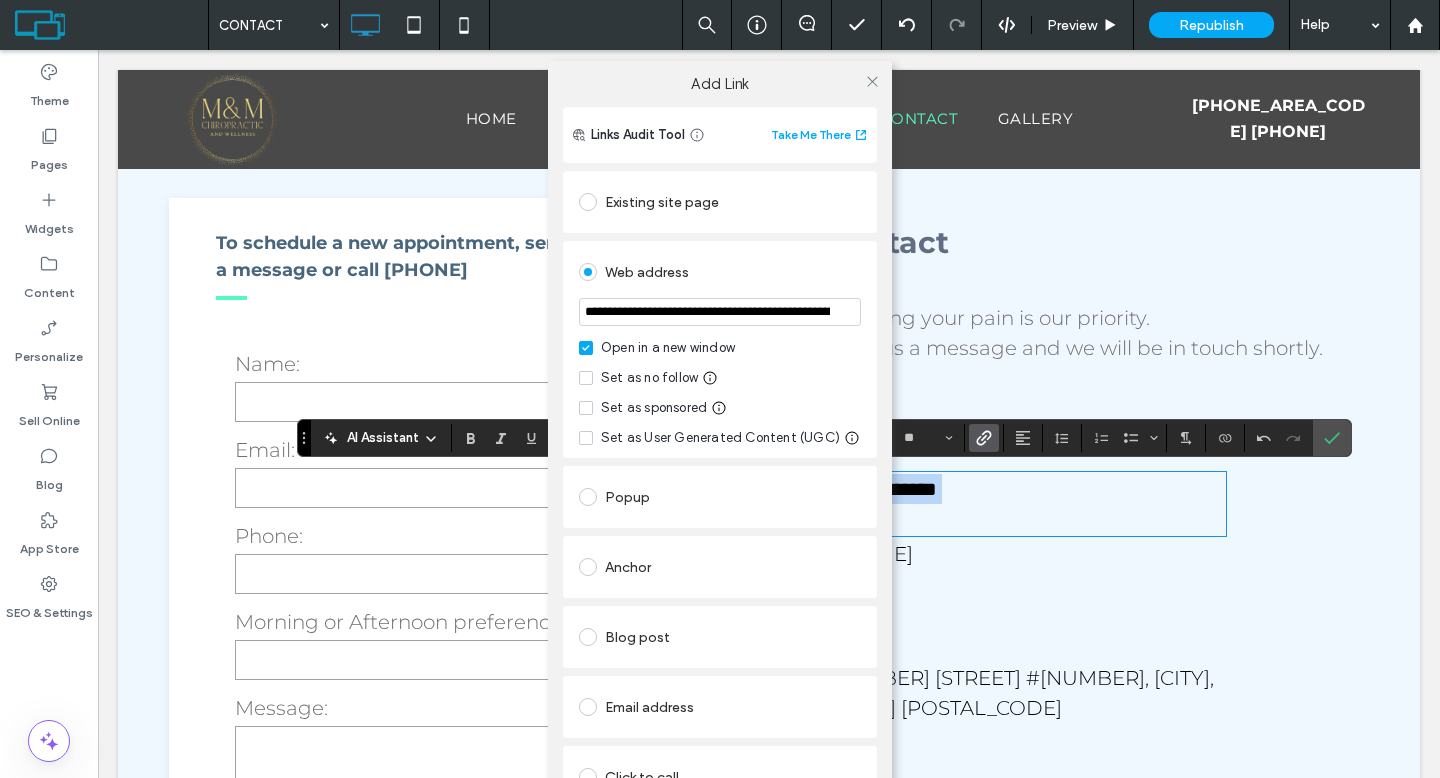 click on "Web address" at bounding box center [720, 272] 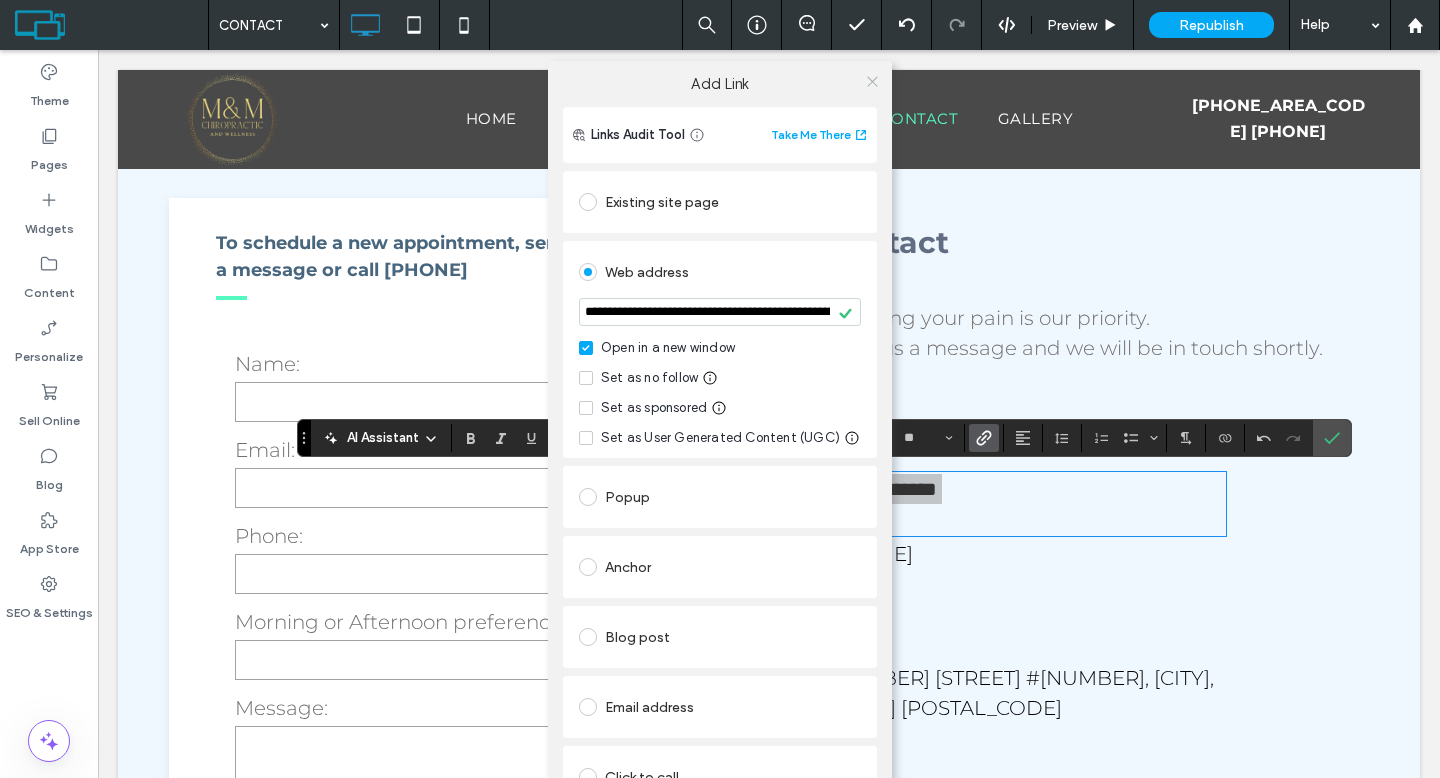 click 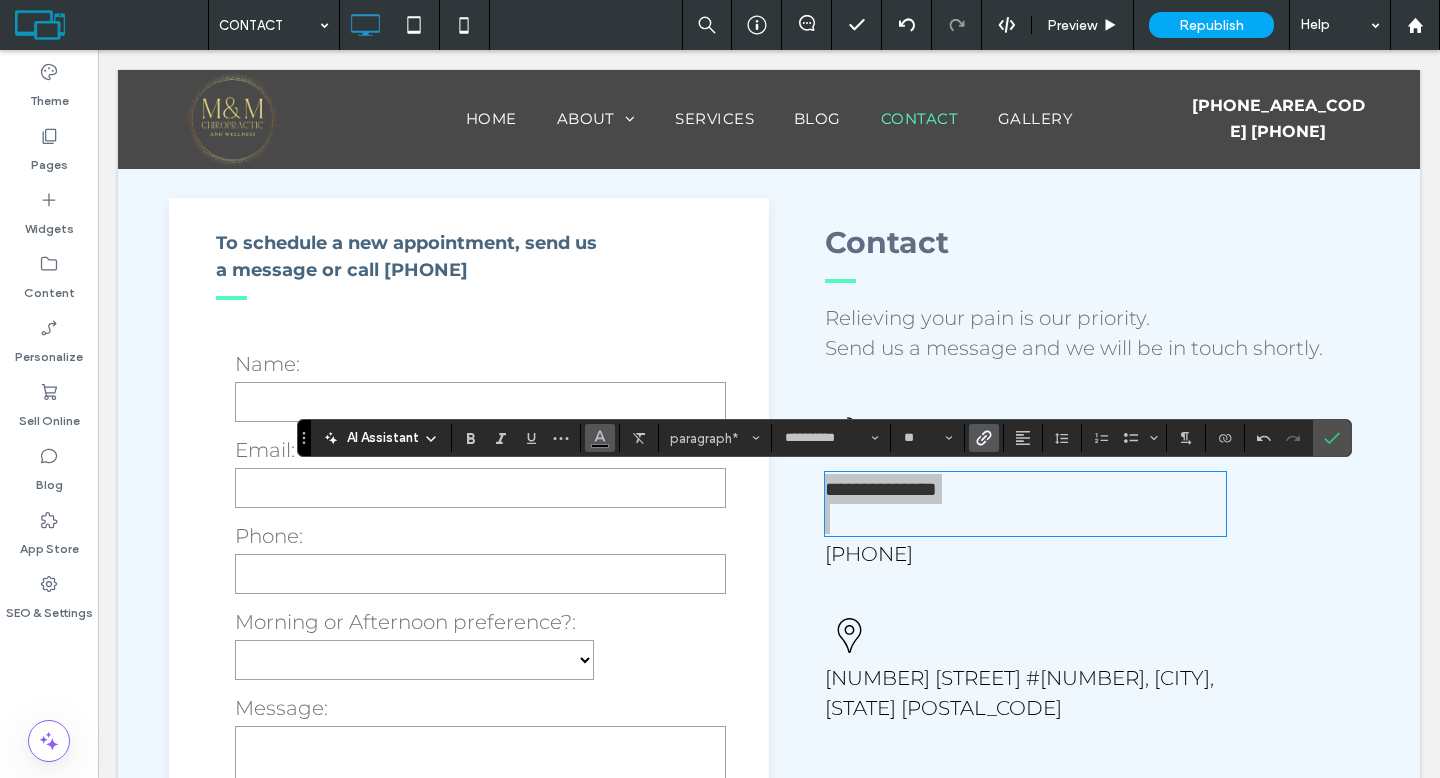 click 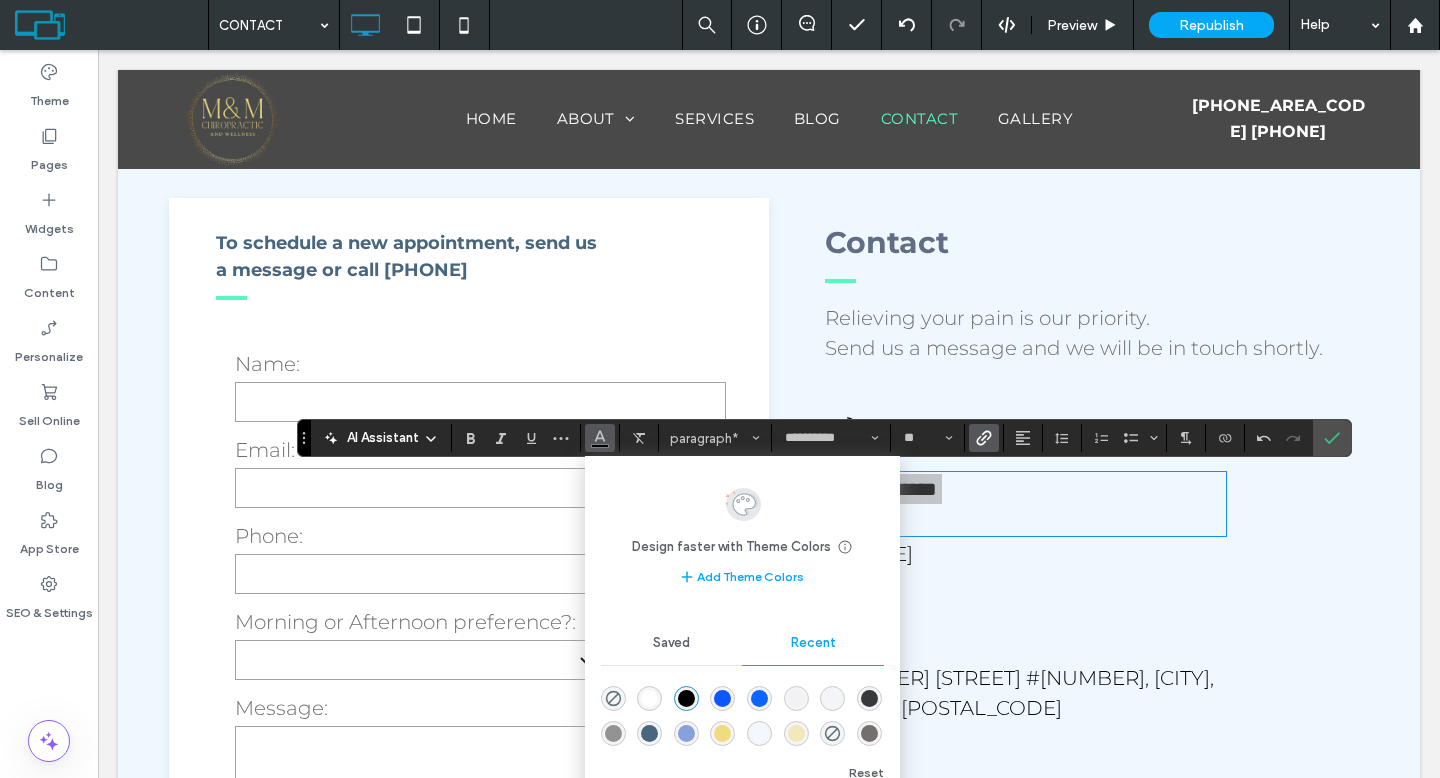 drag, startPoint x: 681, startPoint y: 699, endPoint x: 583, endPoint y: 647, distance: 110.94143 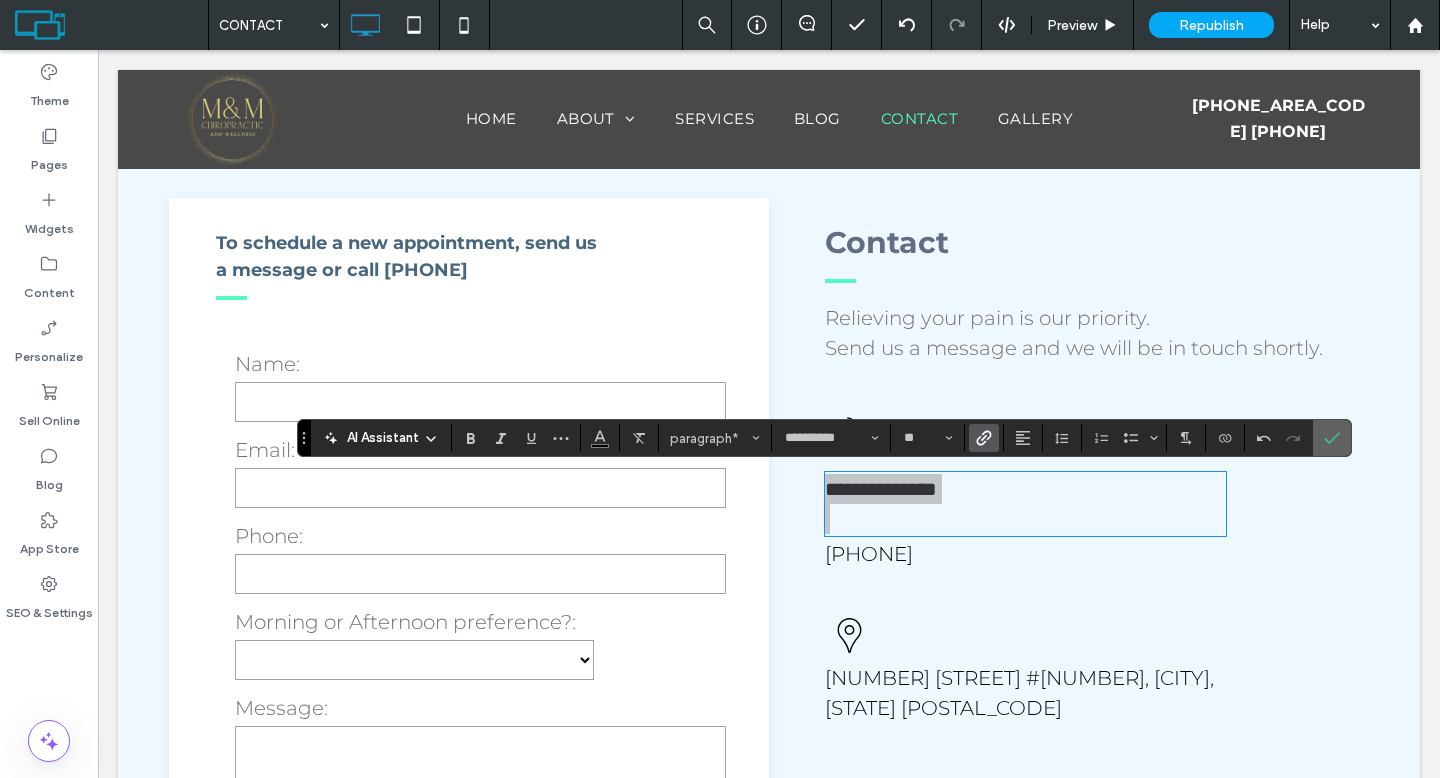 click 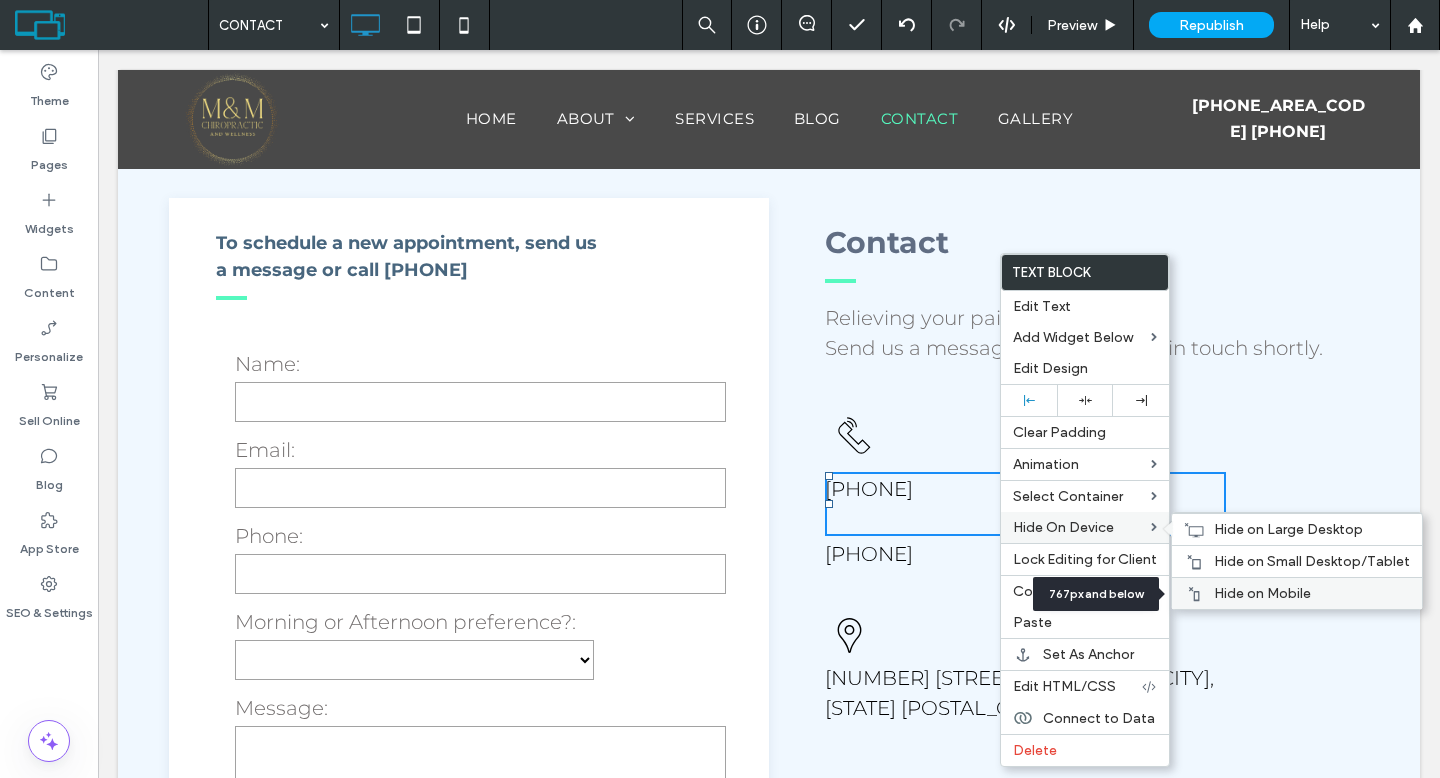 click on "Hide on Mobile" at bounding box center (1262, 593) 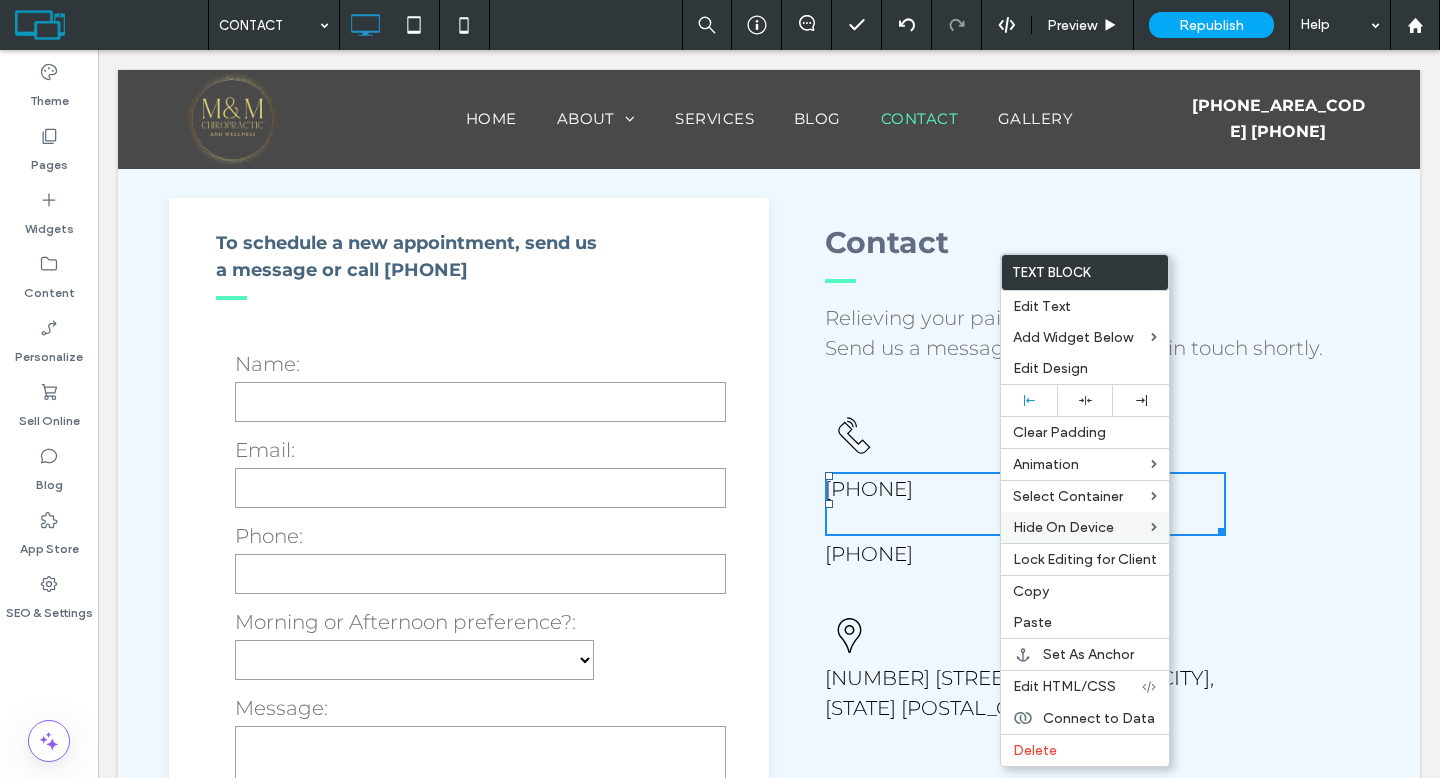 click on "Contact
Relieving your pain is our priority.  Send us a message and we will be in touch shortly.       A black and white drawing of a telephone on a white background.
(239) 313-5004 (239) 313-5004       A black and white drawing of a map pin on a white background.
14261 S Tamiami Trail #4, Fort Myers, FL 33912 Click To Paste" at bounding box center [1069, 609] 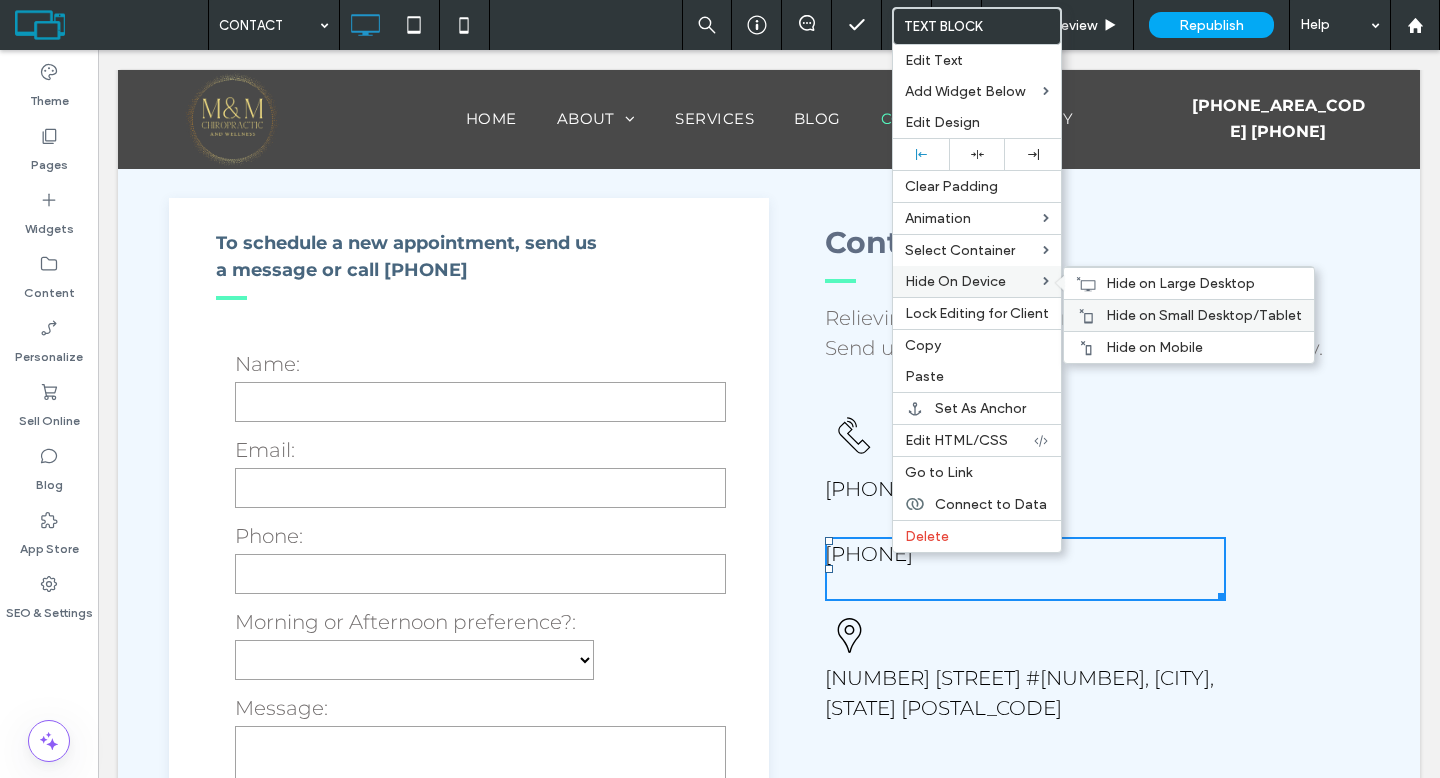 click on "Hide on Small Desktop/Tablet" at bounding box center [1204, 315] 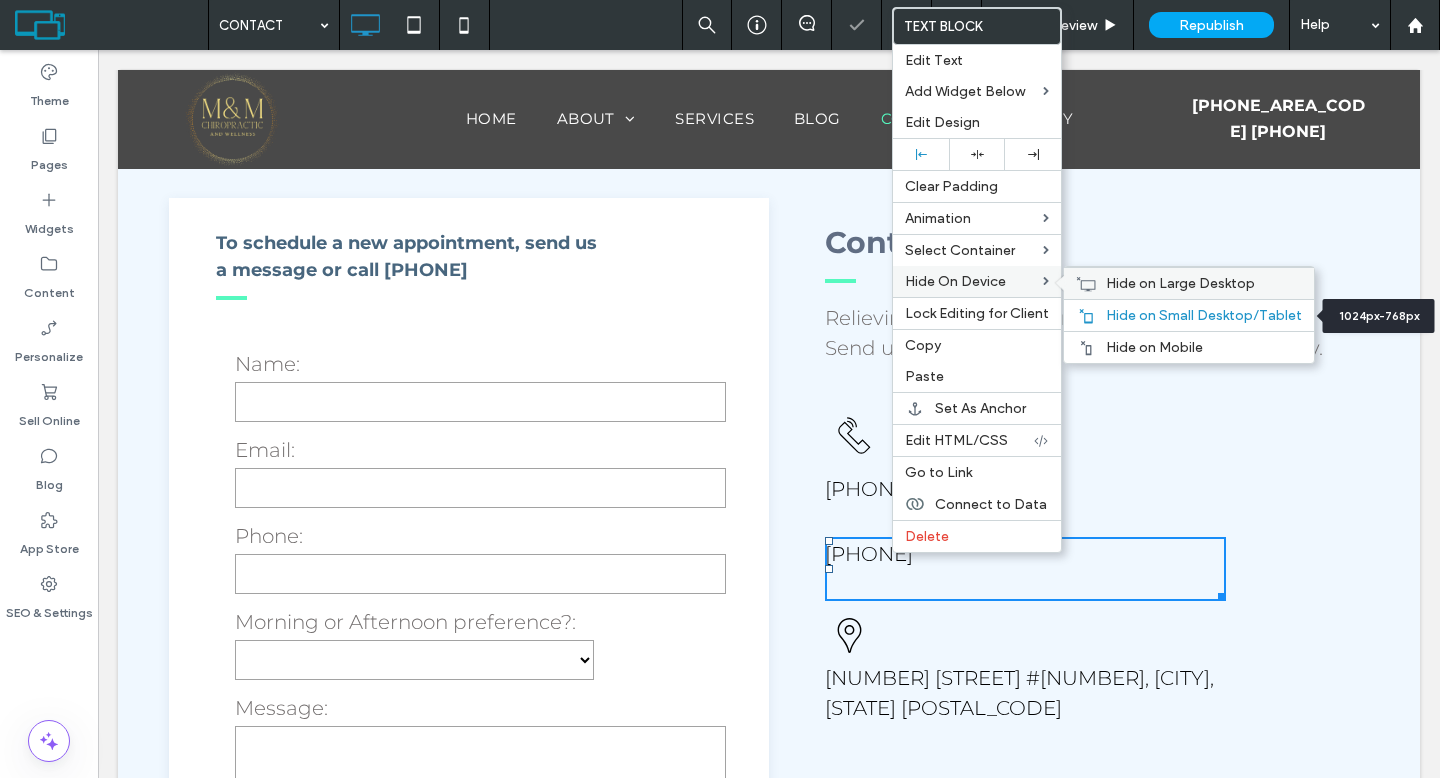 click on "Hide on Large Desktop" at bounding box center (1180, 283) 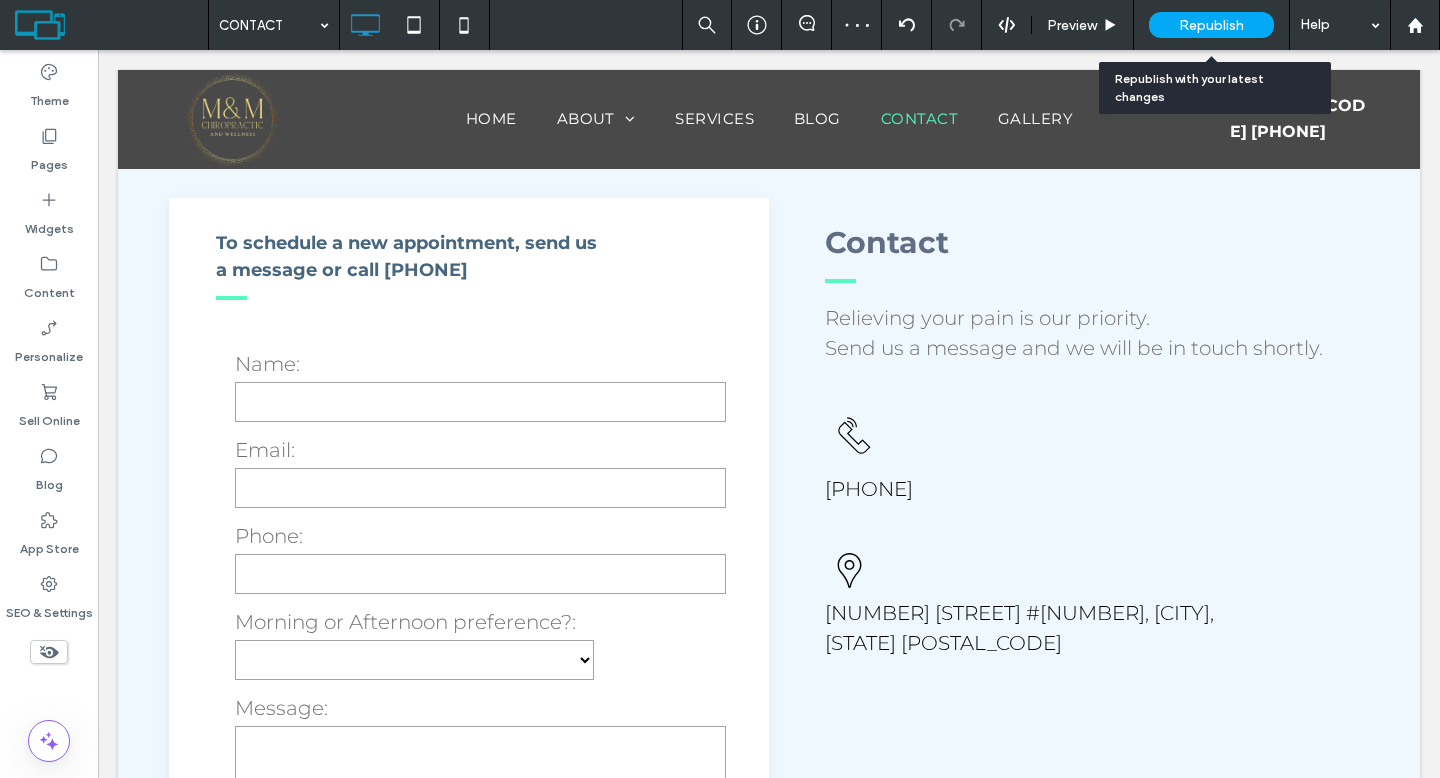 click on "Republish" at bounding box center (1211, 25) 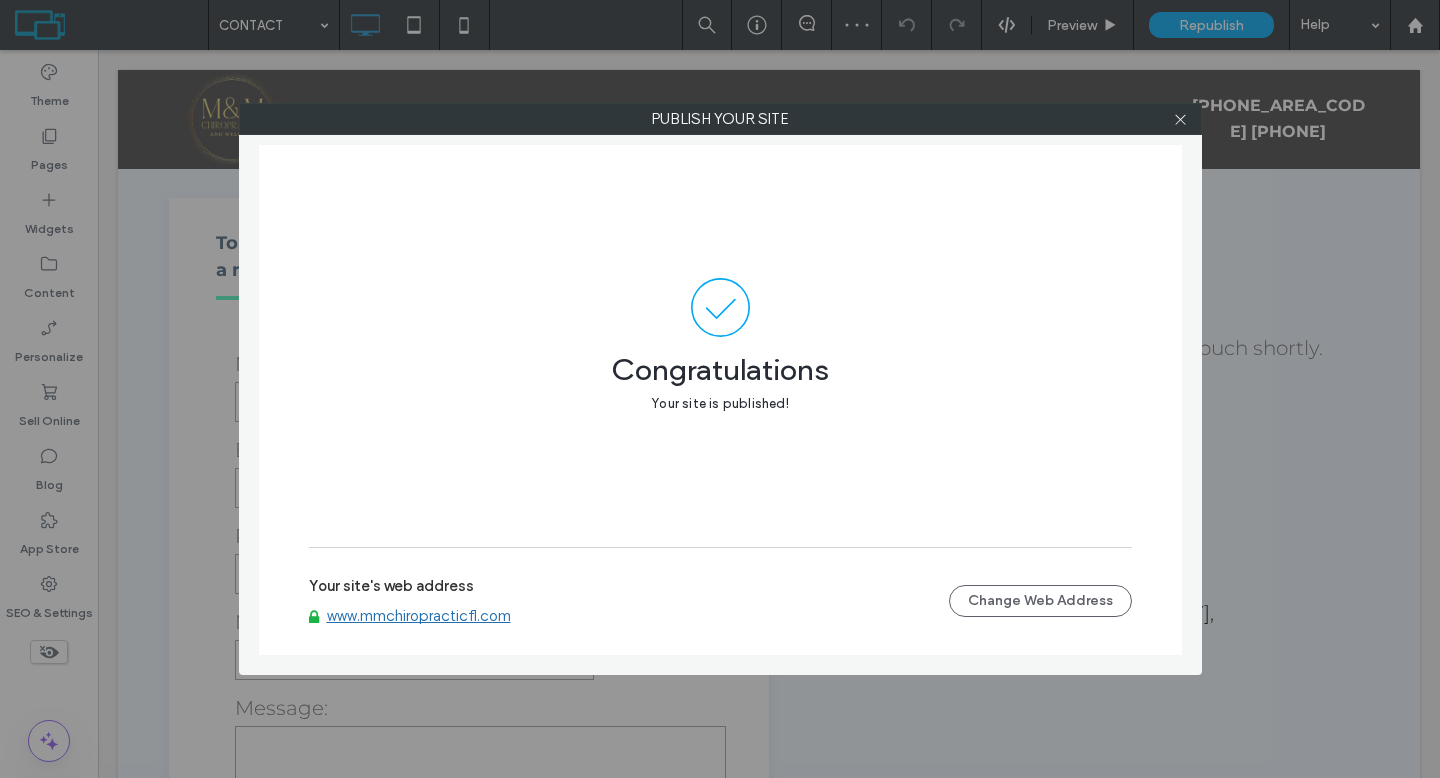 click on "www.mmchiropracticfl.com" at bounding box center (419, 616) 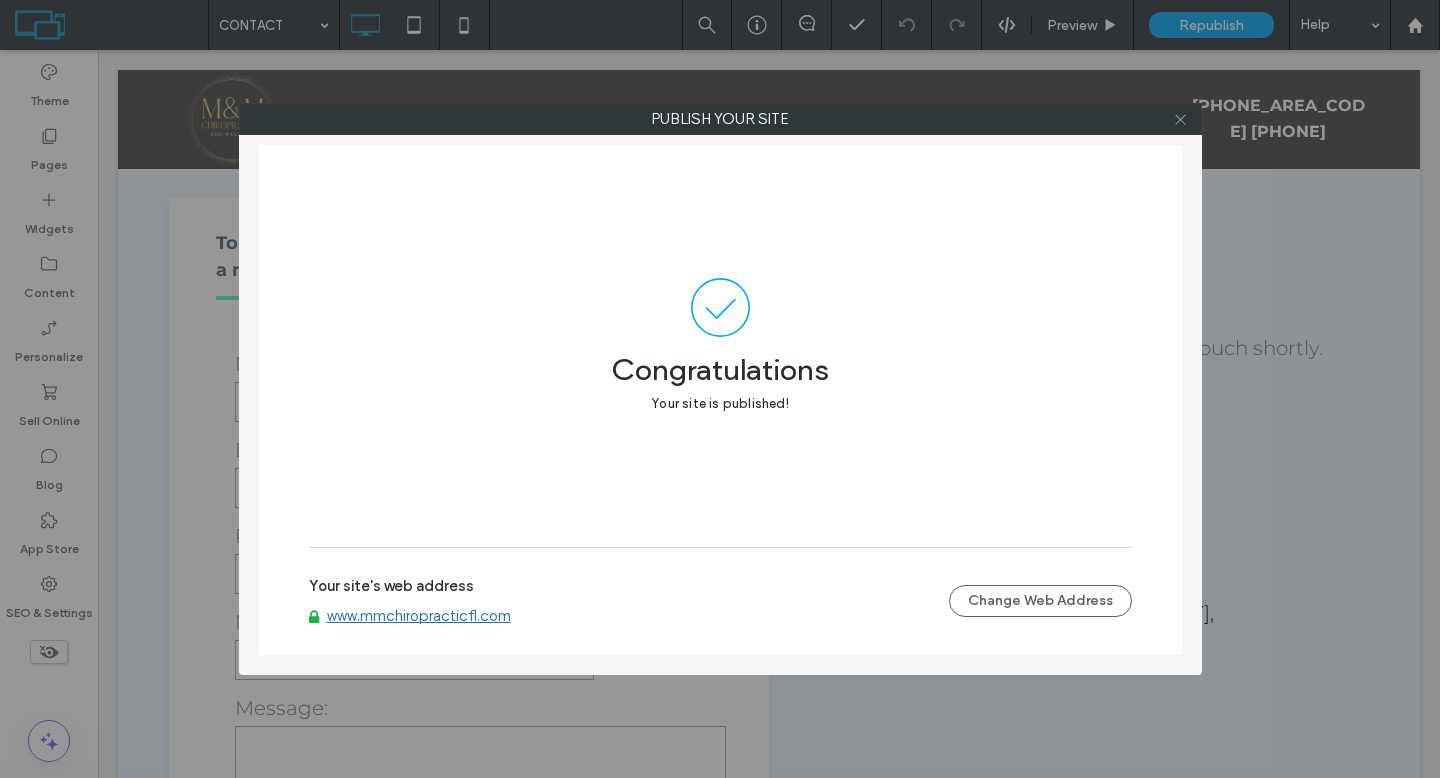 click at bounding box center (1180, 119) 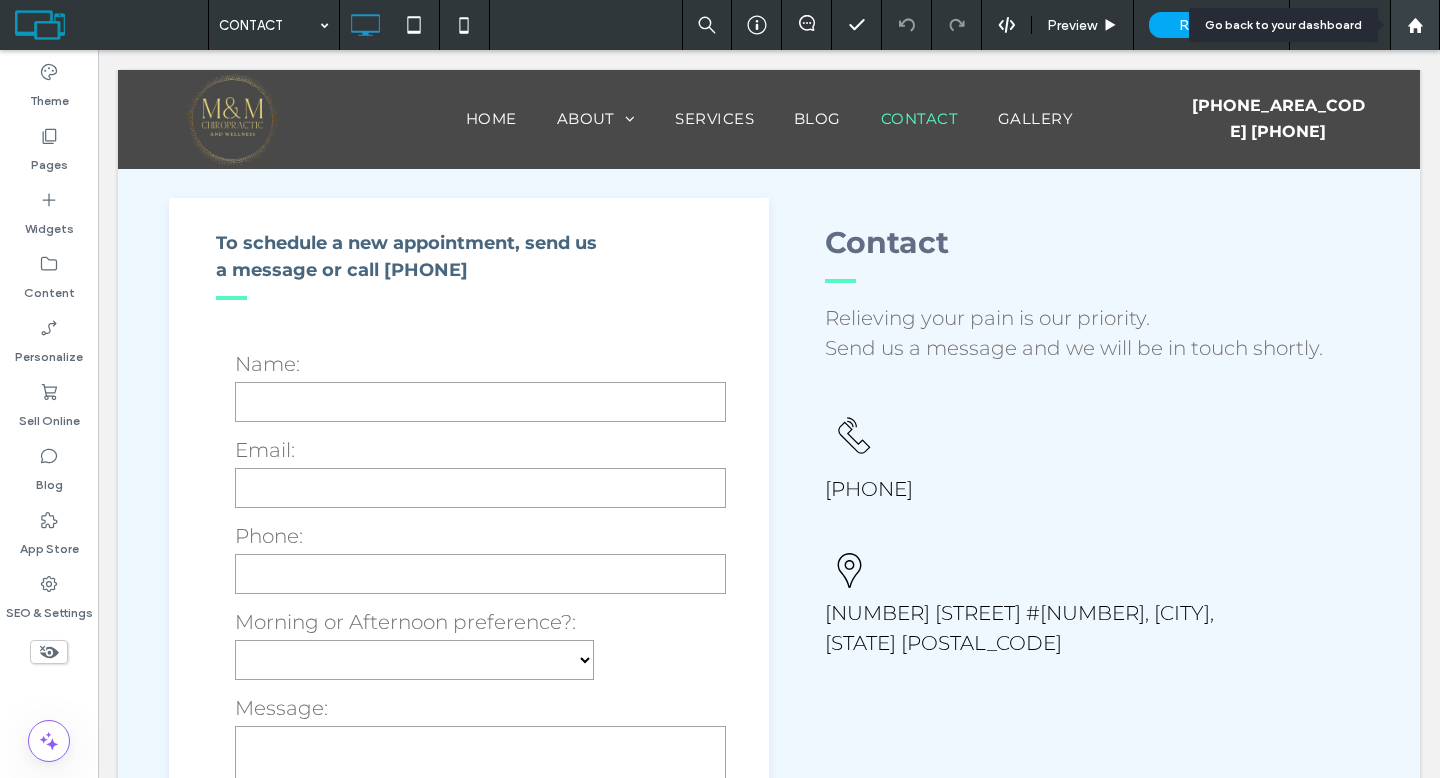 click 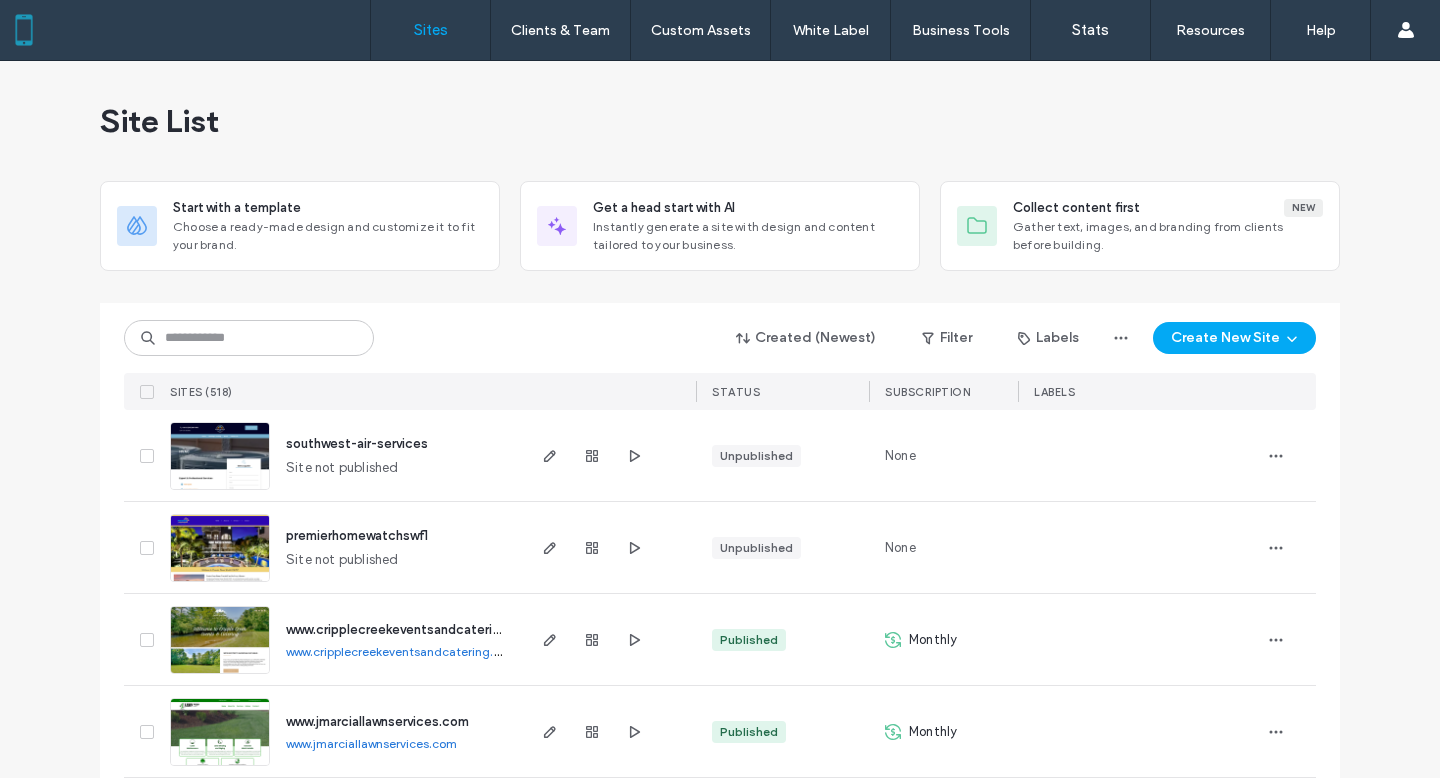 scroll, scrollTop: 0, scrollLeft: 0, axis: both 